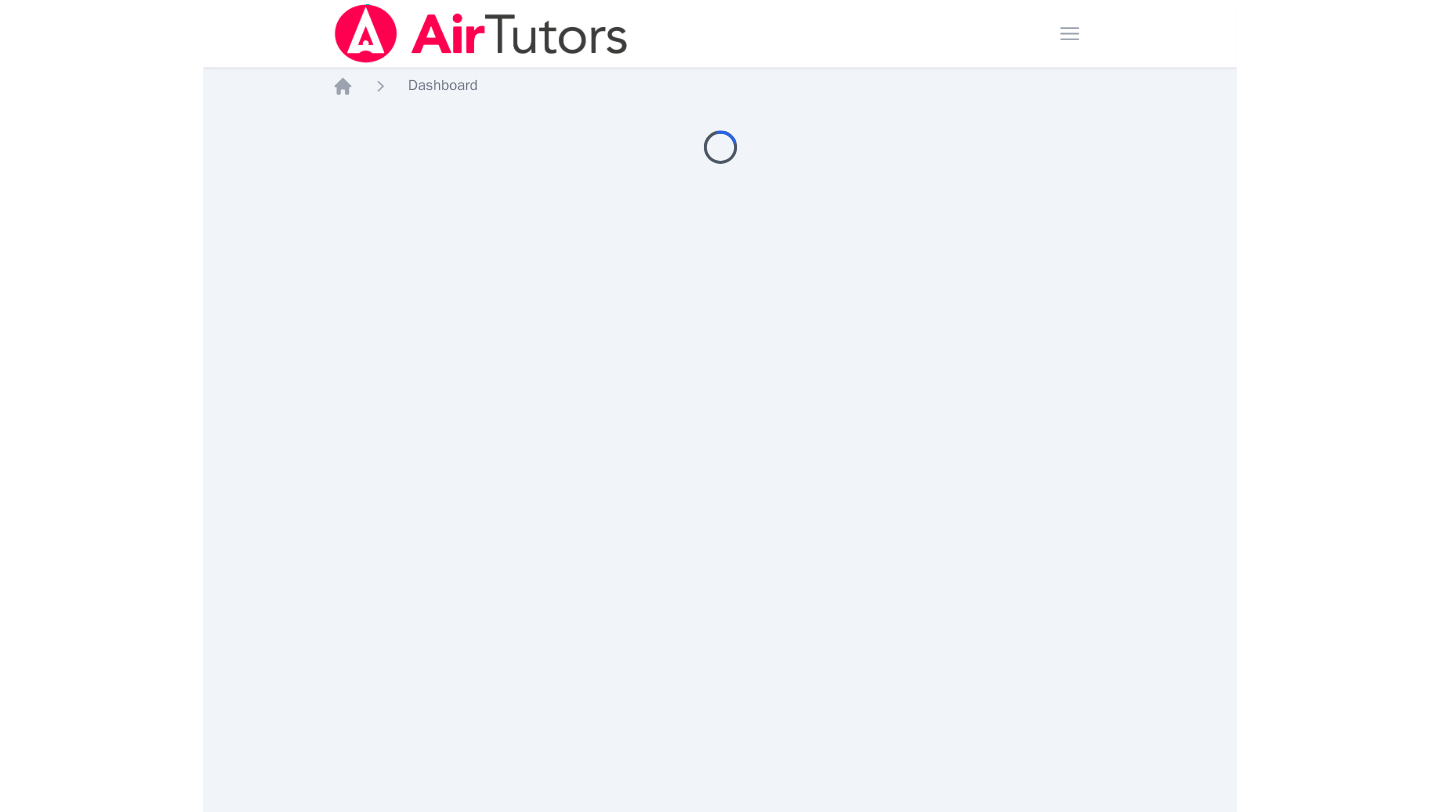 scroll, scrollTop: 0, scrollLeft: 0, axis: both 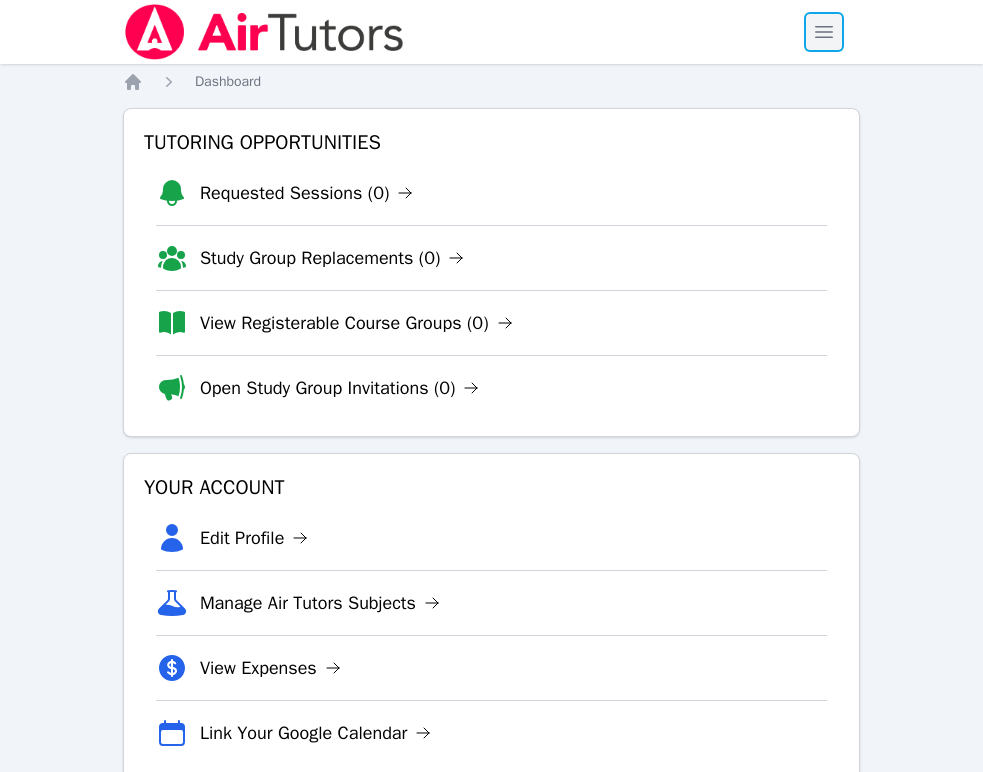 type 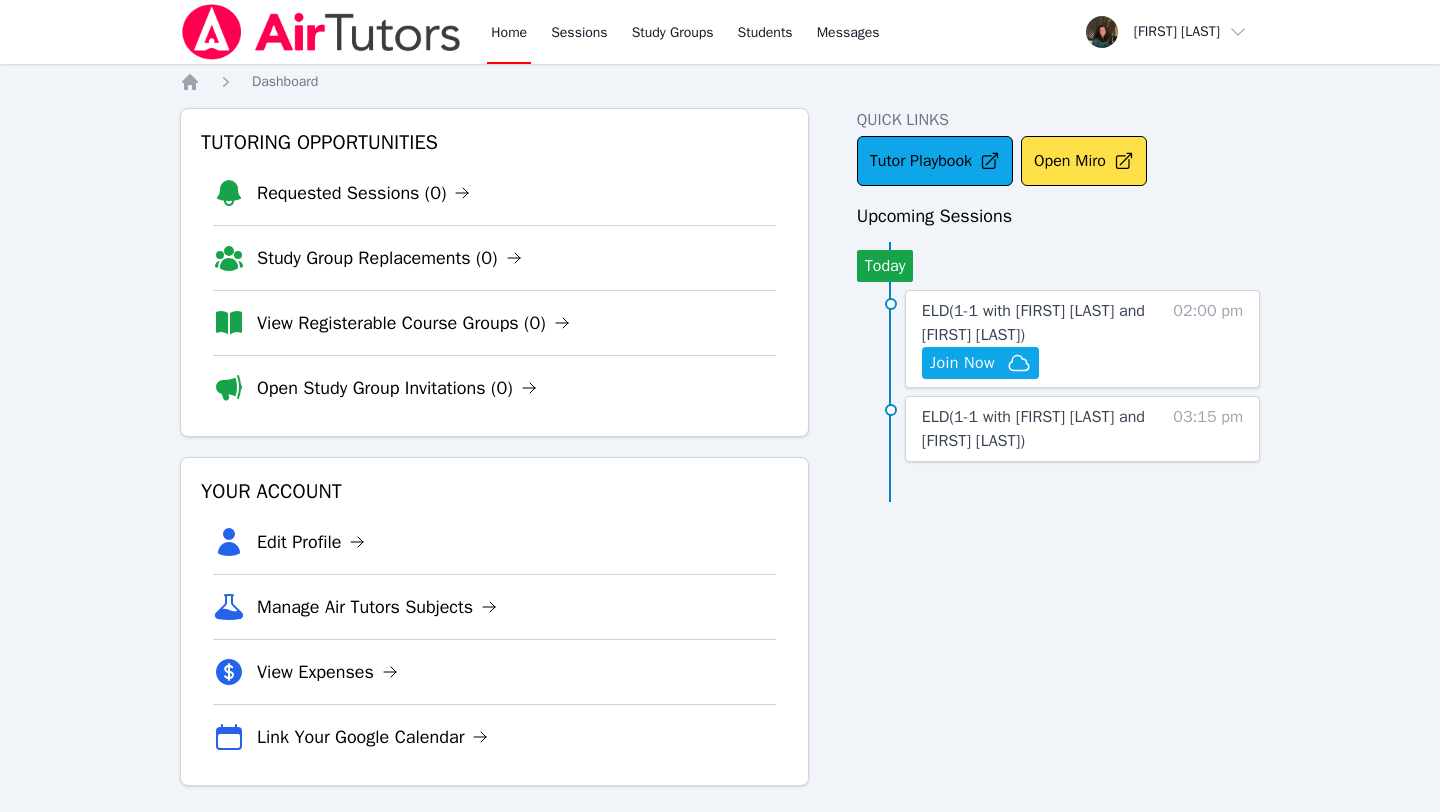 click on "ELD  ( 1-1 with Tareq Afify and Jihad Delbani ) Hidden Join Now" at bounding box center [1042, 339] 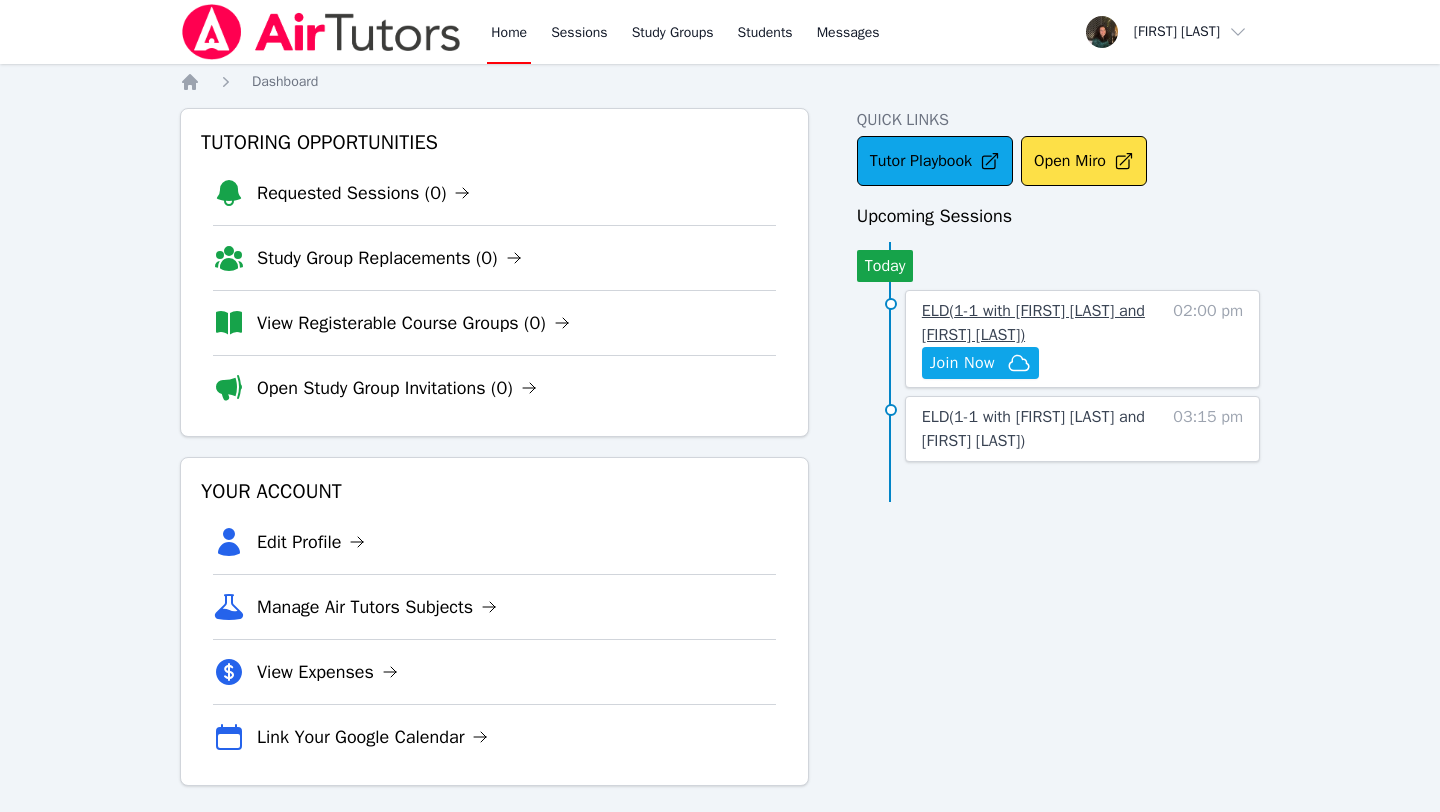 click on "ELD  ( 1-1 with Tareq Afify and Jihad Delbani )" at bounding box center (1033, 323) 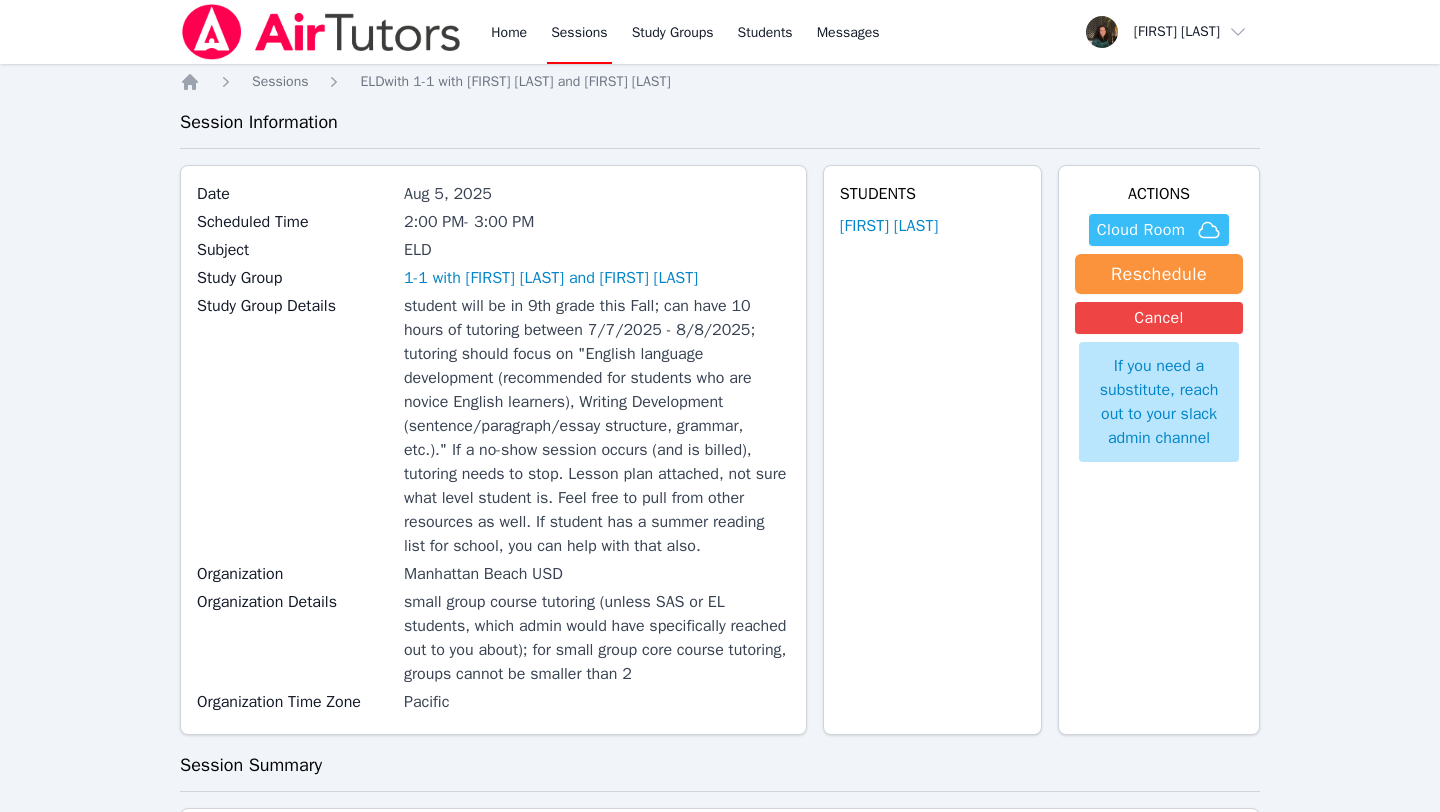 click on "Cloud Room" at bounding box center (1141, 230) 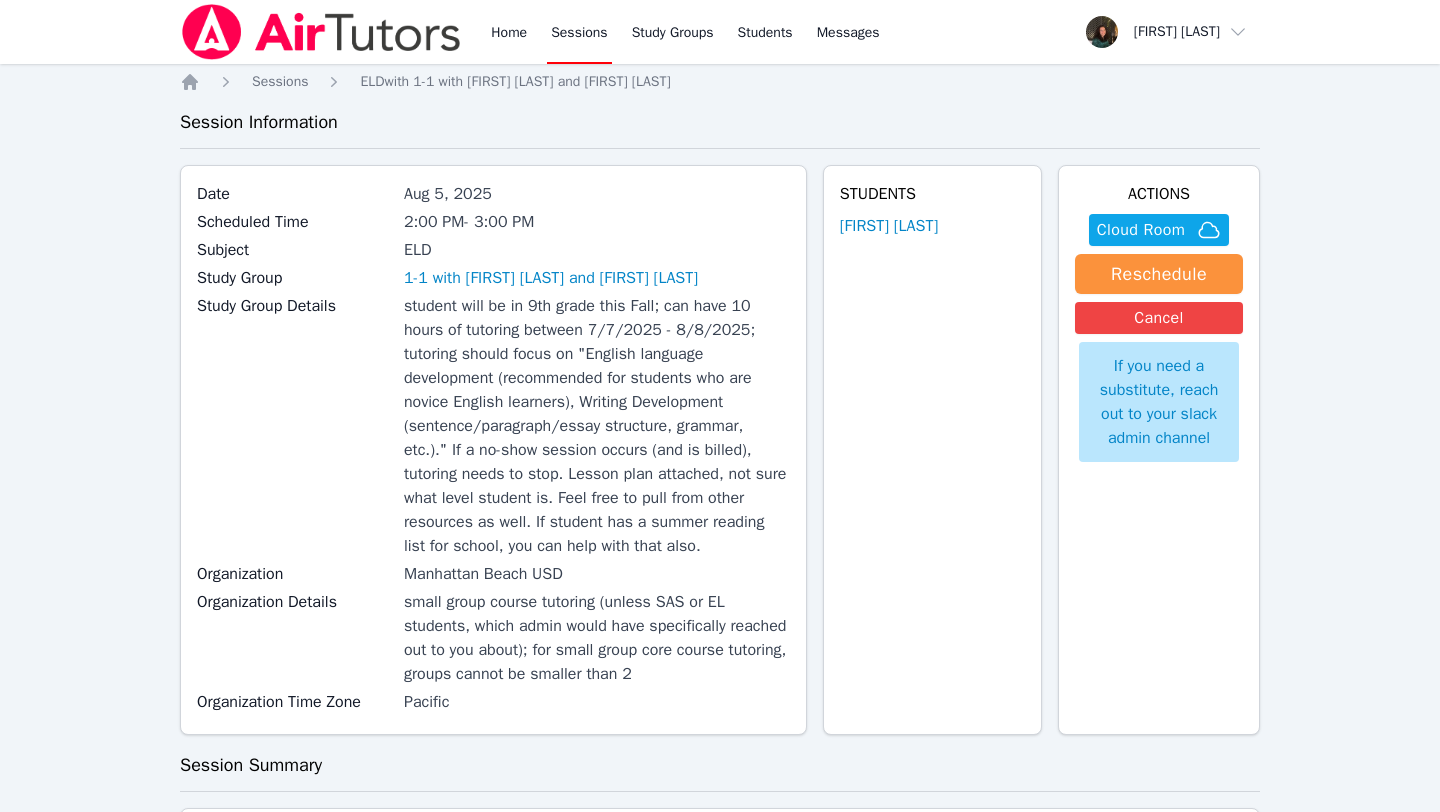 scroll, scrollTop: 719, scrollLeft: 0, axis: vertical 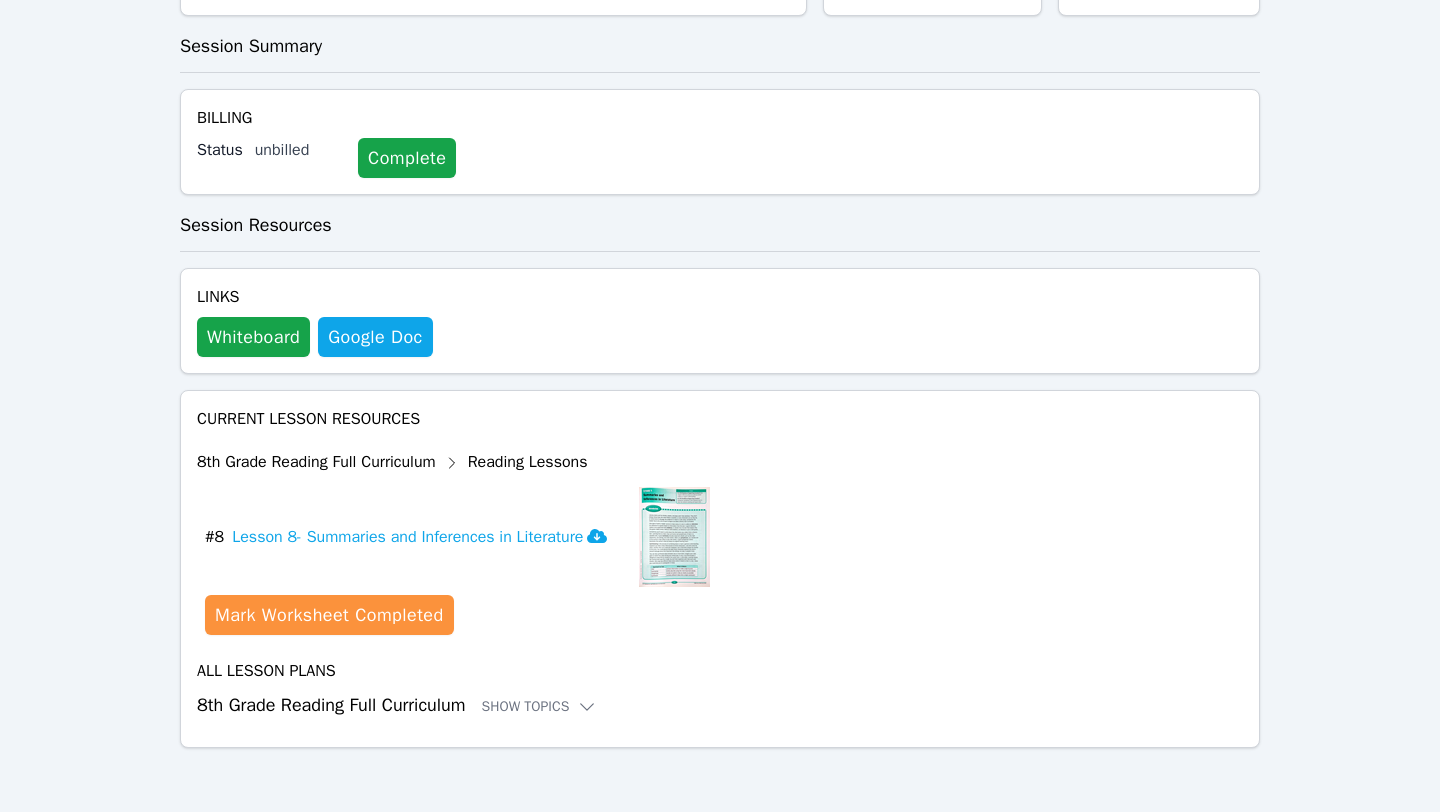 click on "8th Grade Reading Full Curriculum Show Topics" at bounding box center (720, 705) 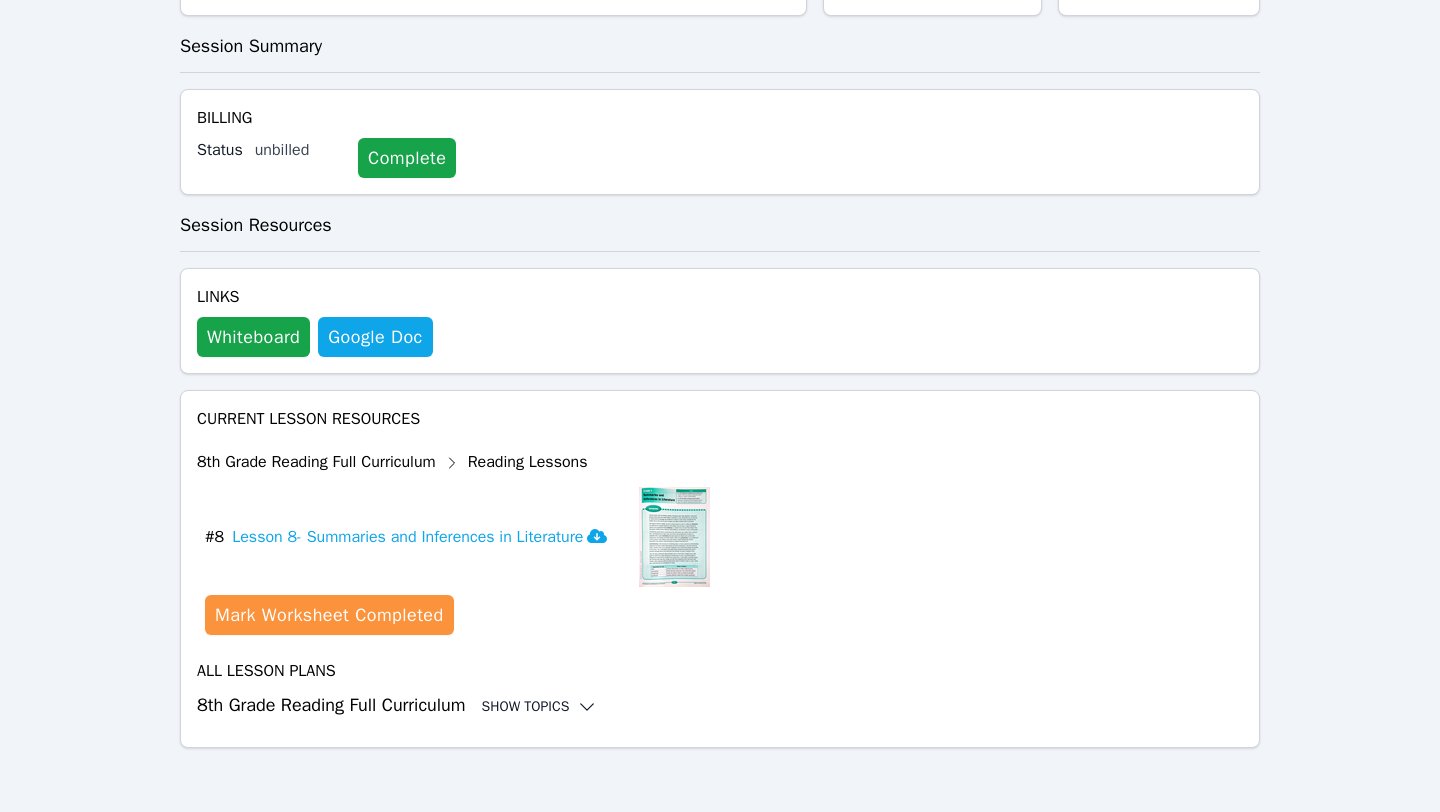 click 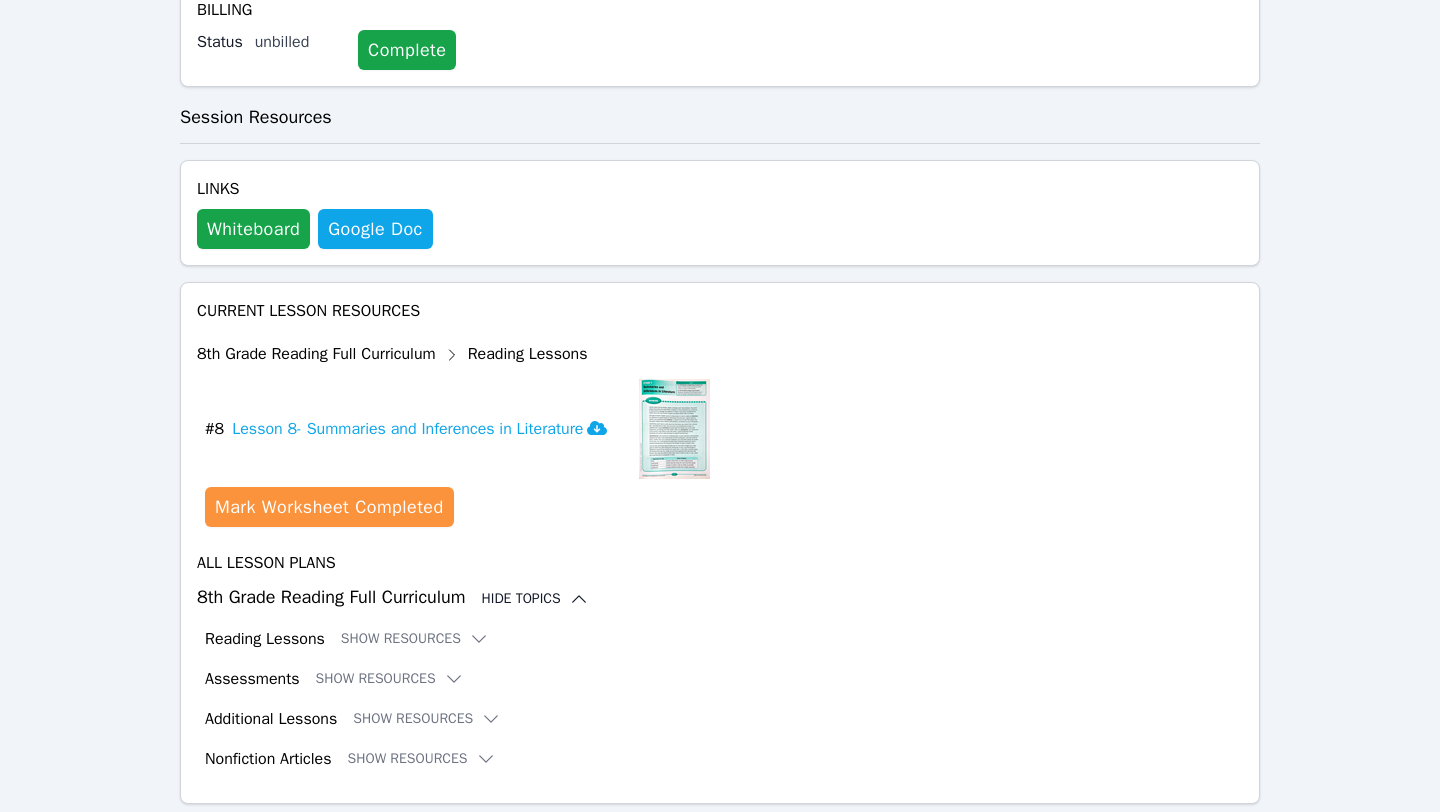scroll, scrollTop: 883, scrollLeft: 0, axis: vertical 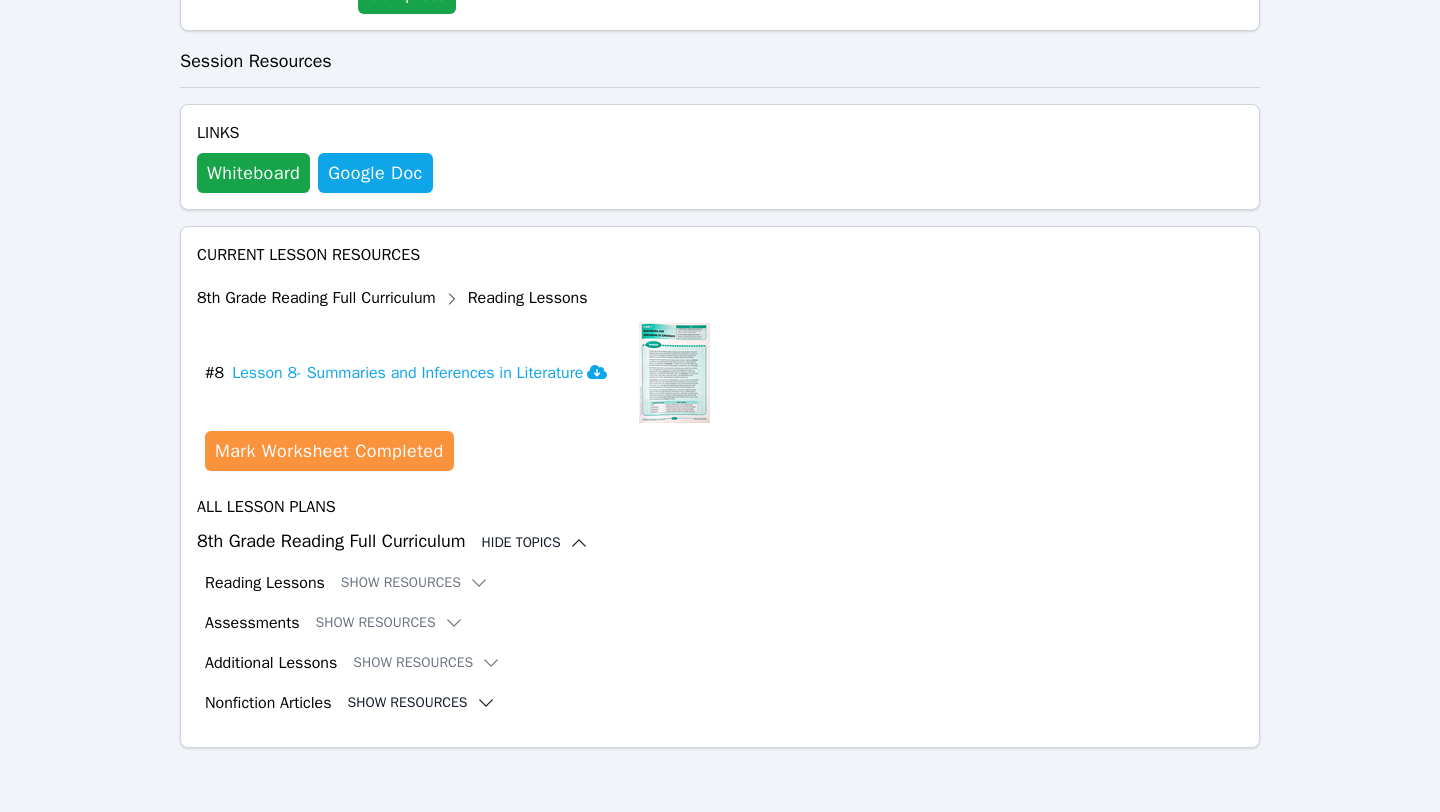 click 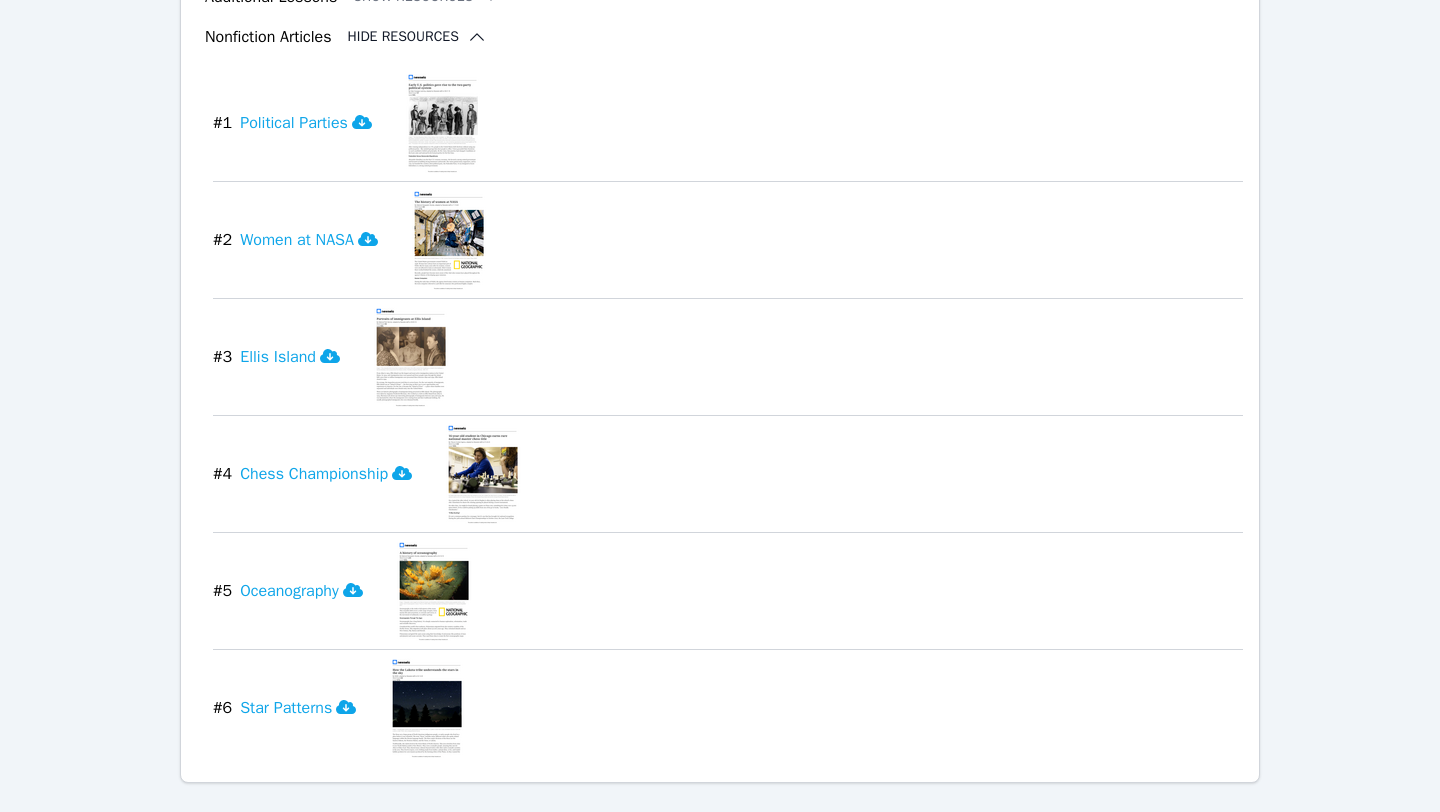 scroll, scrollTop: 1584, scrollLeft: 0, axis: vertical 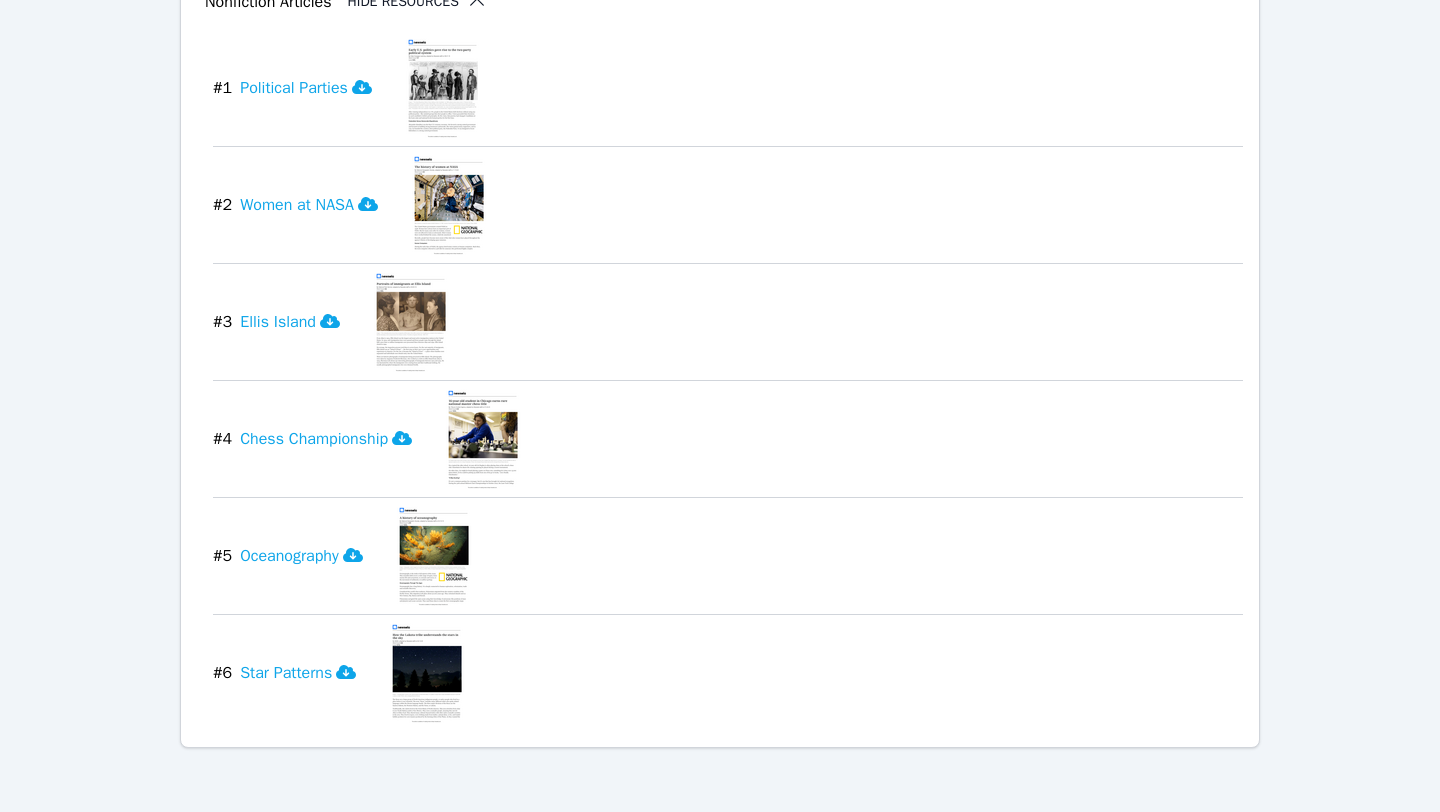 click at bounding box center (433, 556) 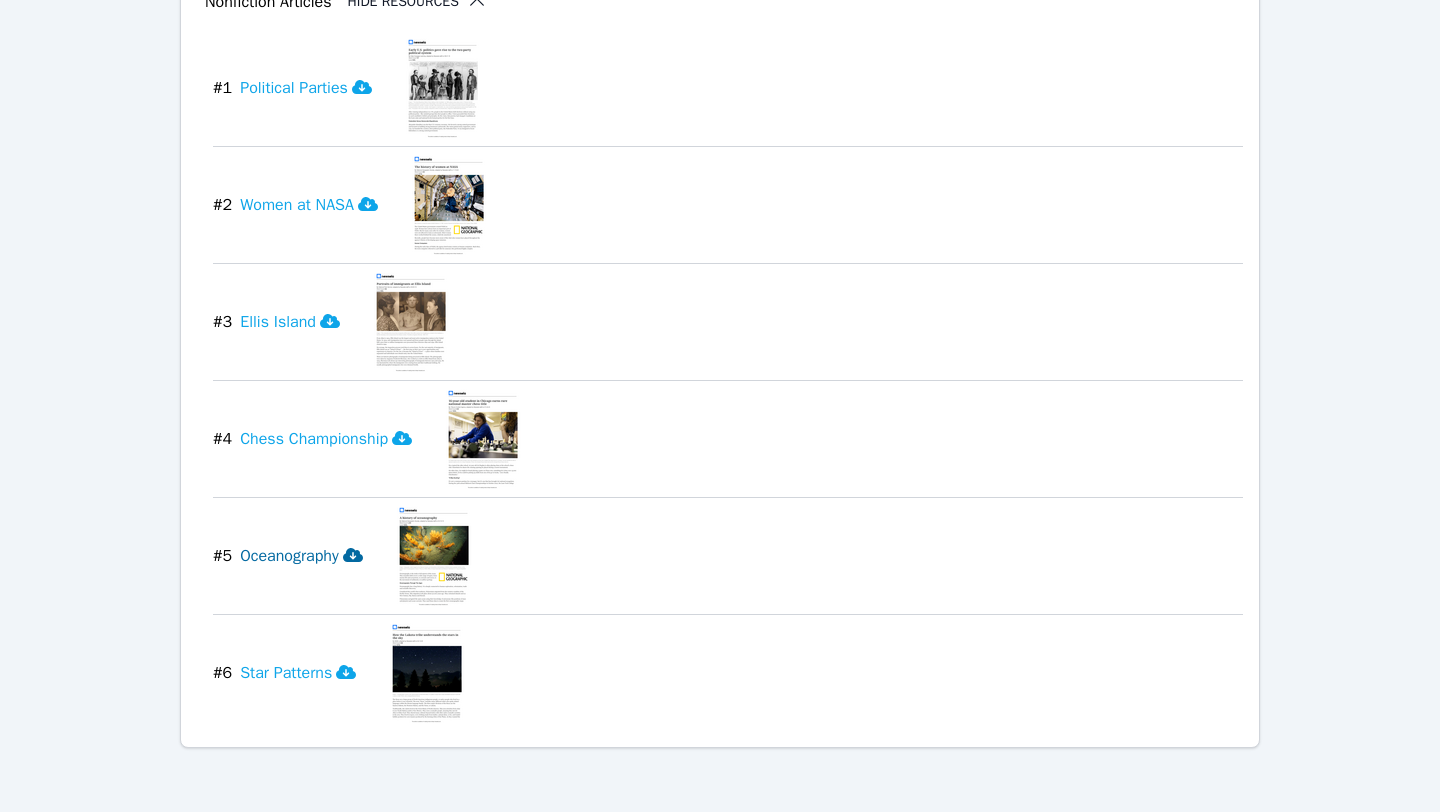 click on "Oceanography" at bounding box center (301, 556) 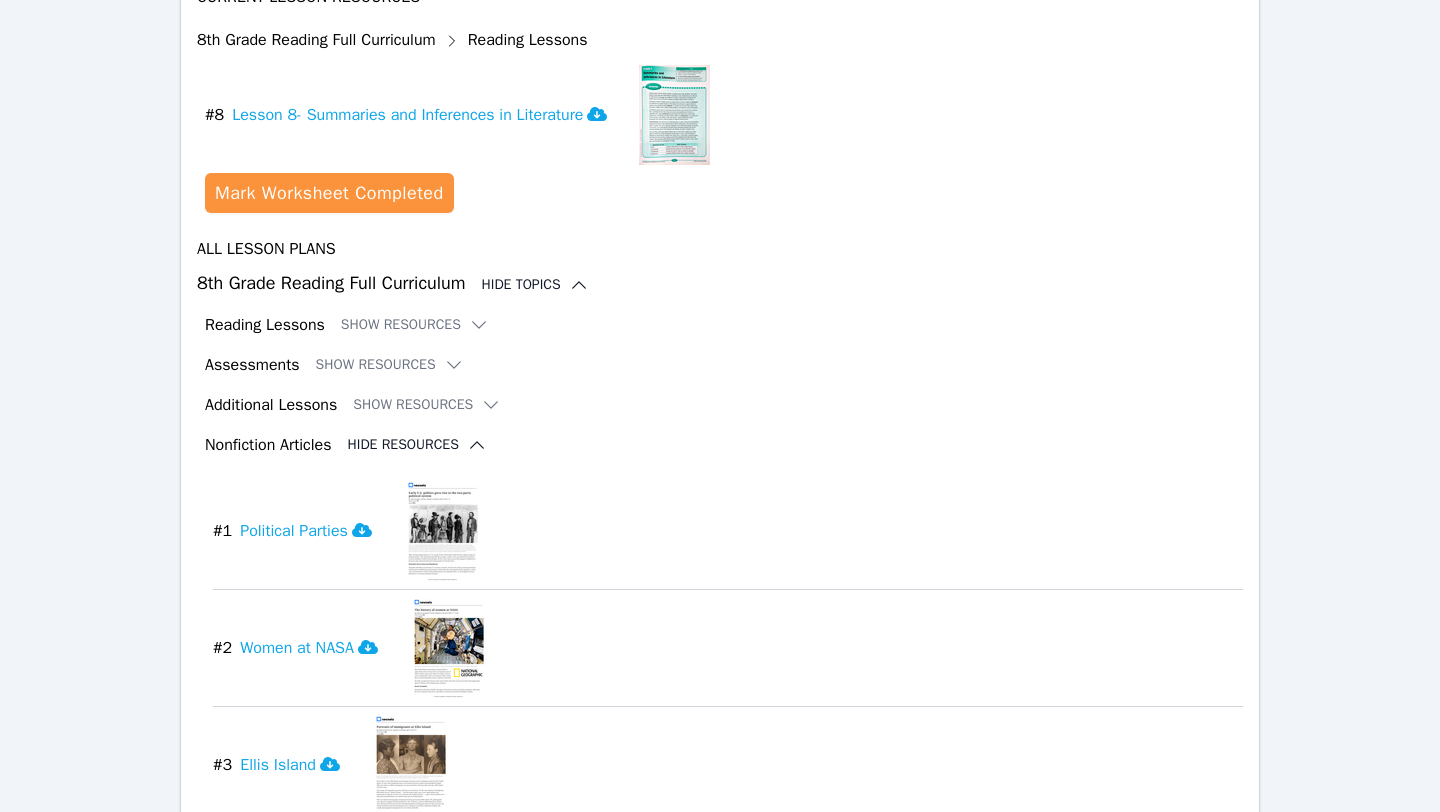 scroll, scrollTop: 1139, scrollLeft: 0, axis: vertical 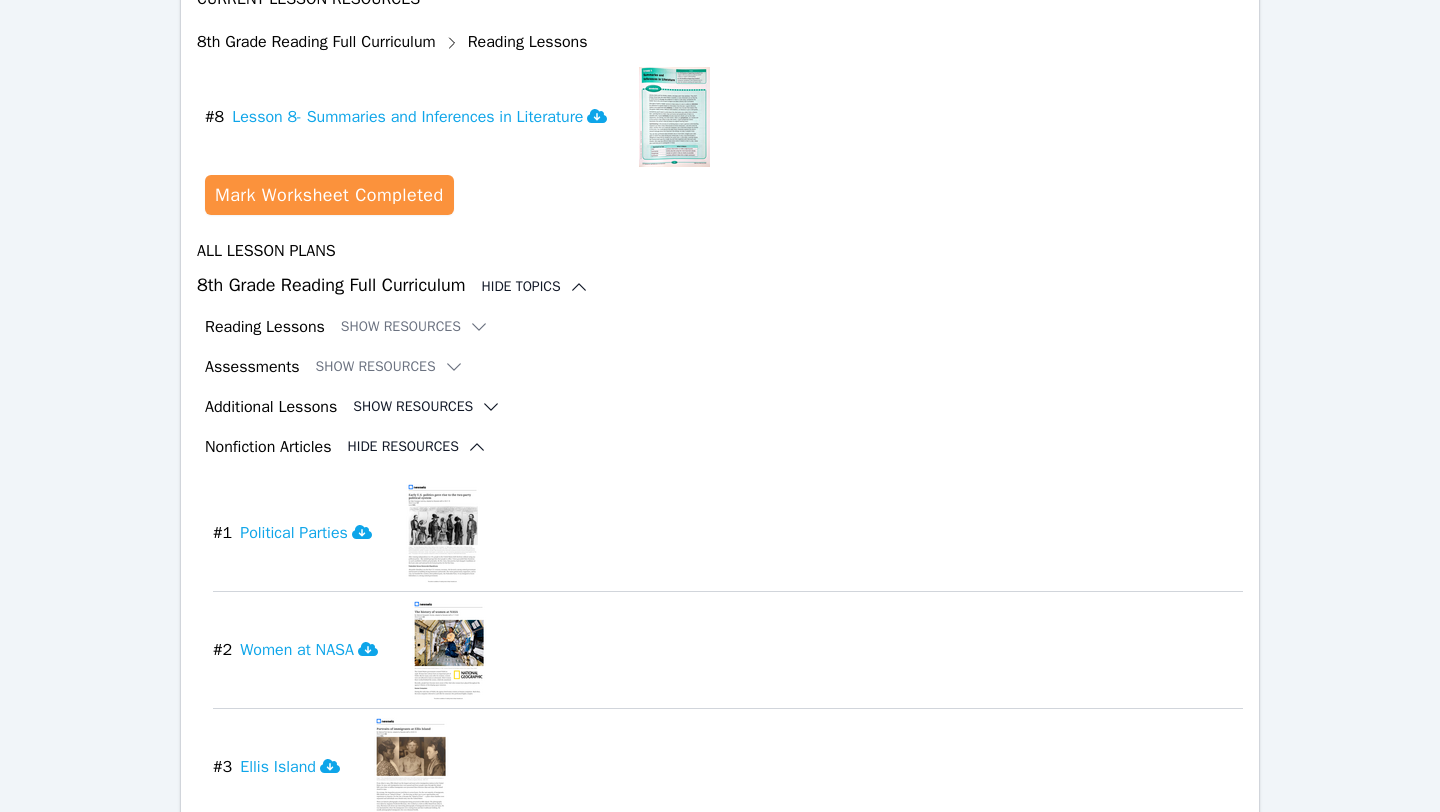 click on "Show Resources" at bounding box center [427, 407] 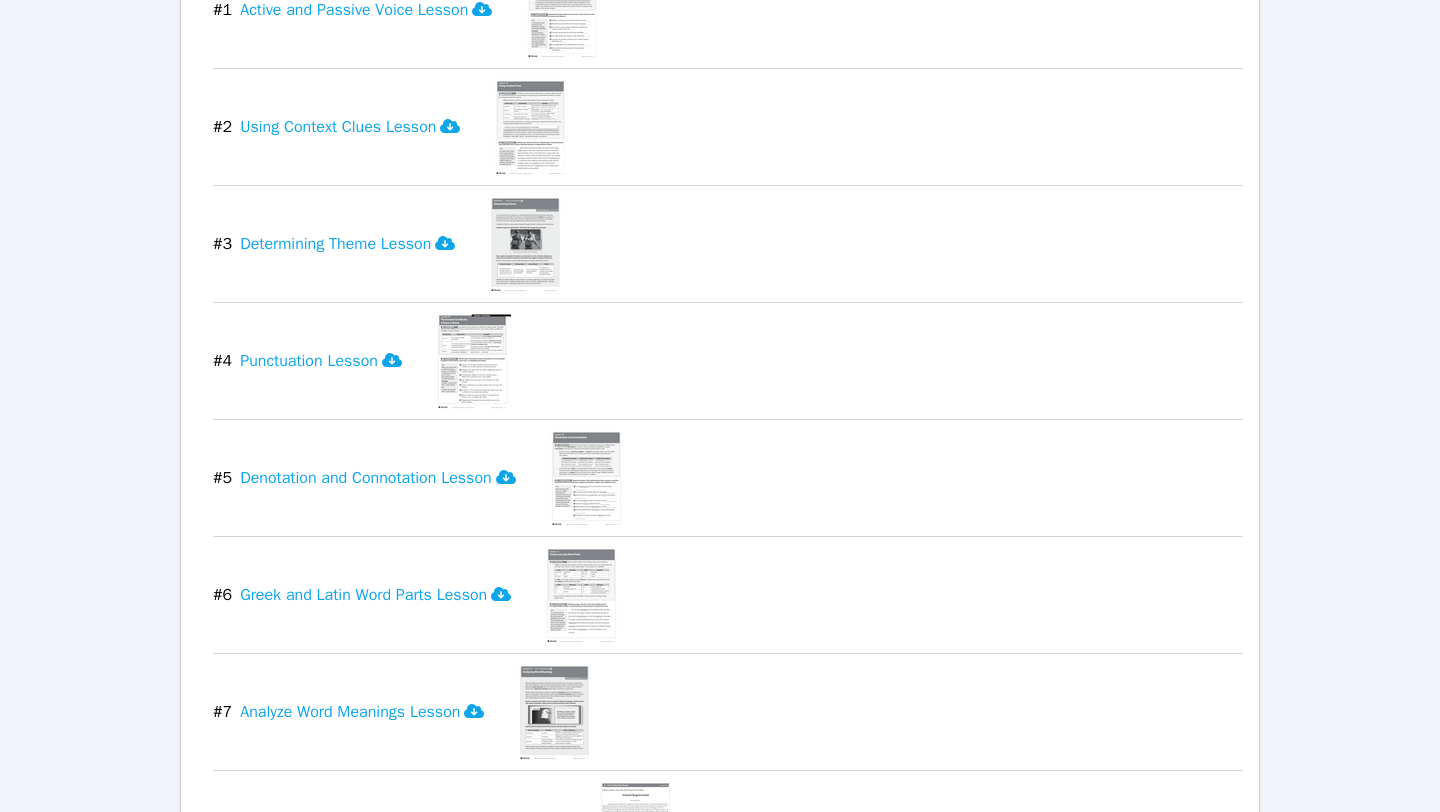 scroll, scrollTop: 1657, scrollLeft: 0, axis: vertical 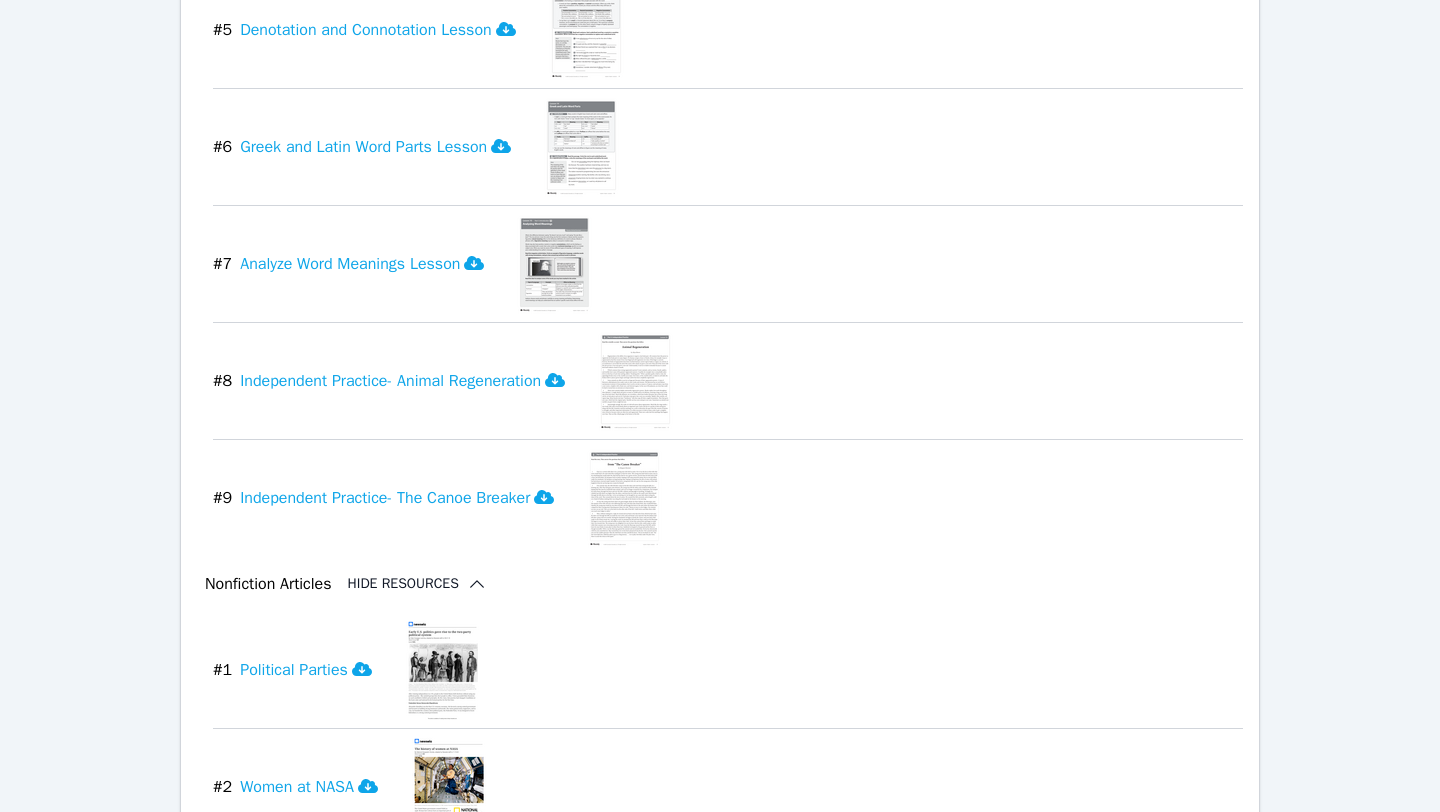 click at bounding box center (554, 264) 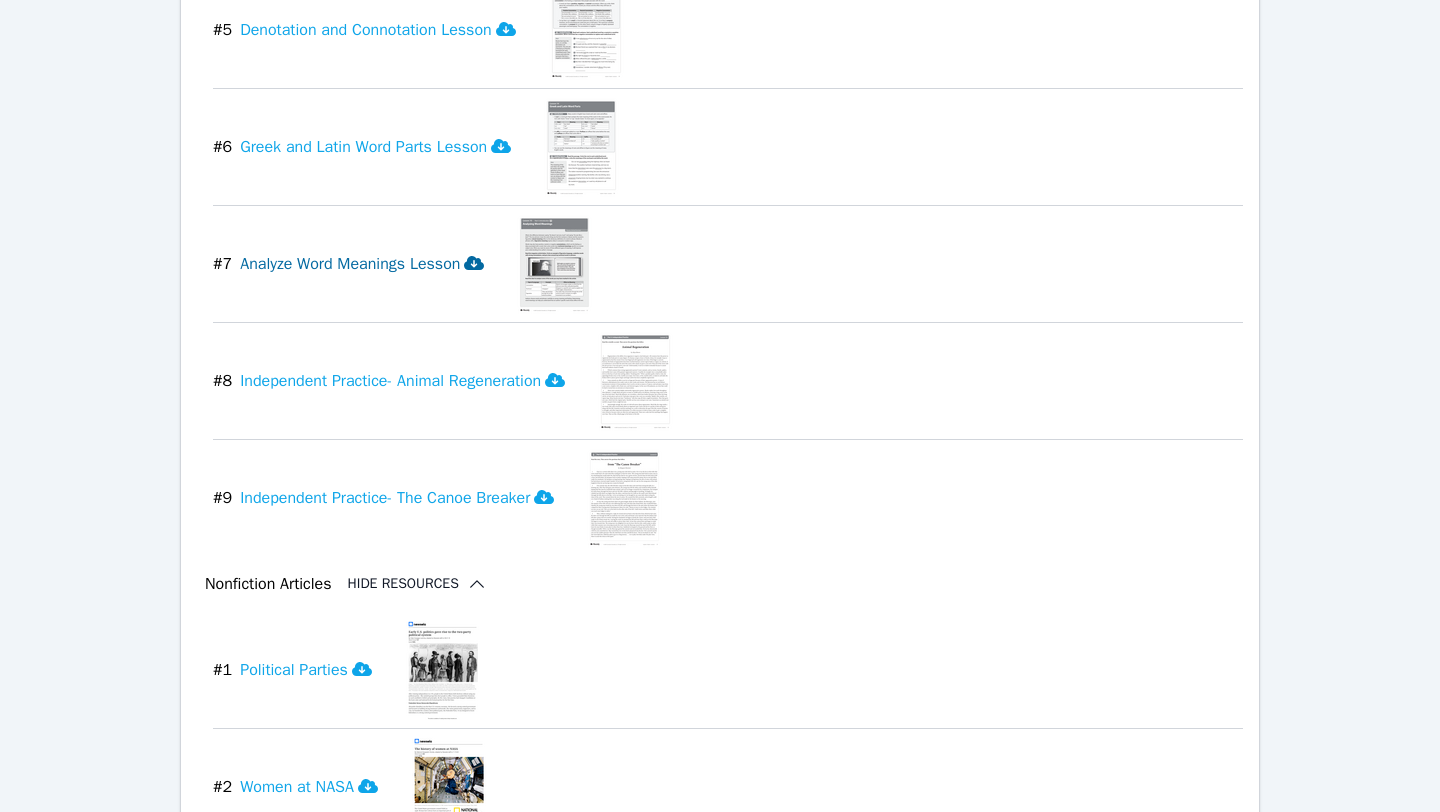 click on "Analyze Word Meanings Lesson" at bounding box center (362, 264) 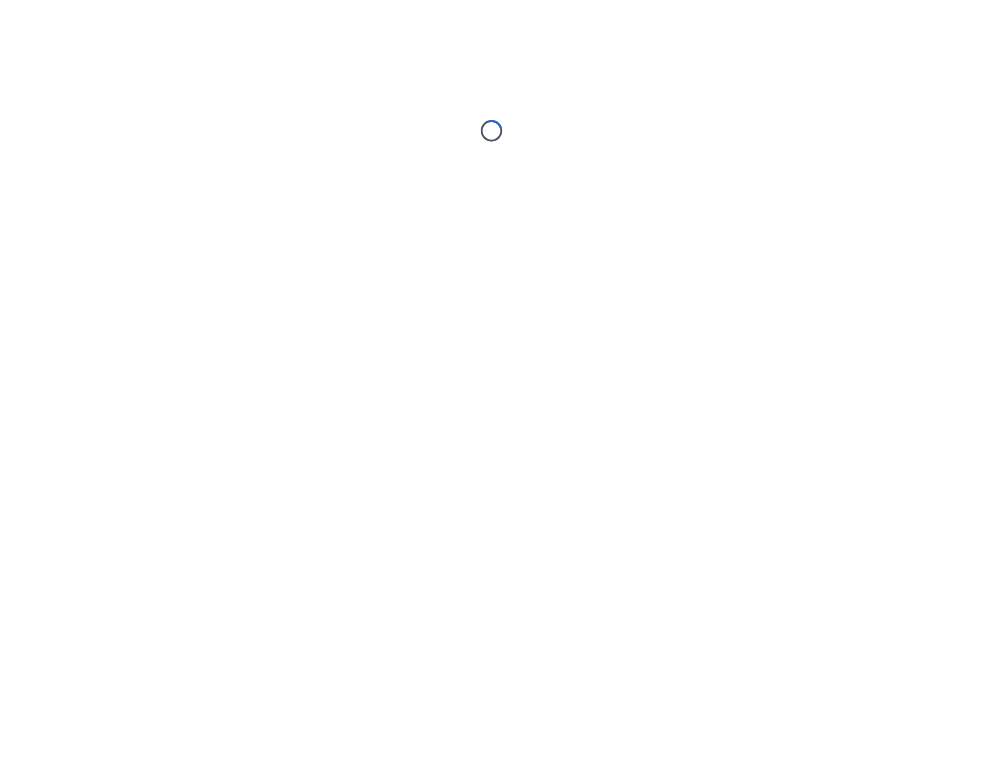 scroll, scrollTop: 0, scrollLeft: 0, axis: both 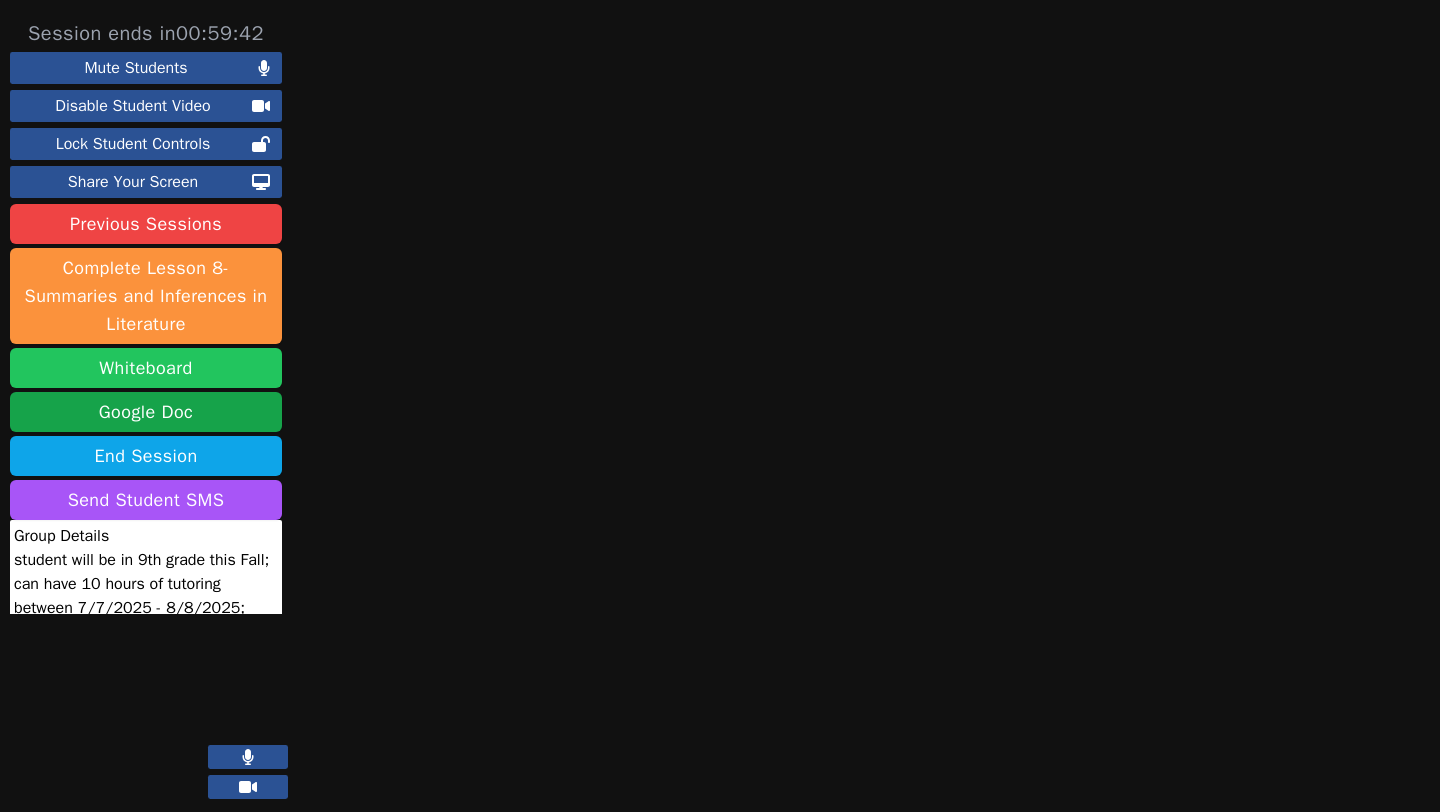 click on "Whiteboard" at bounding box center (146, 368) 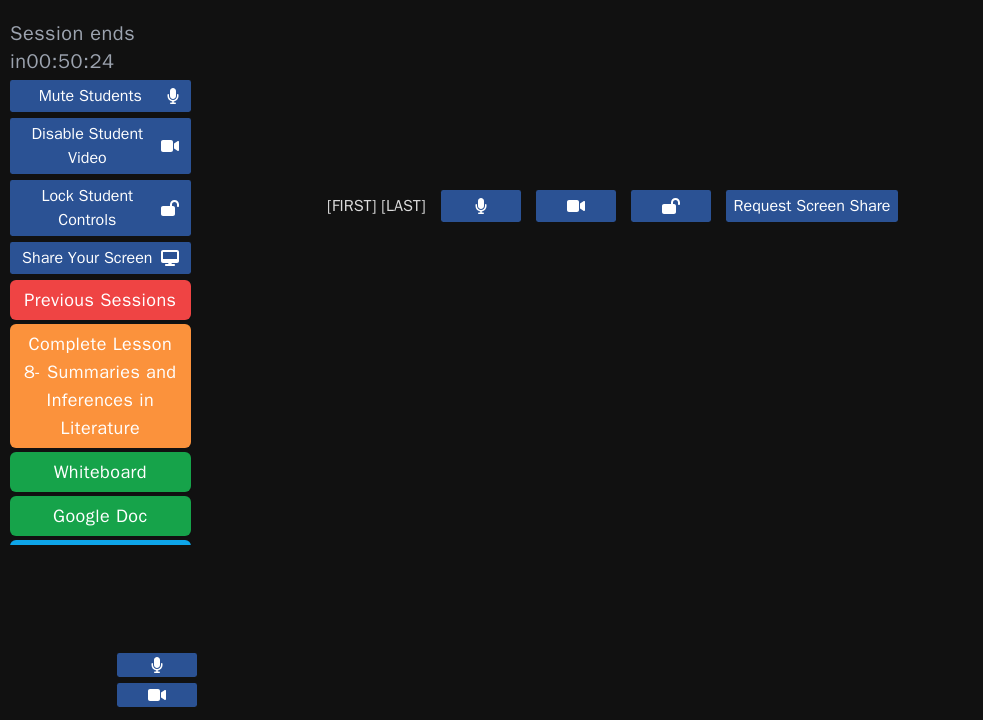 click 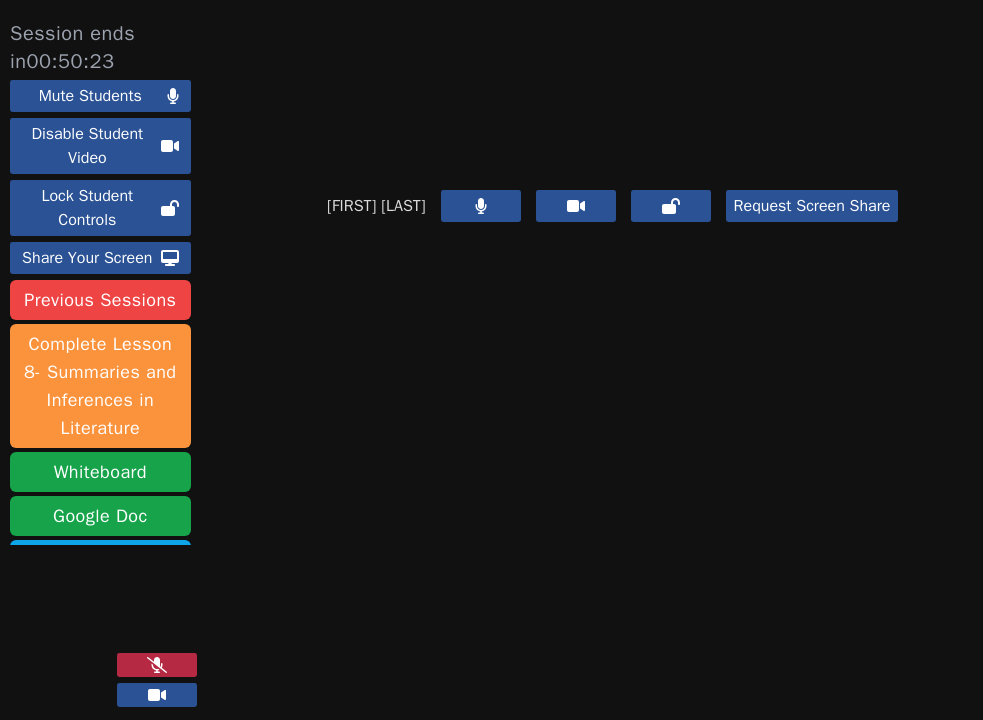 click 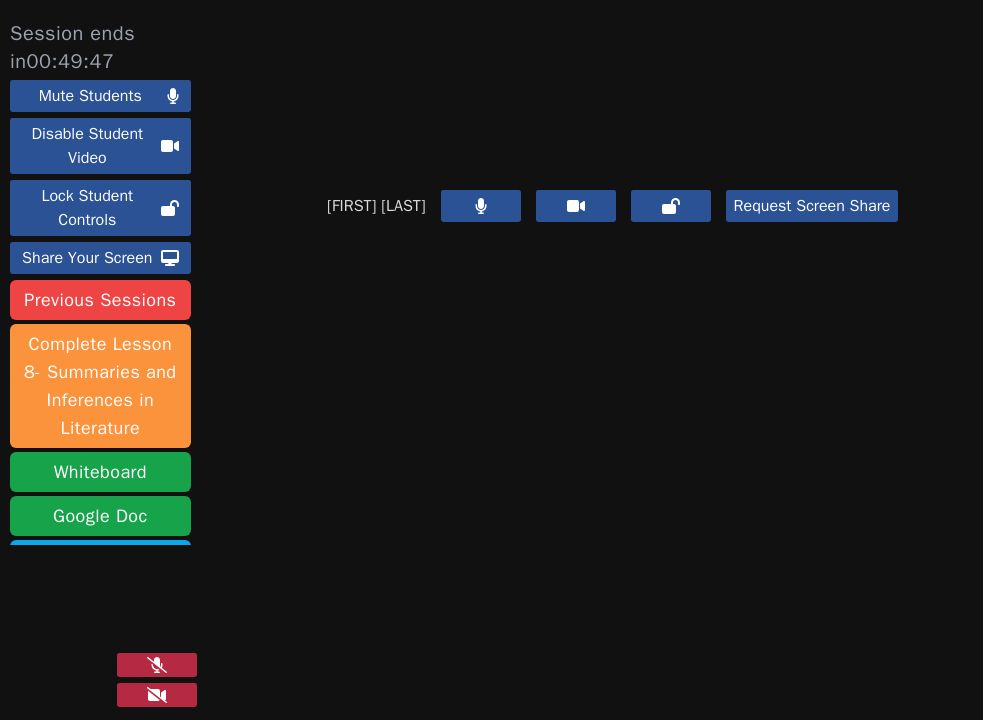click 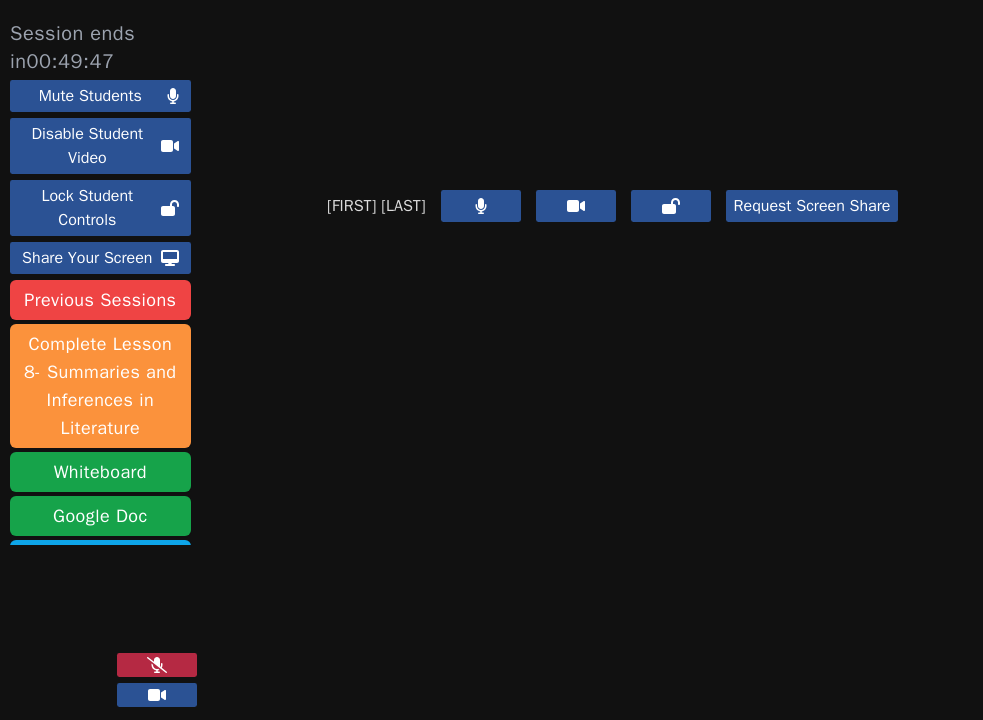 click 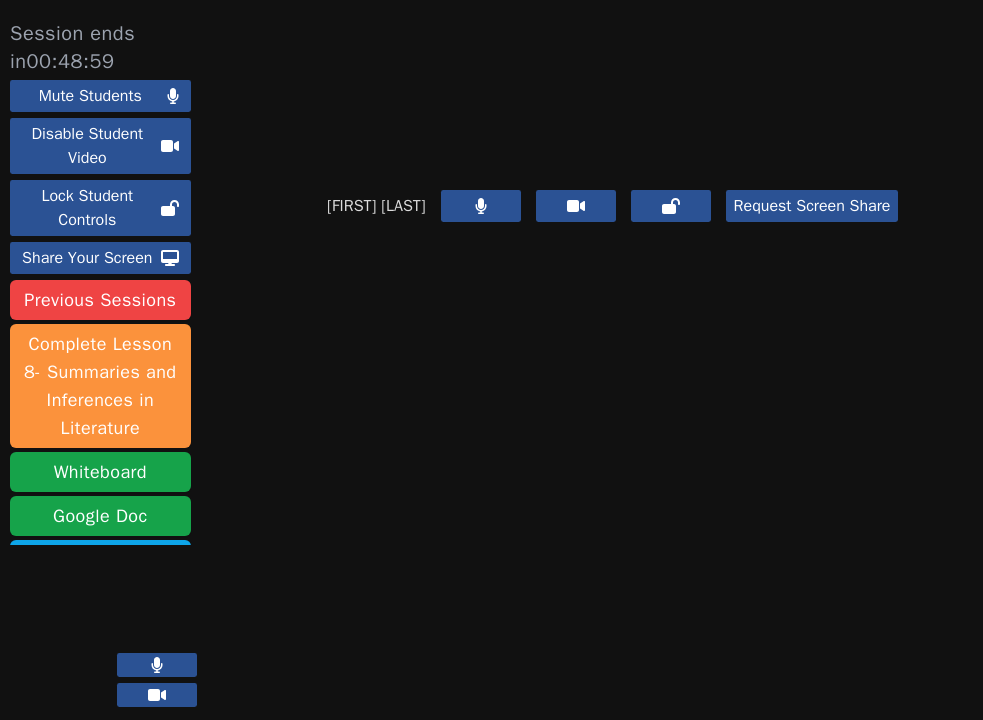 click at bounding box center [157, 665] 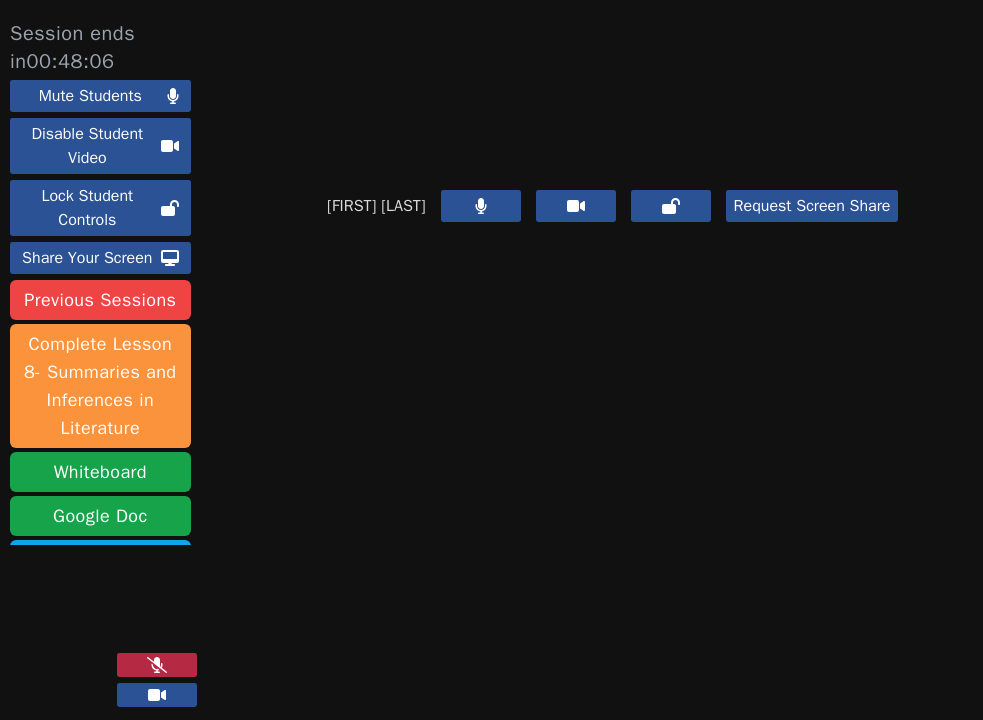 click at bounding box center [157, 665] 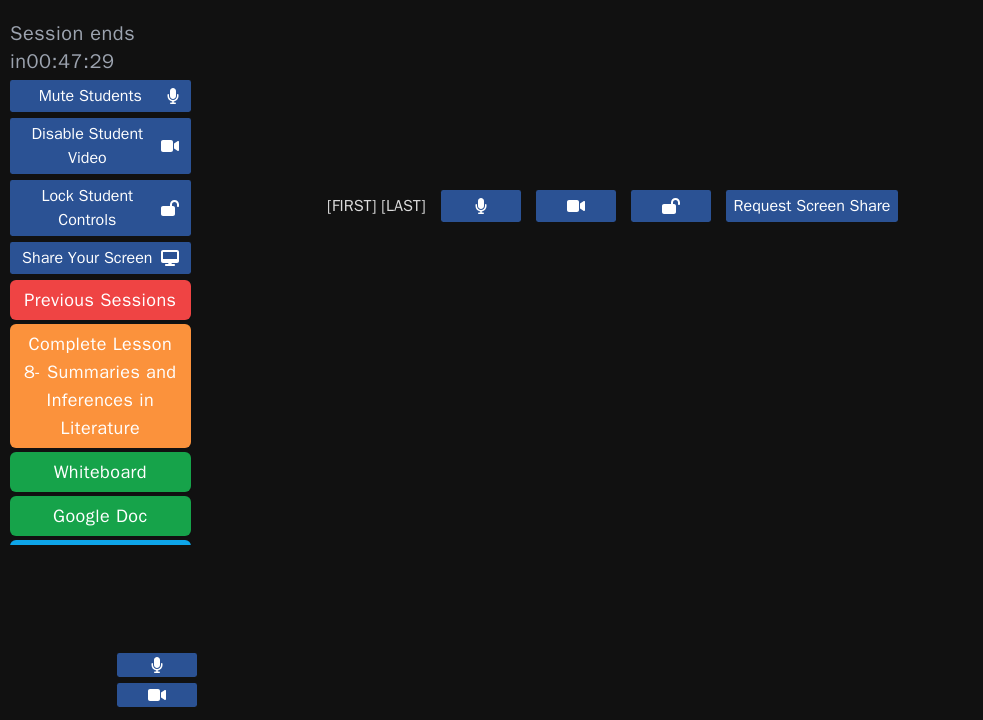 click at bounding box center [157, 665] 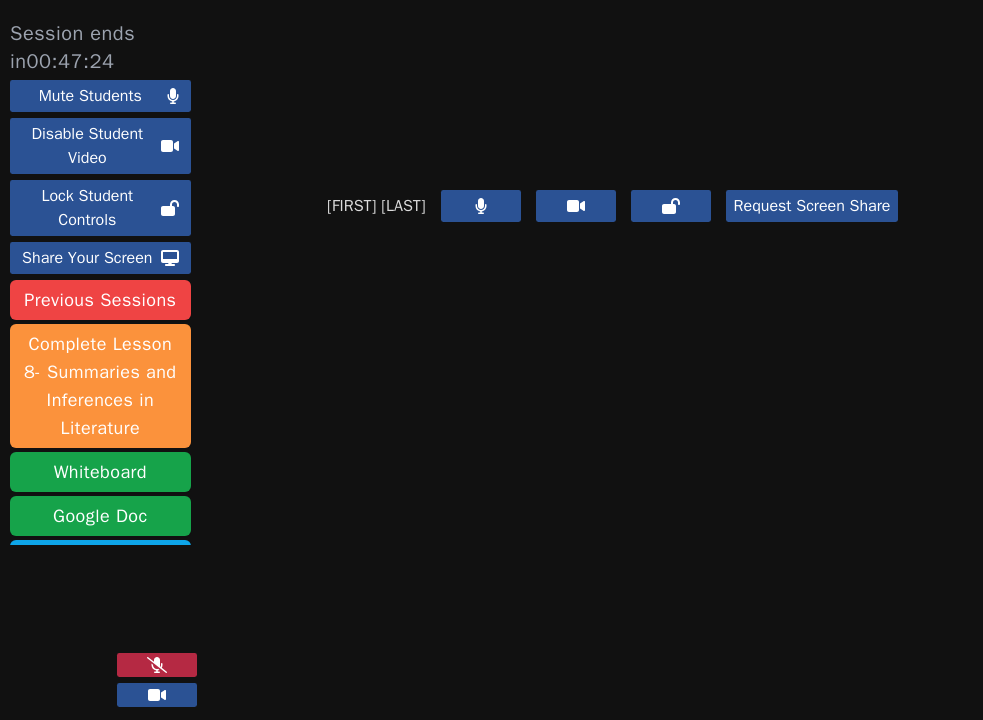 click 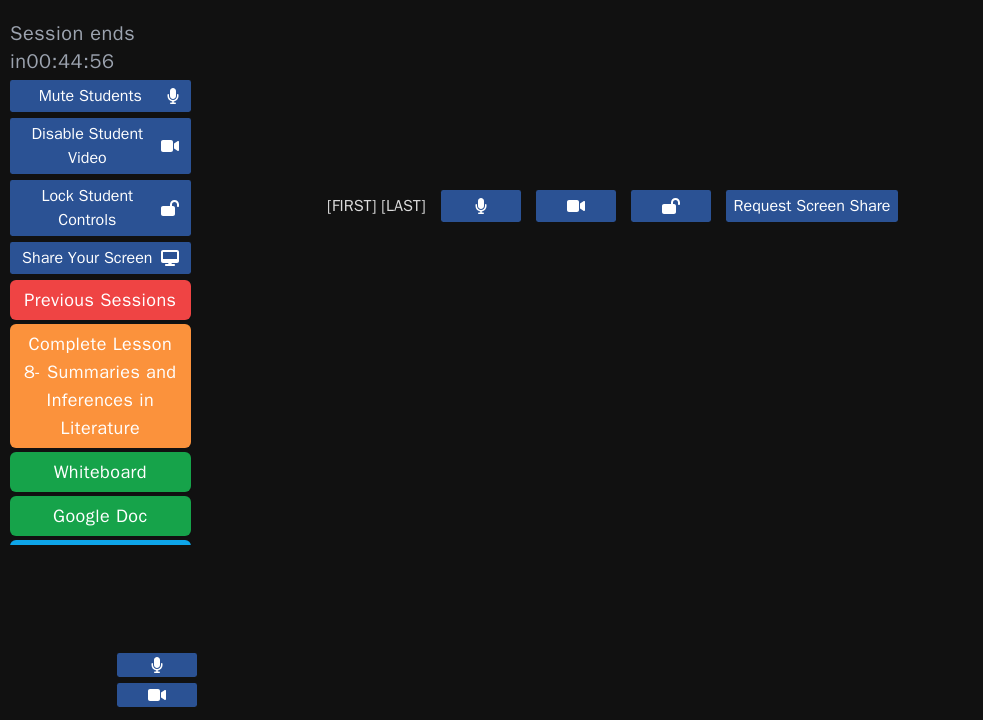 click at bounding box center (157, 665) 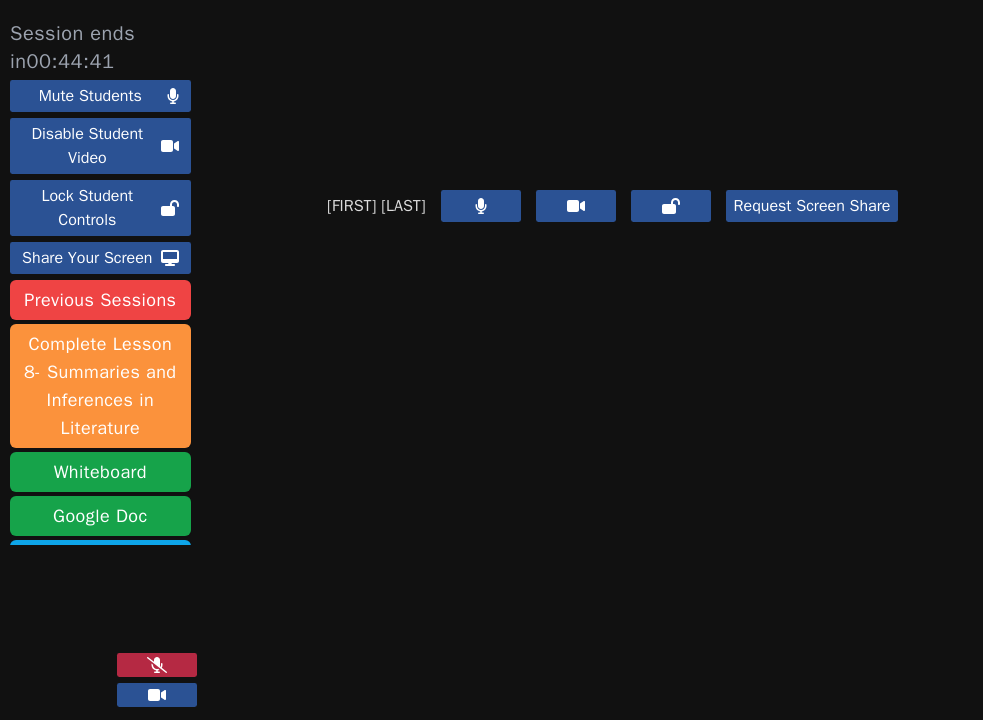 click at bounding box center [157, 665] 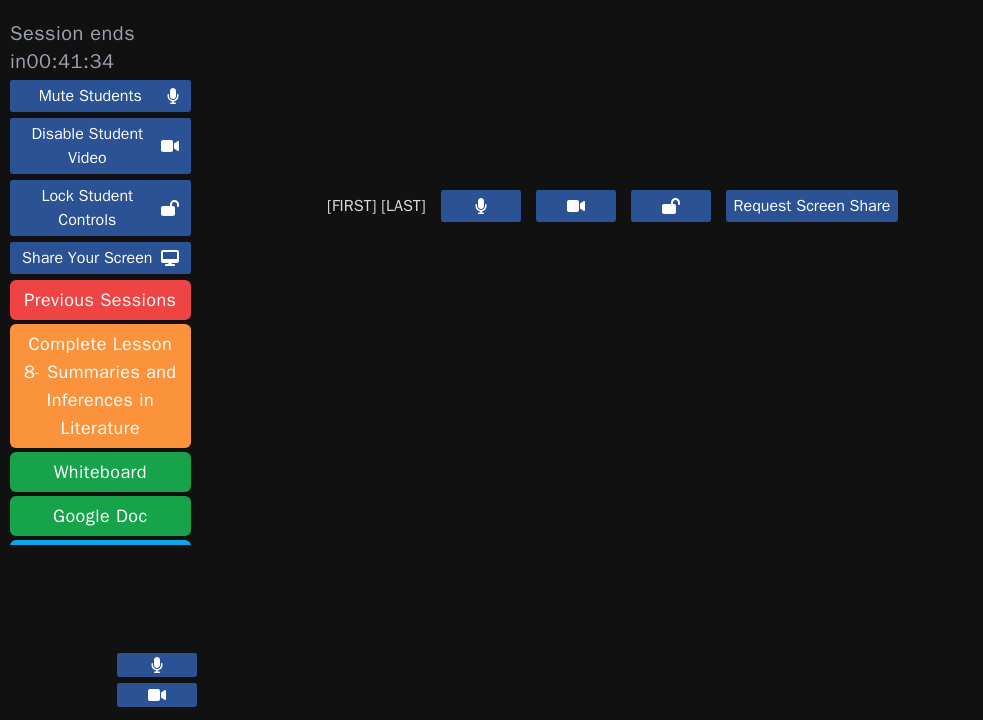 click 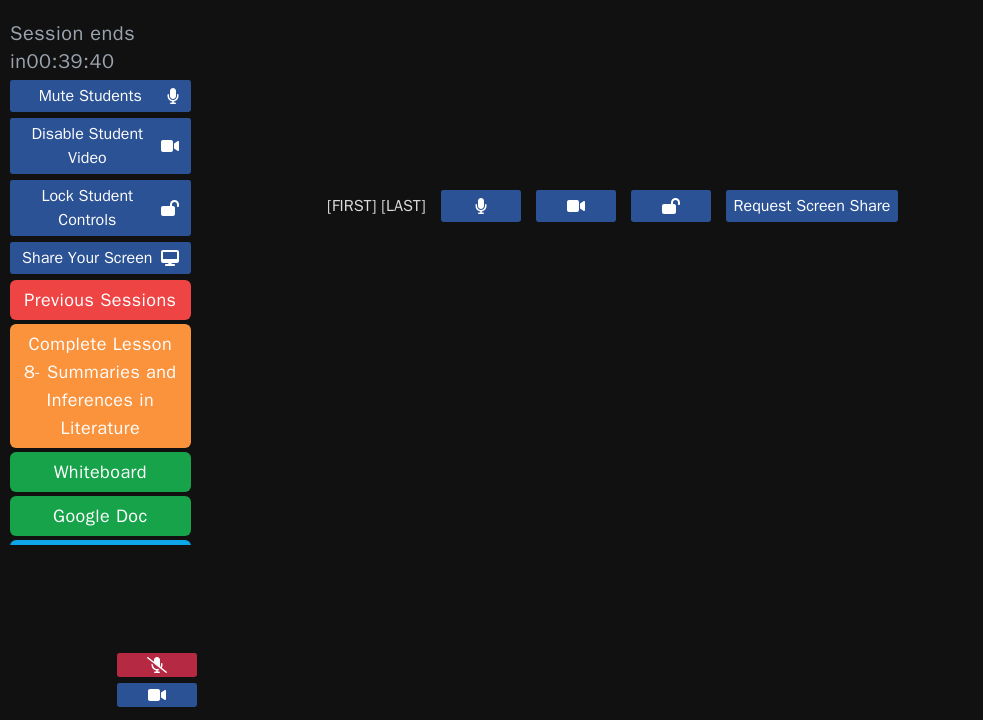 click at bounding box center (157, 665) 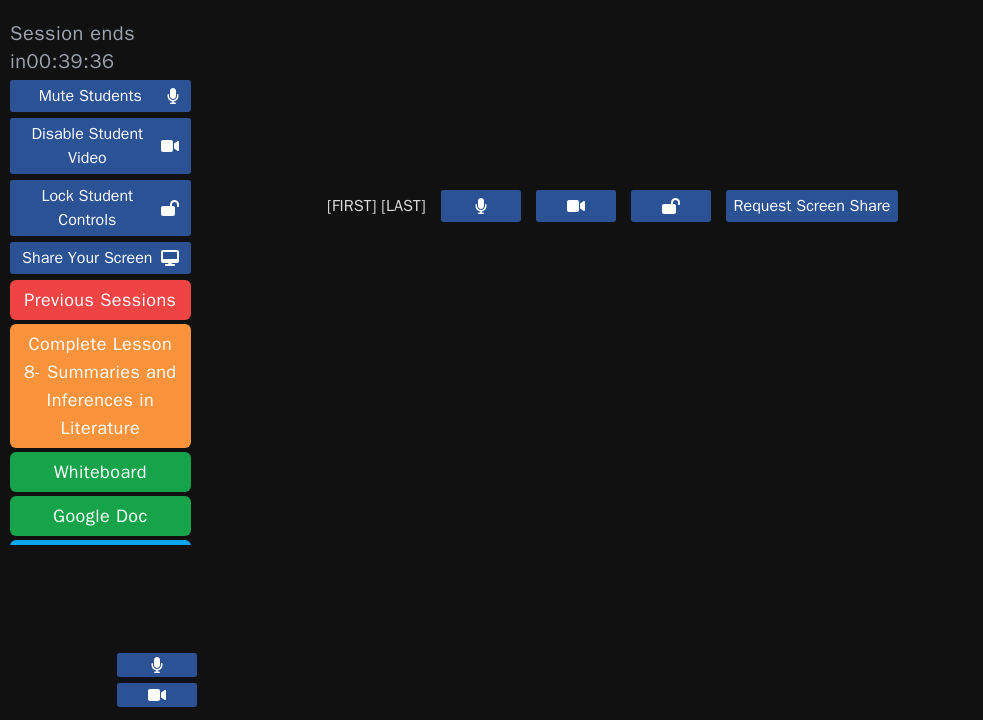click at bounding box center (157, 665) 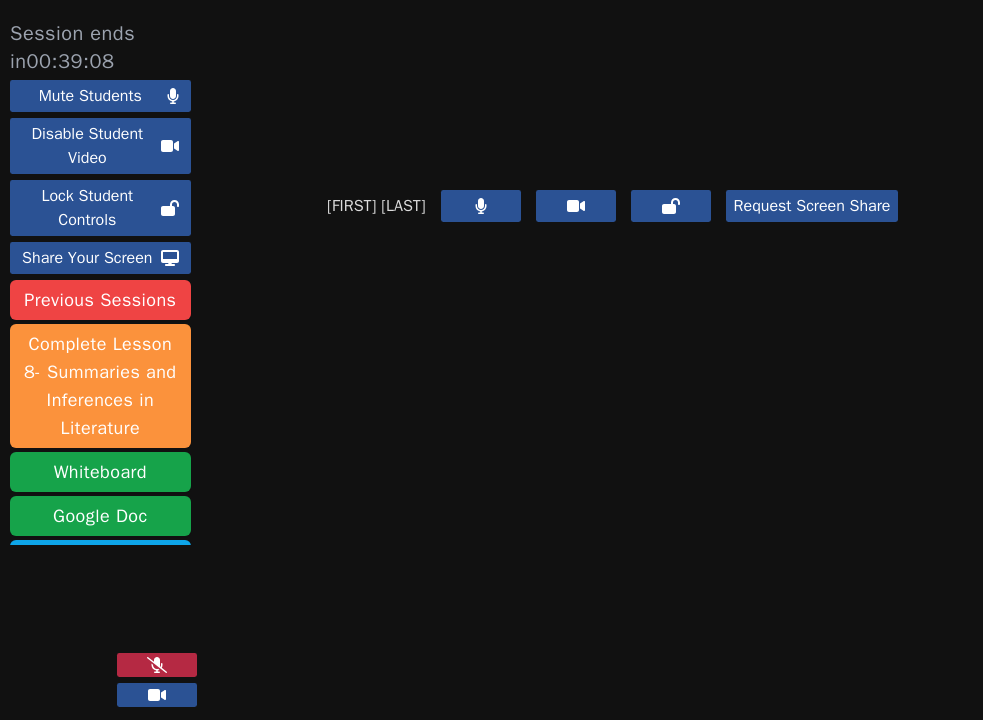 click at bounding box center [157, 665] 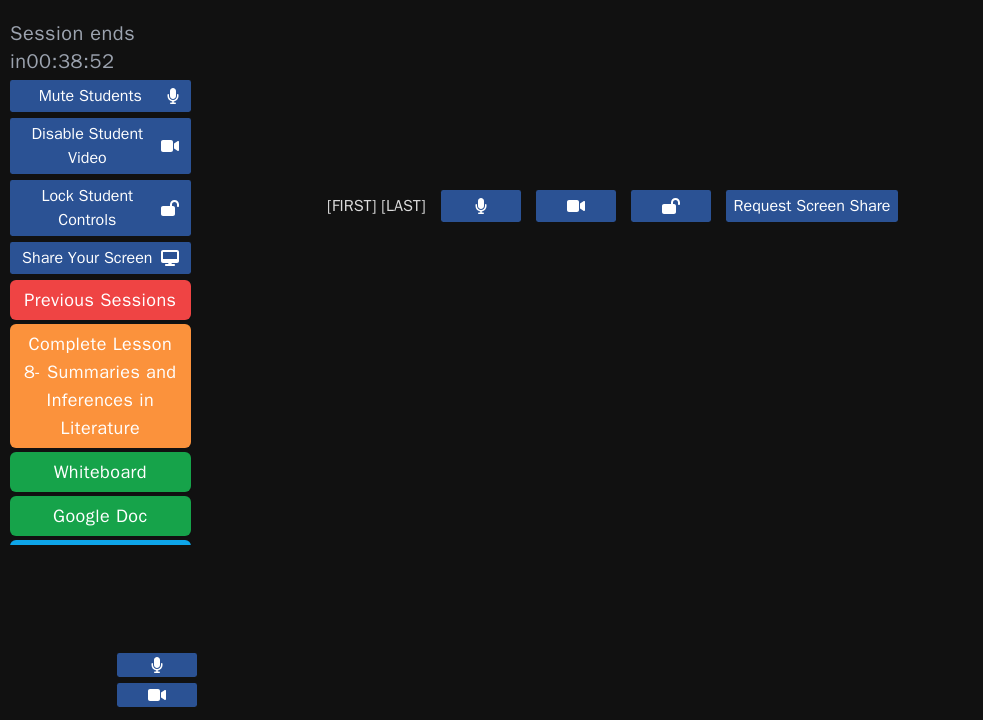 click at bounding box center (157, 665) 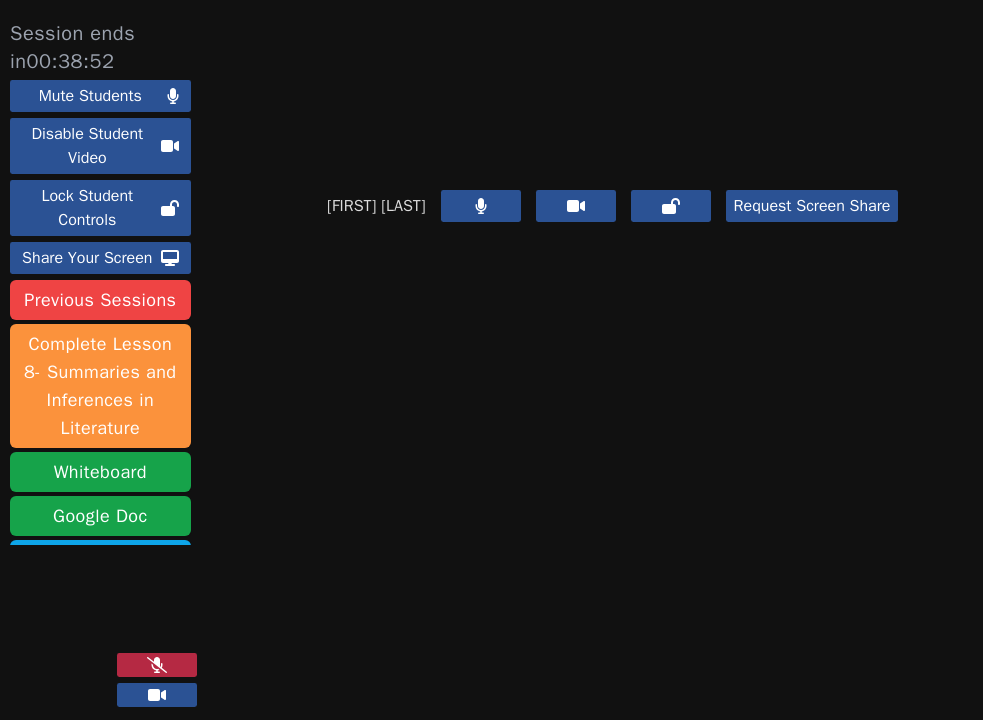 click at bounding box center (157, 665) 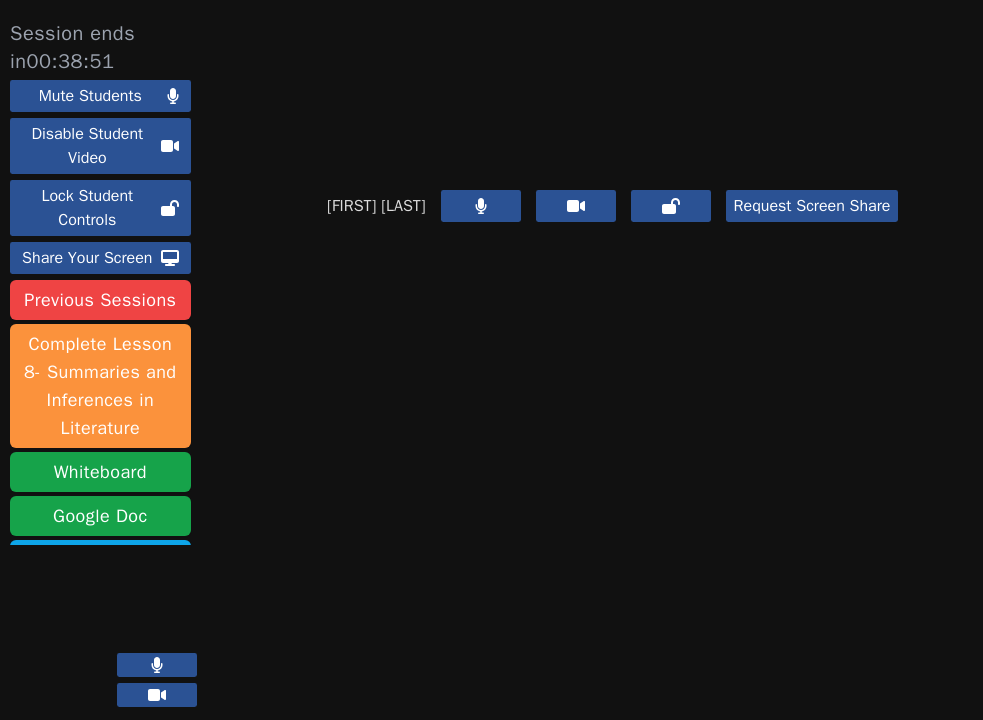click at bounding box center [157, 665] 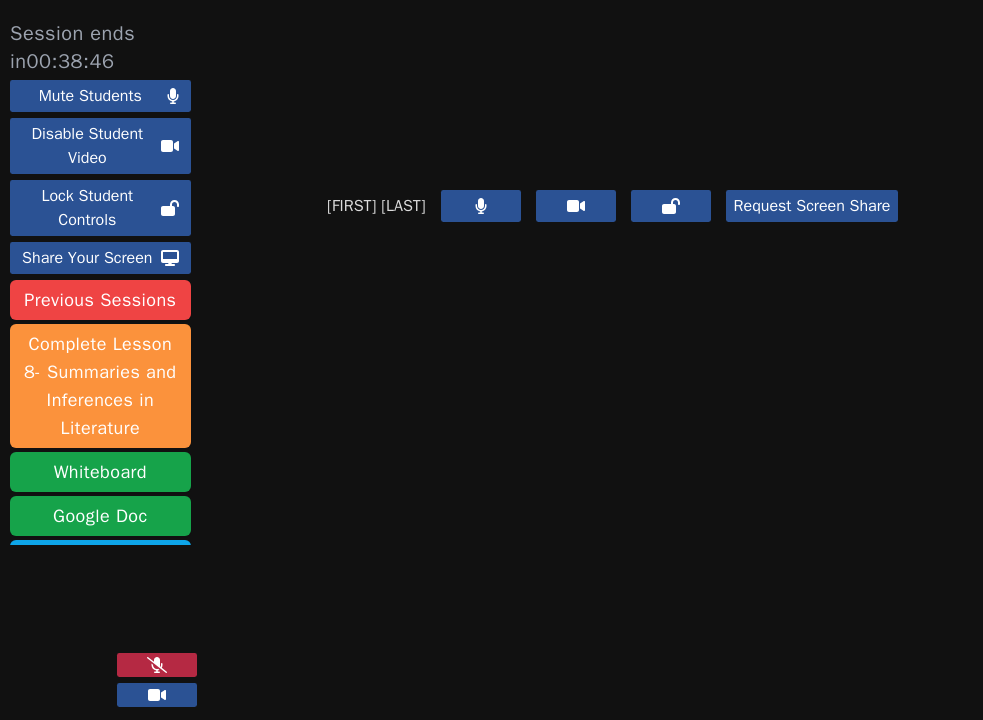 click at bounding box center (157, 665) 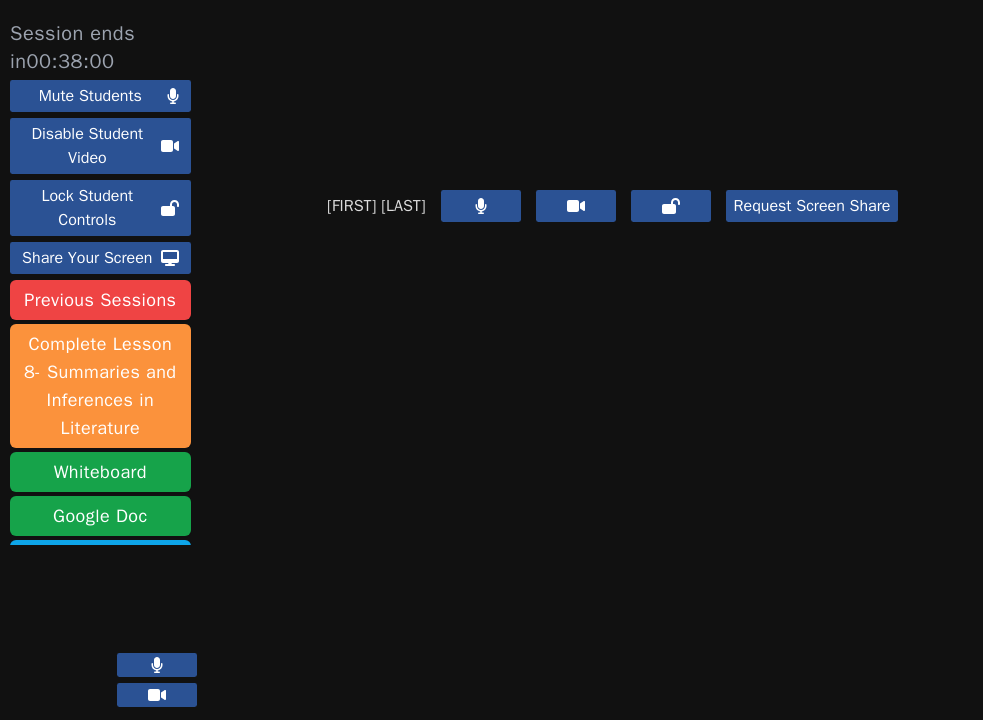 click 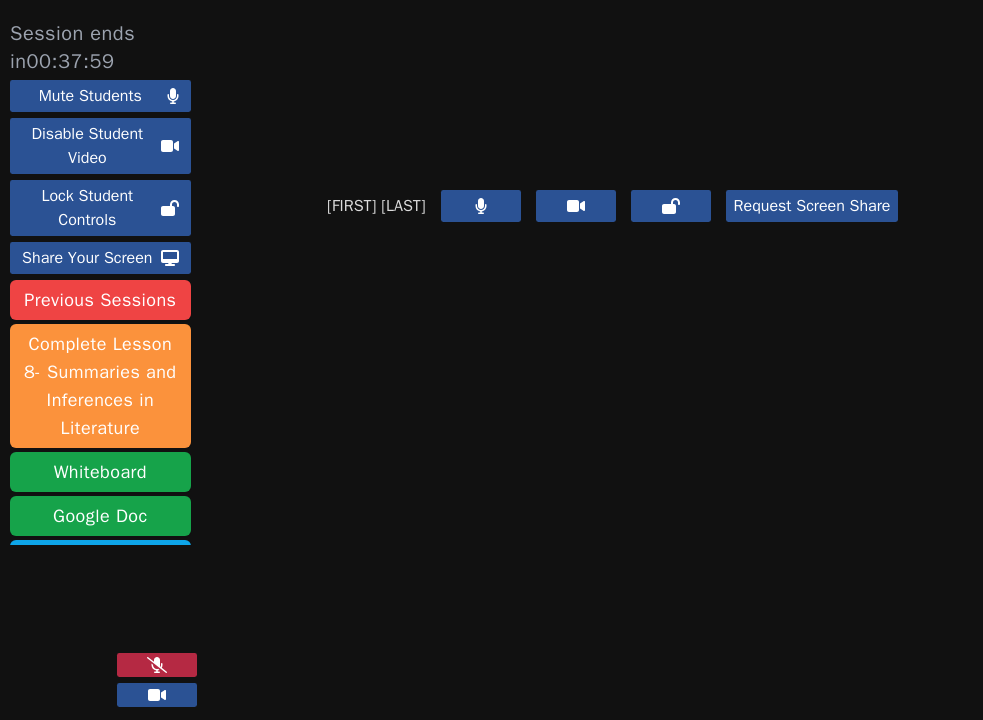 click 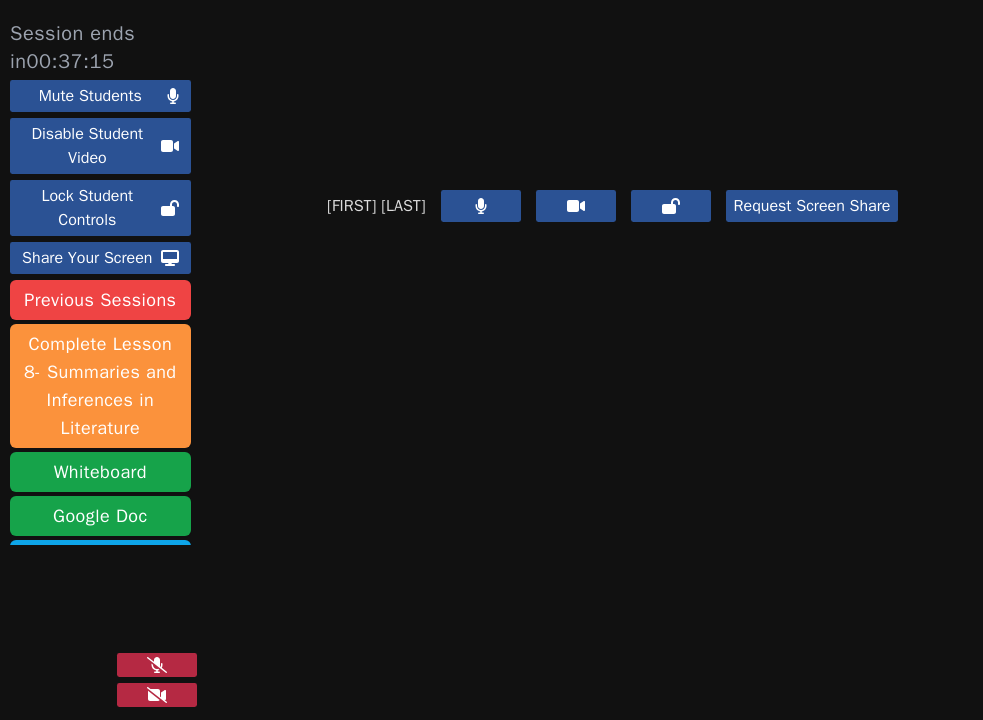click 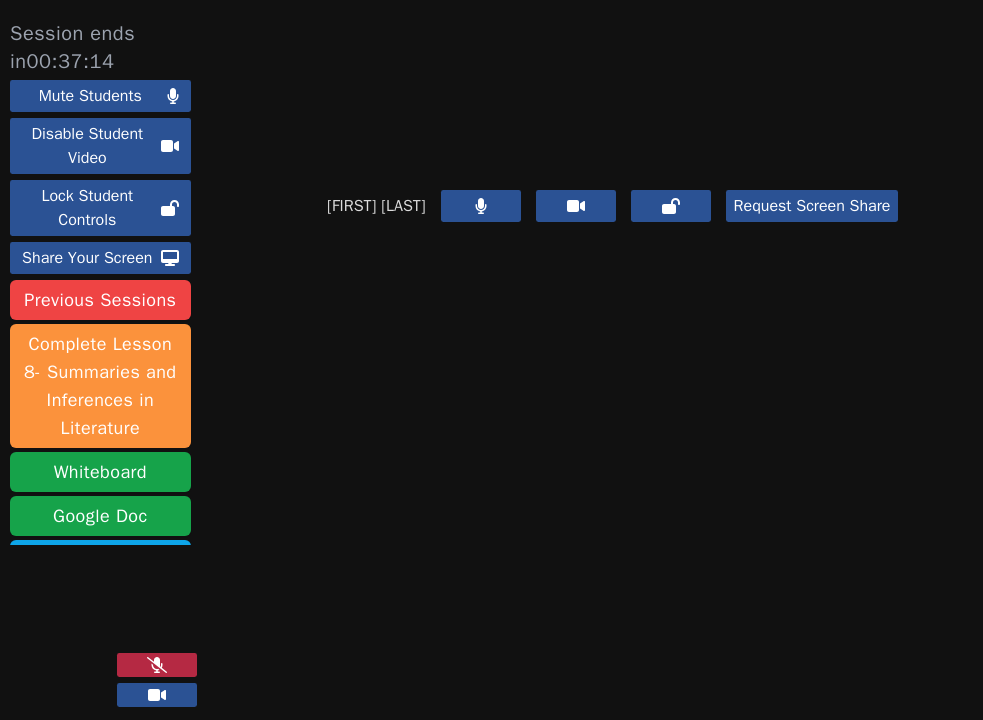 click 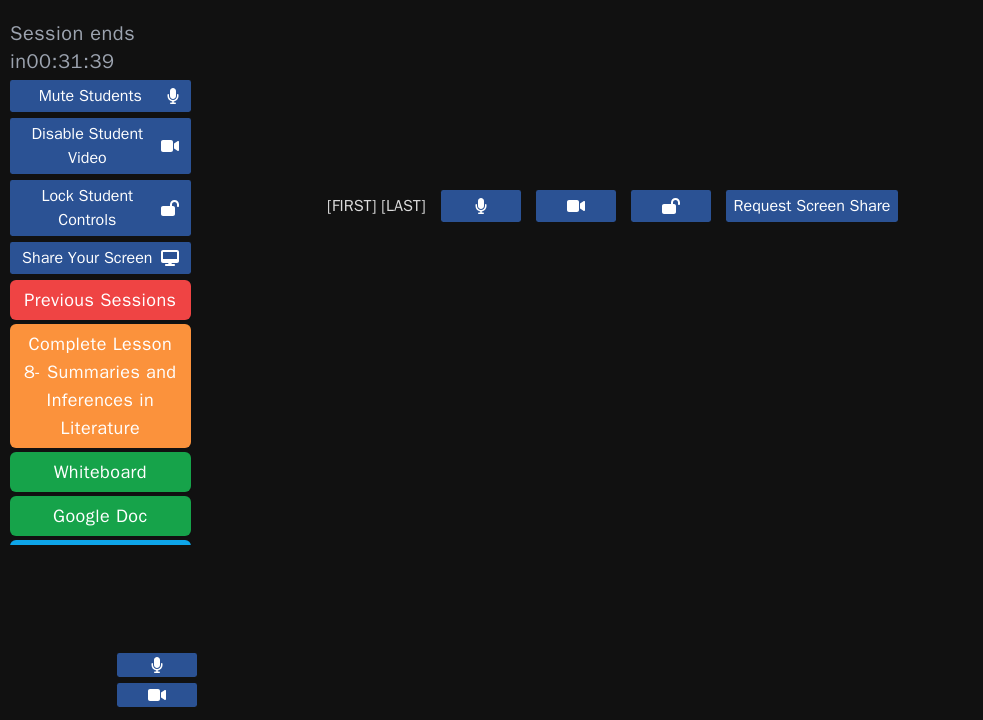 click 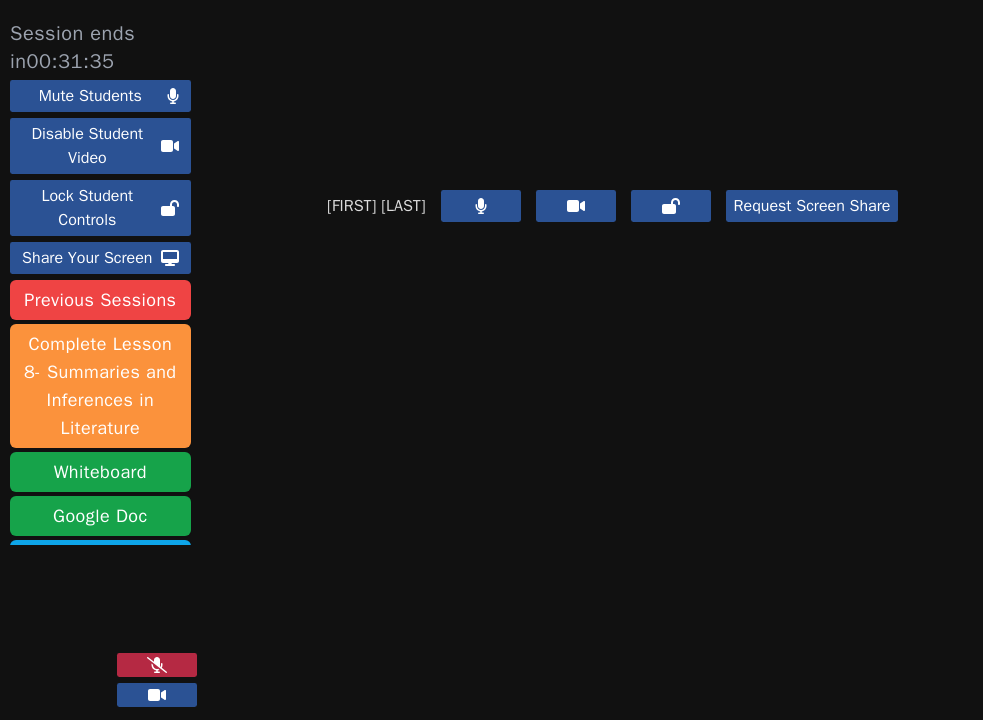 type 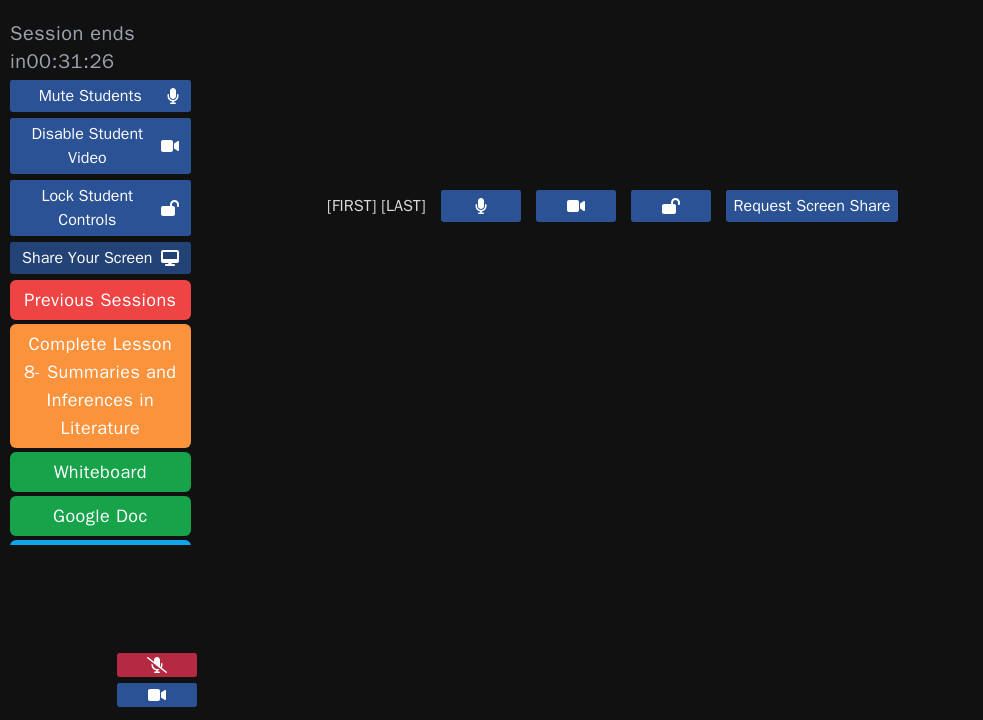 click on "Share Your Screen" at bounding box center (87, 258) 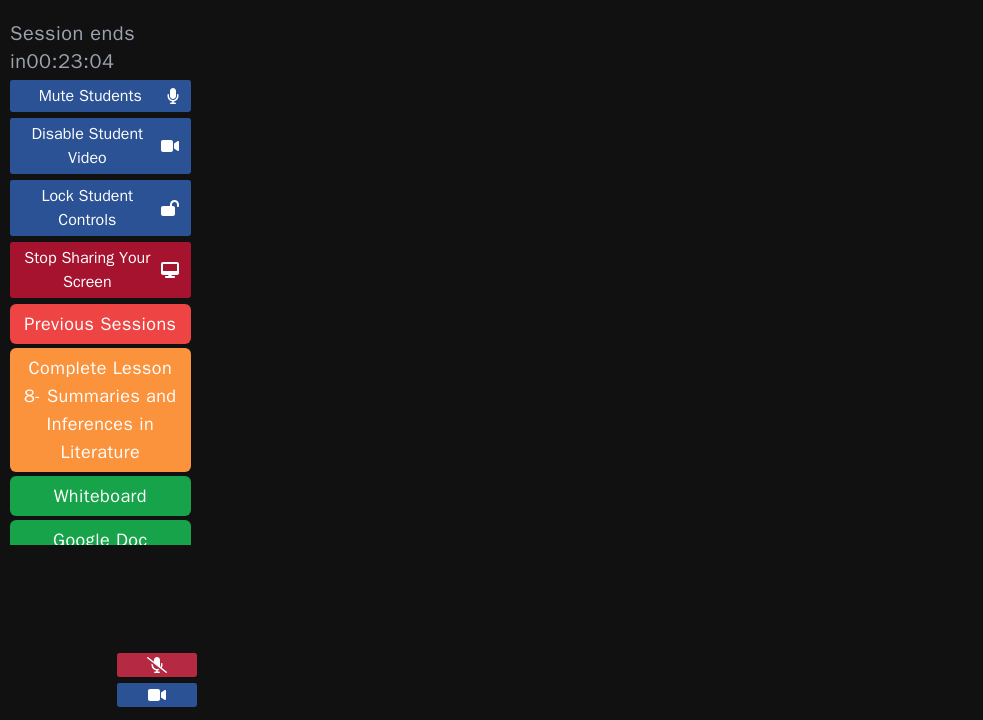 click on "Stop Sharing Your Screen" at bounding box center (87, 270) 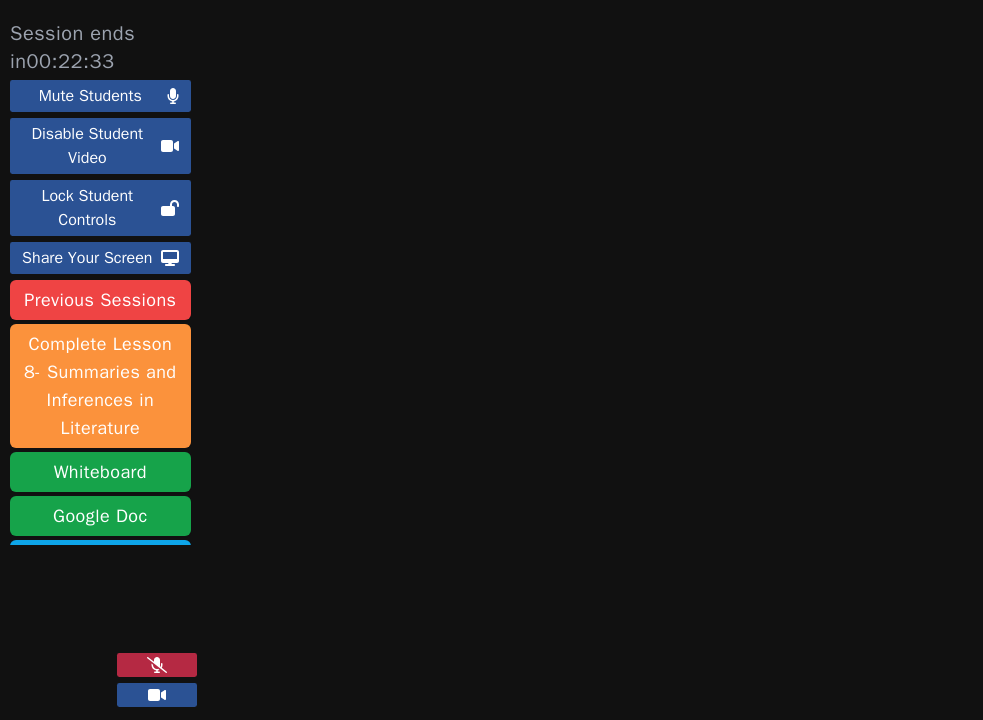 click 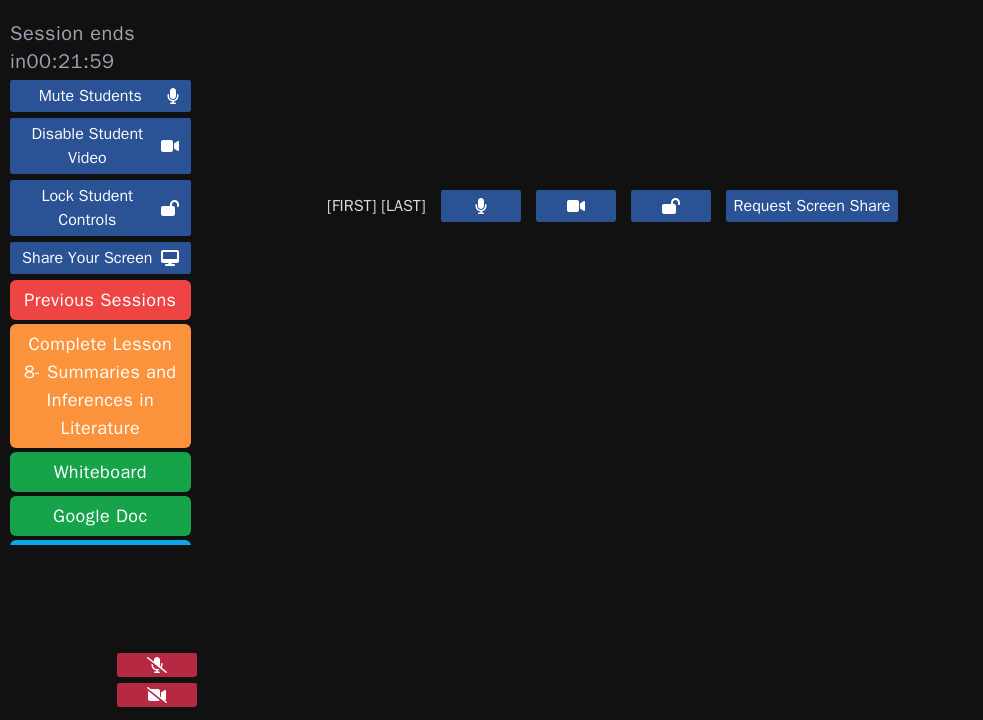 click 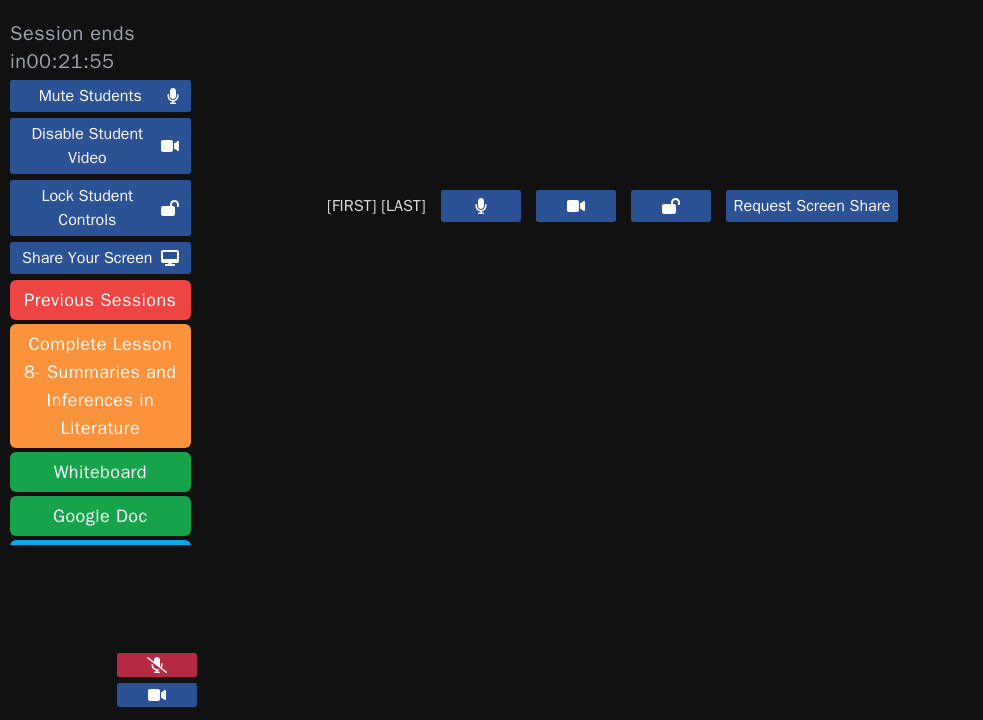 click 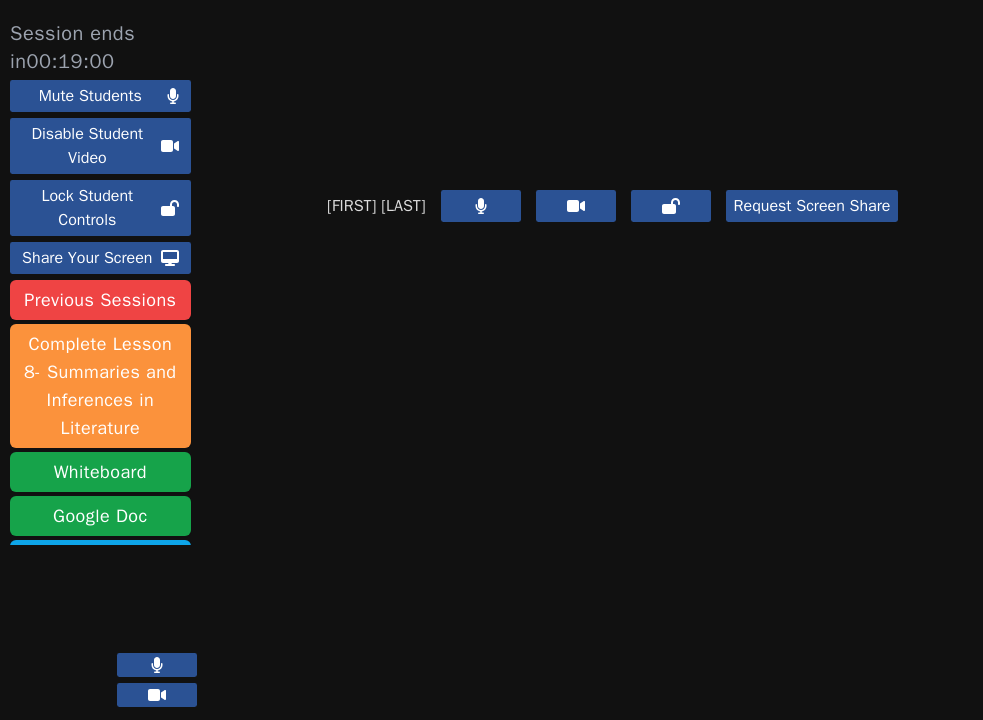 click on "Tareq Afify Request Screen Share" at bounding box center (613, 131) 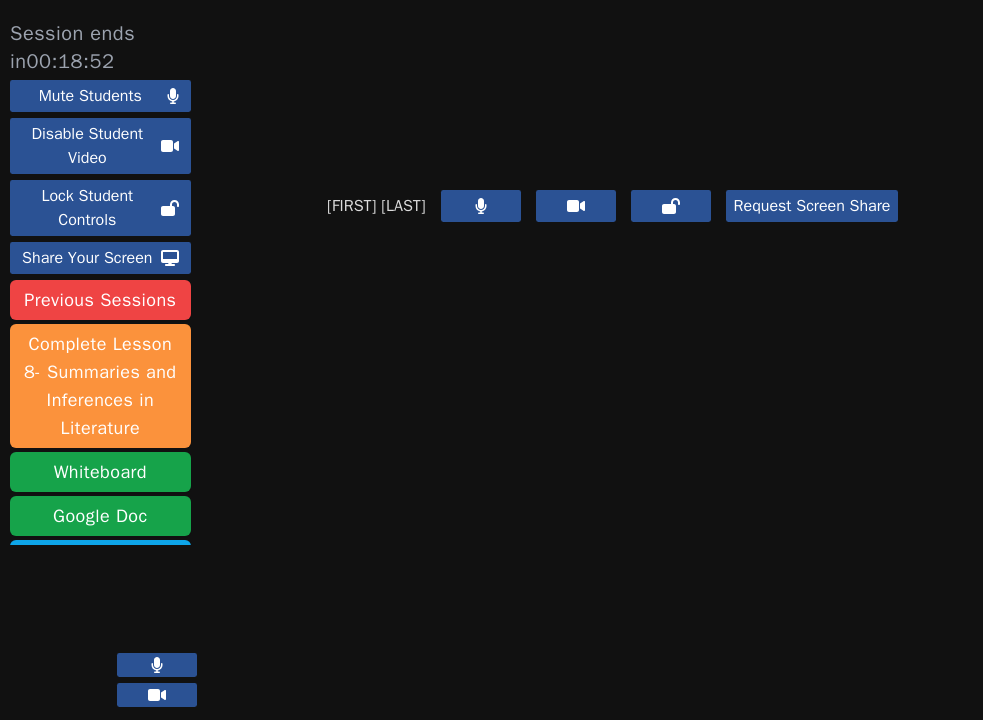 click 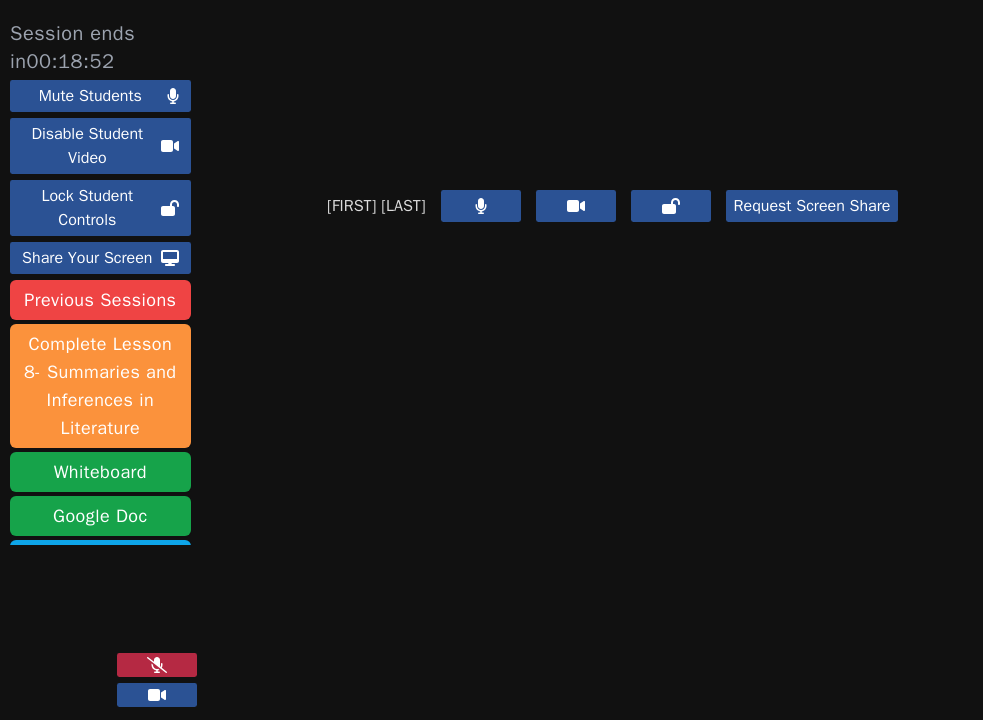 click 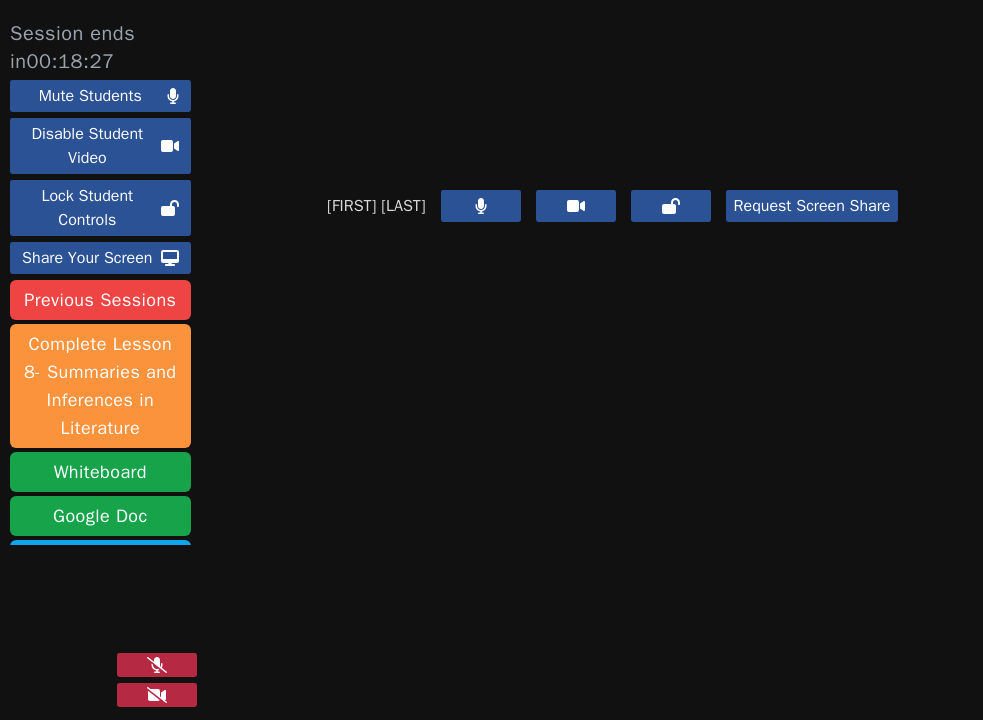 click 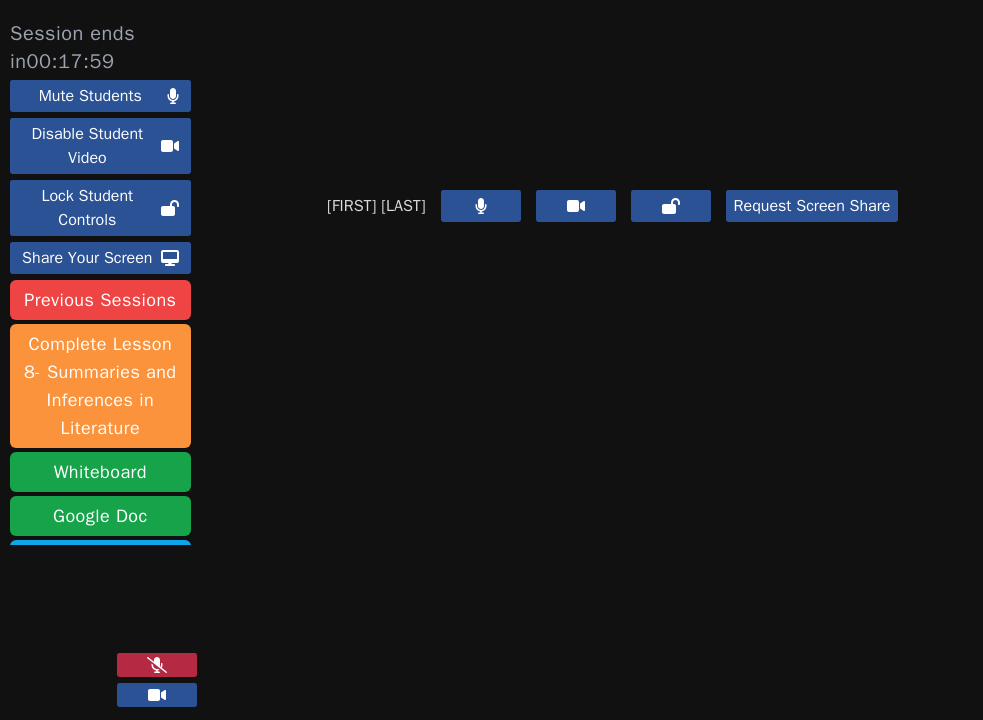 click at bounding box center [157, 665] 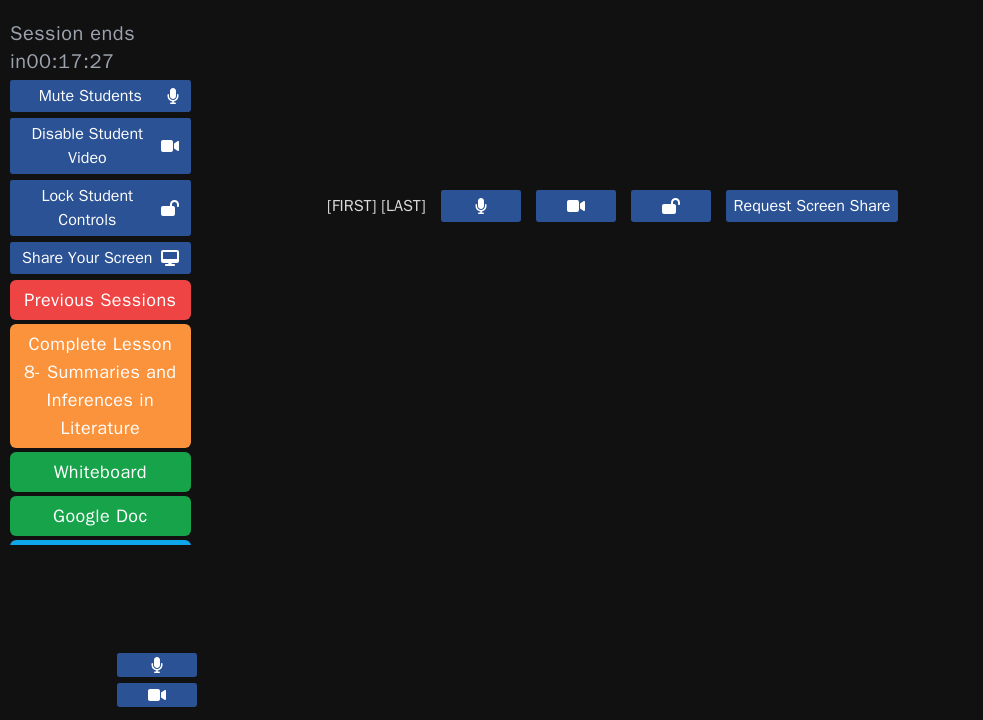 click 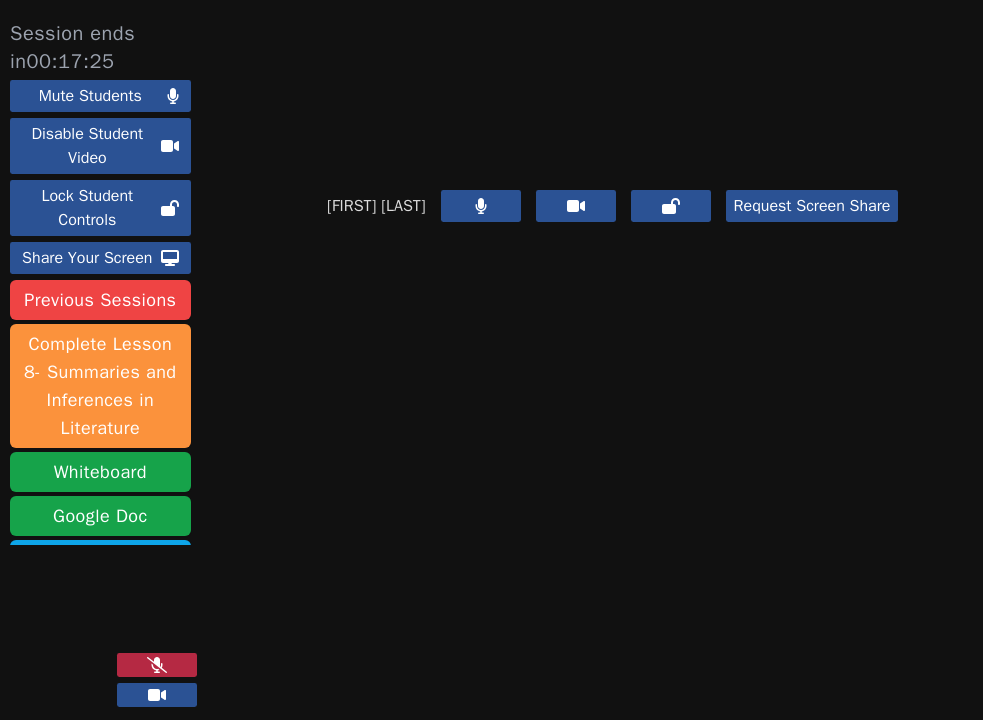 click 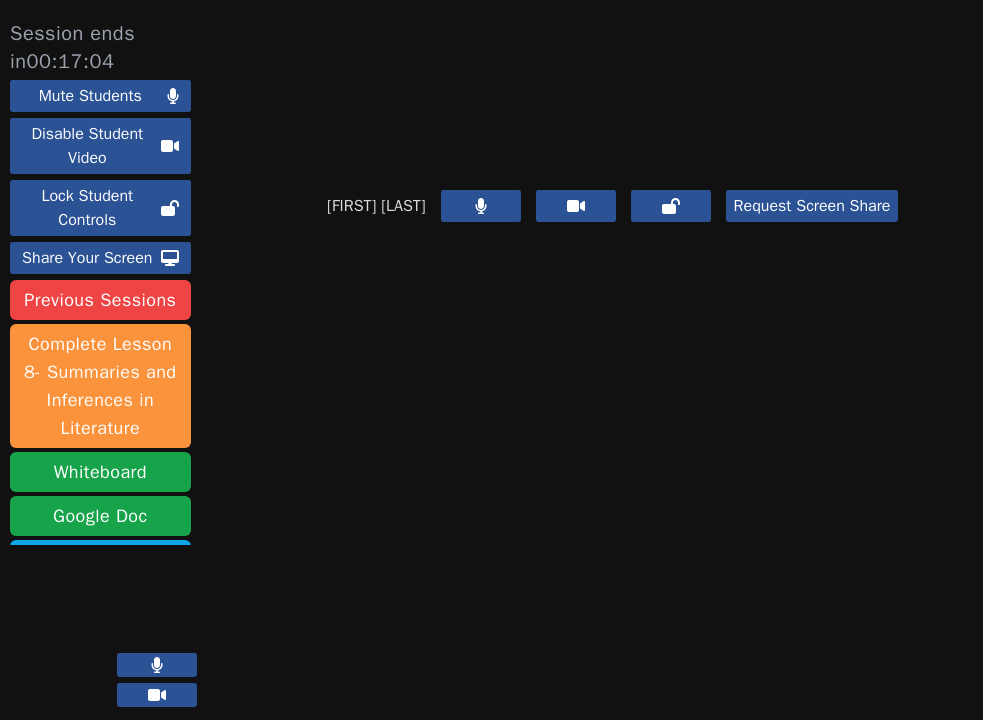 click 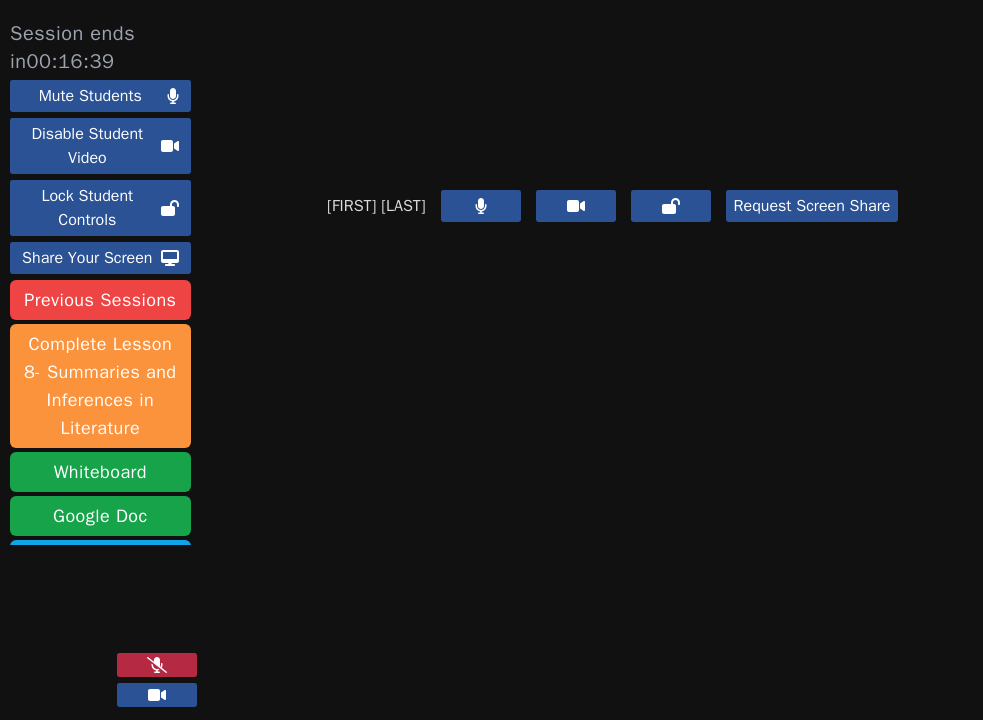 click 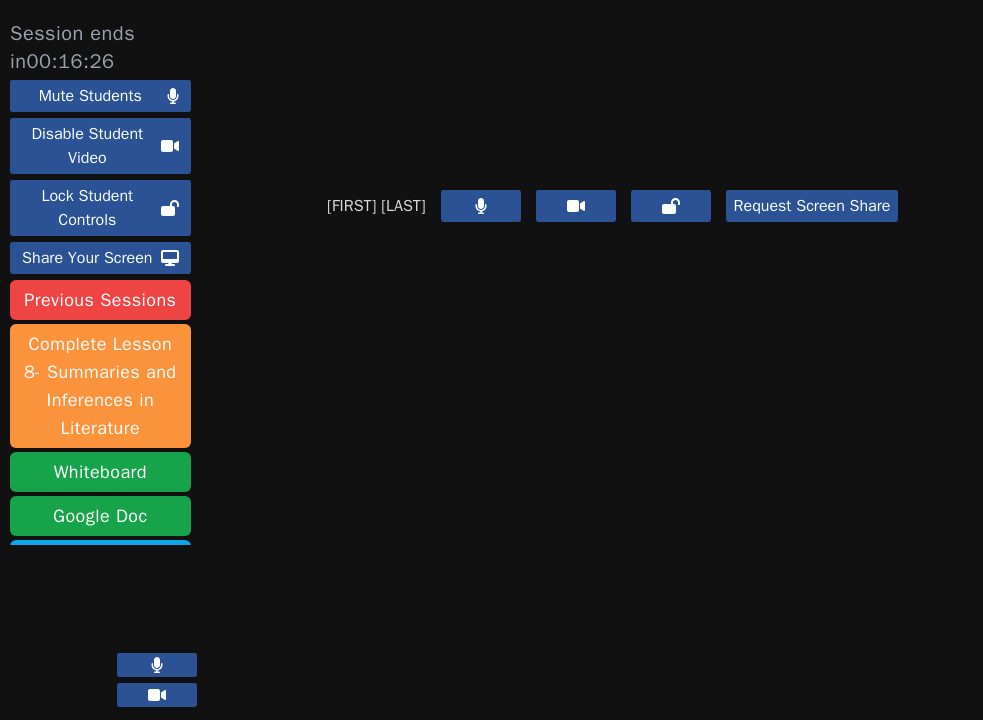 click 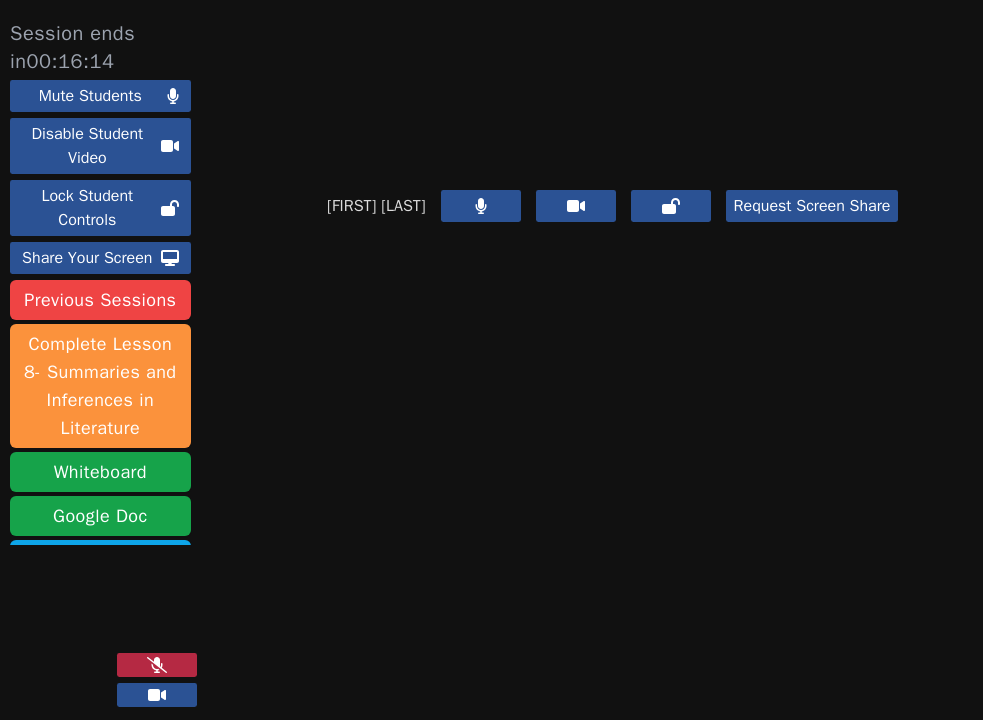 click 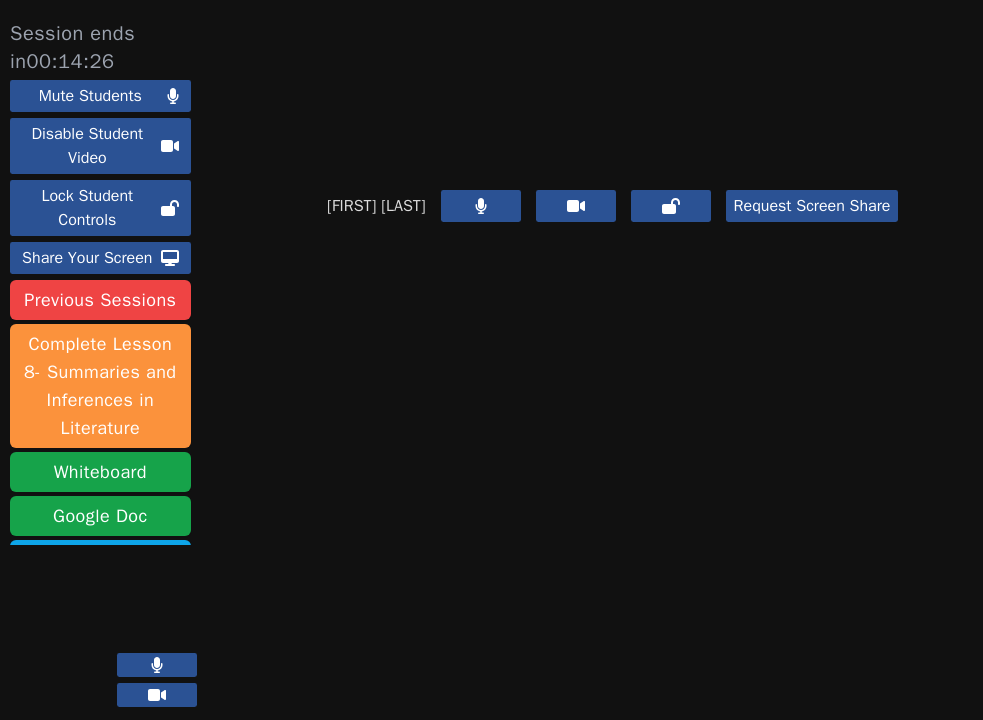 click at bounding box center [157, 665] 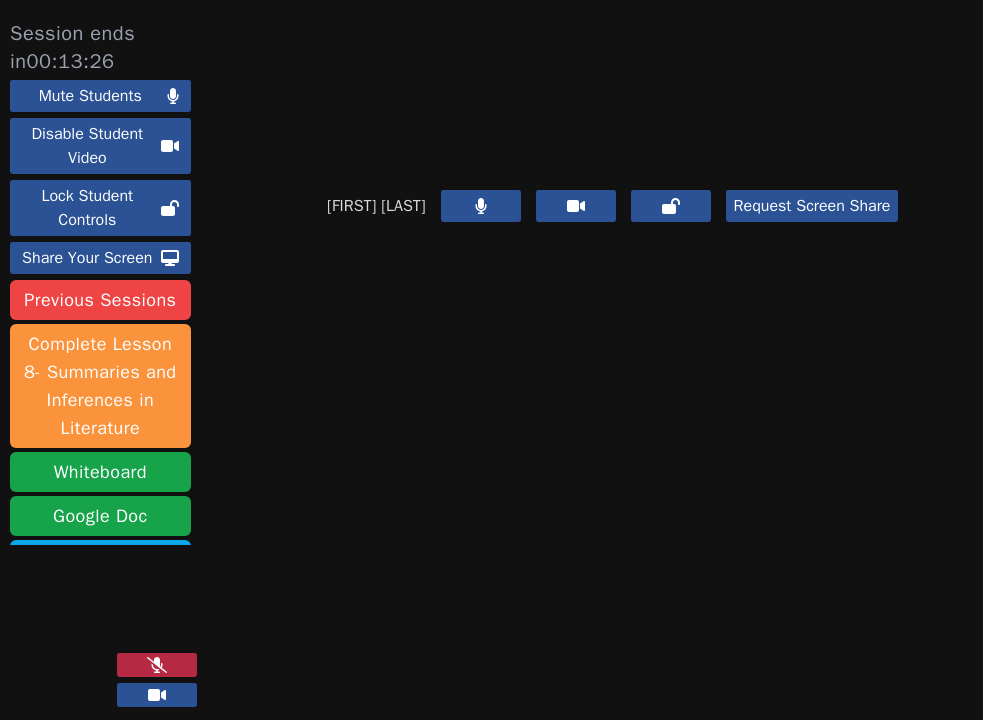 click 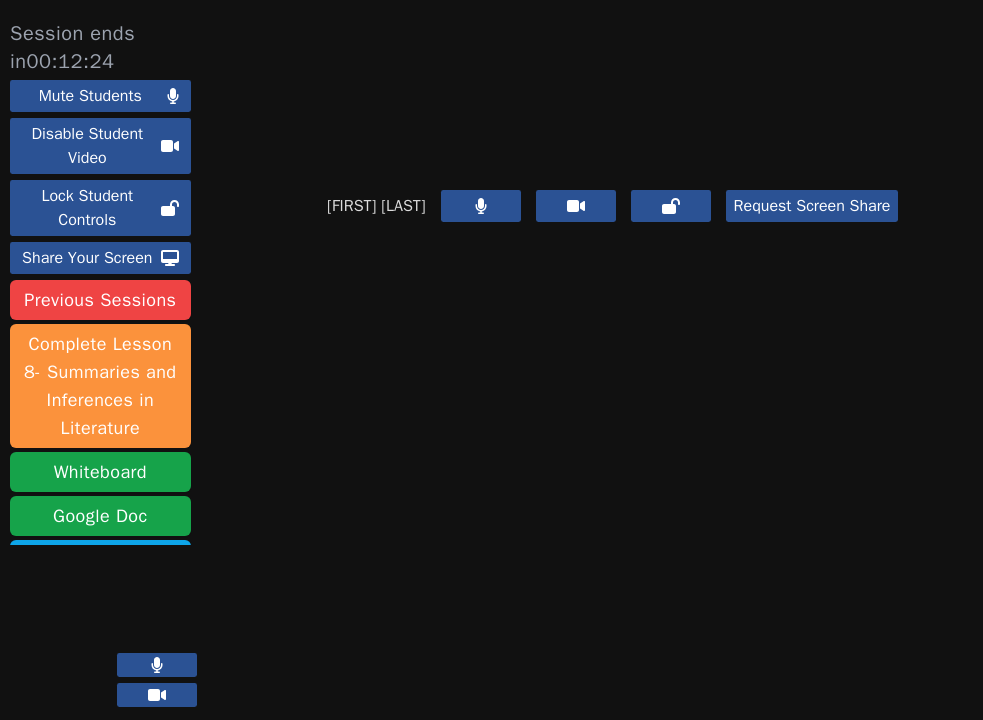 click at bounding box center (157, 665) 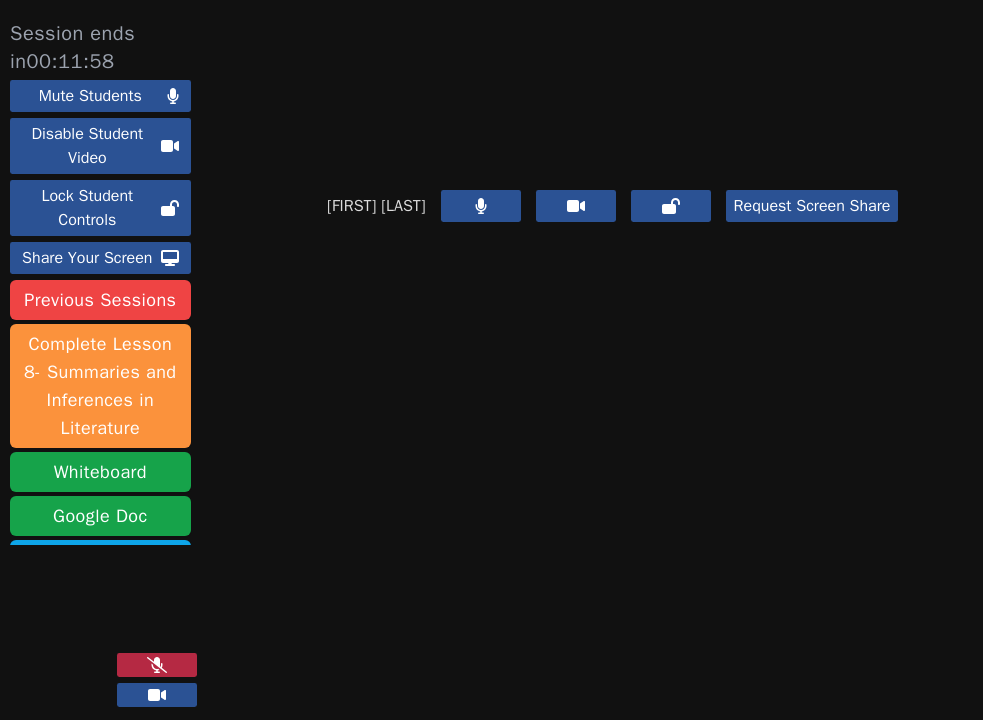 click 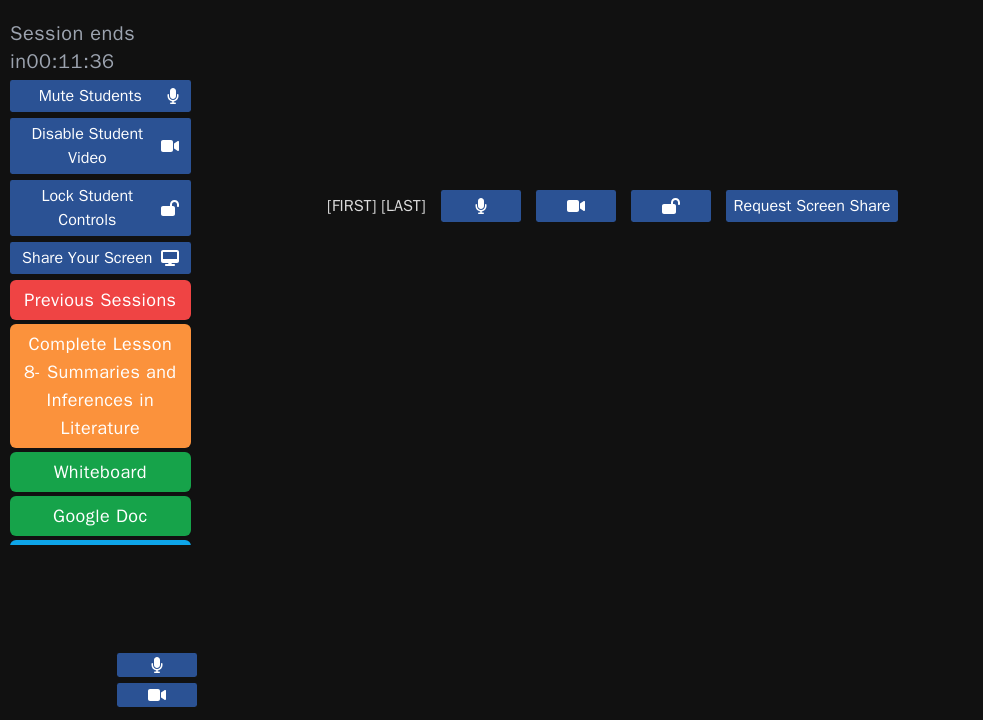 click at bounding box center (157, 665) 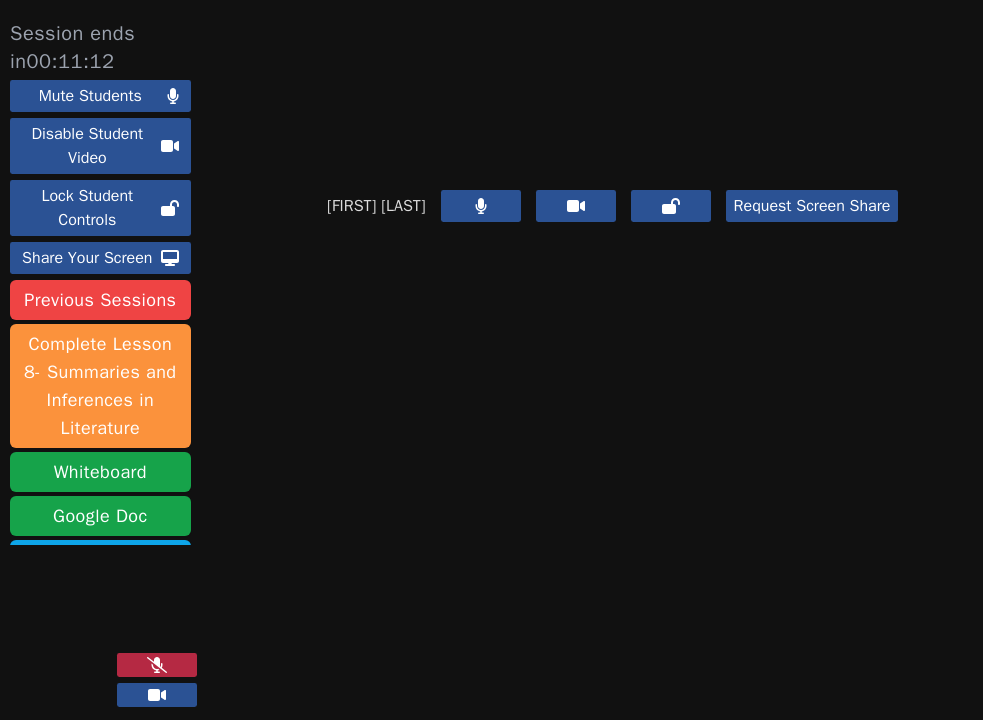 click at bounding box center [157, 665] 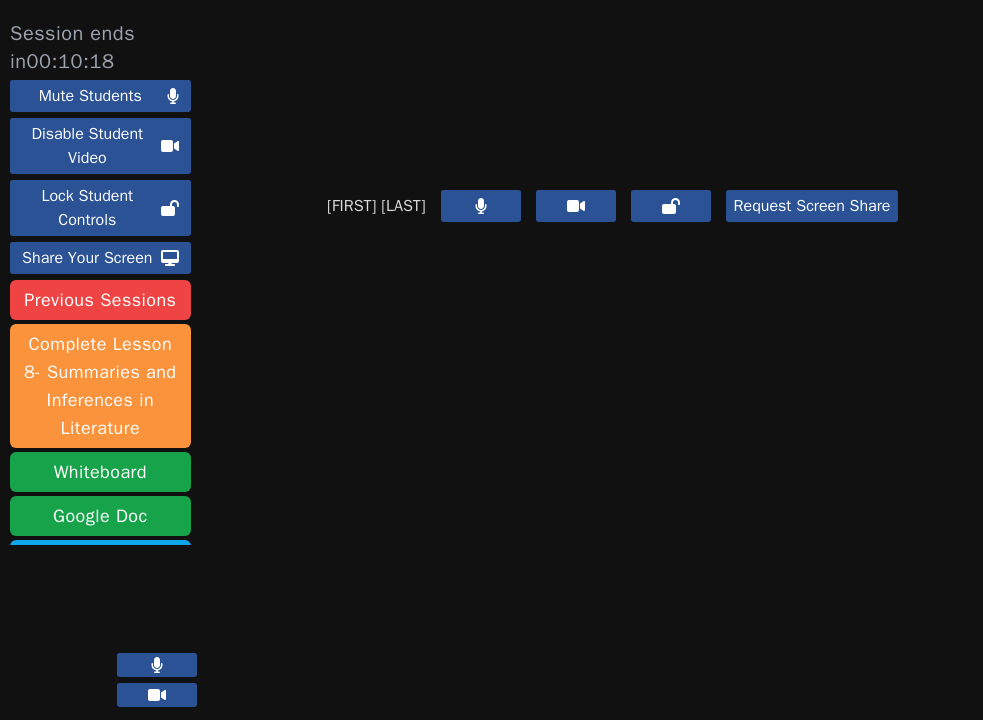 click 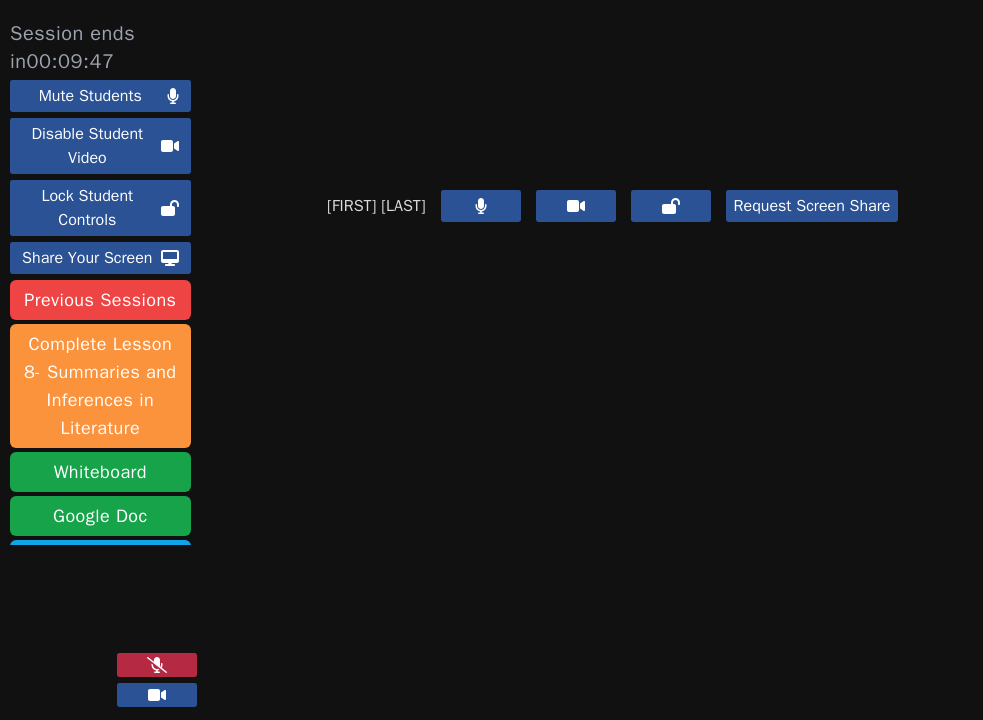 click at bounding box center (157, 665) 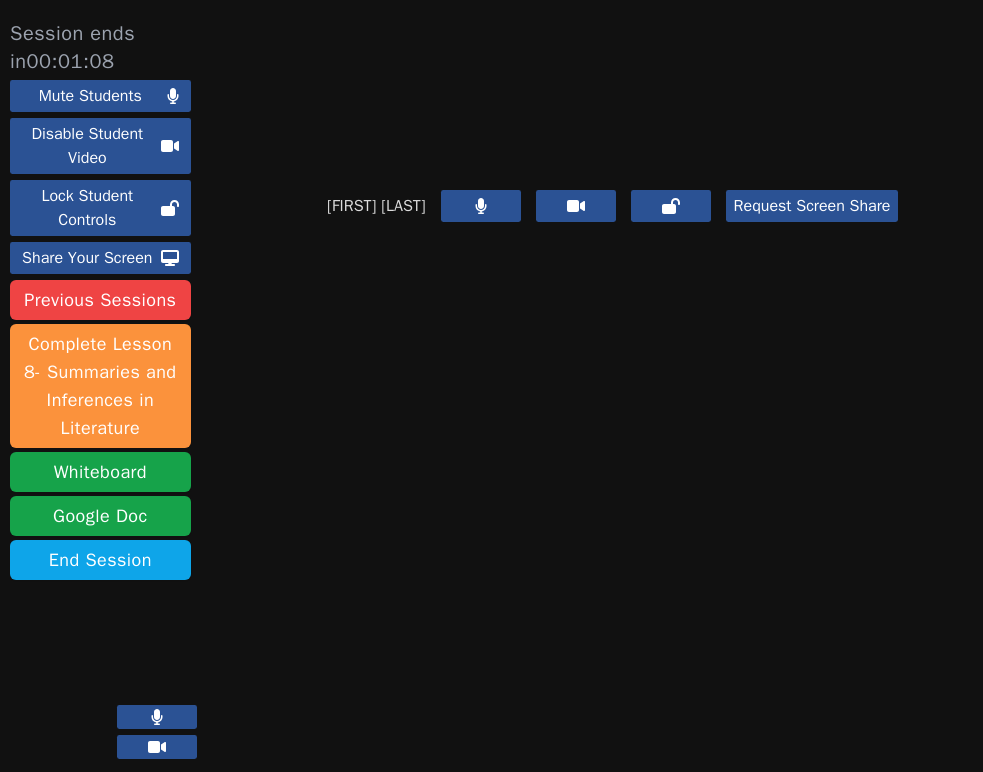 click at bounding box center (157, 717) 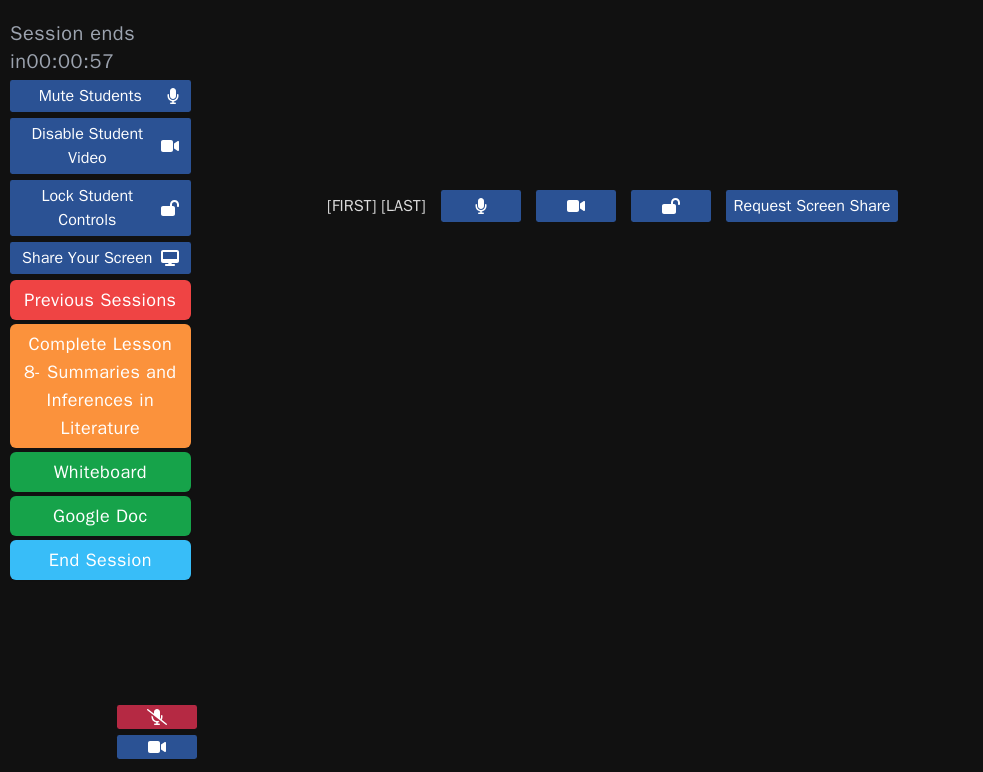 click on "End Session" at bounding box center [100, 560] 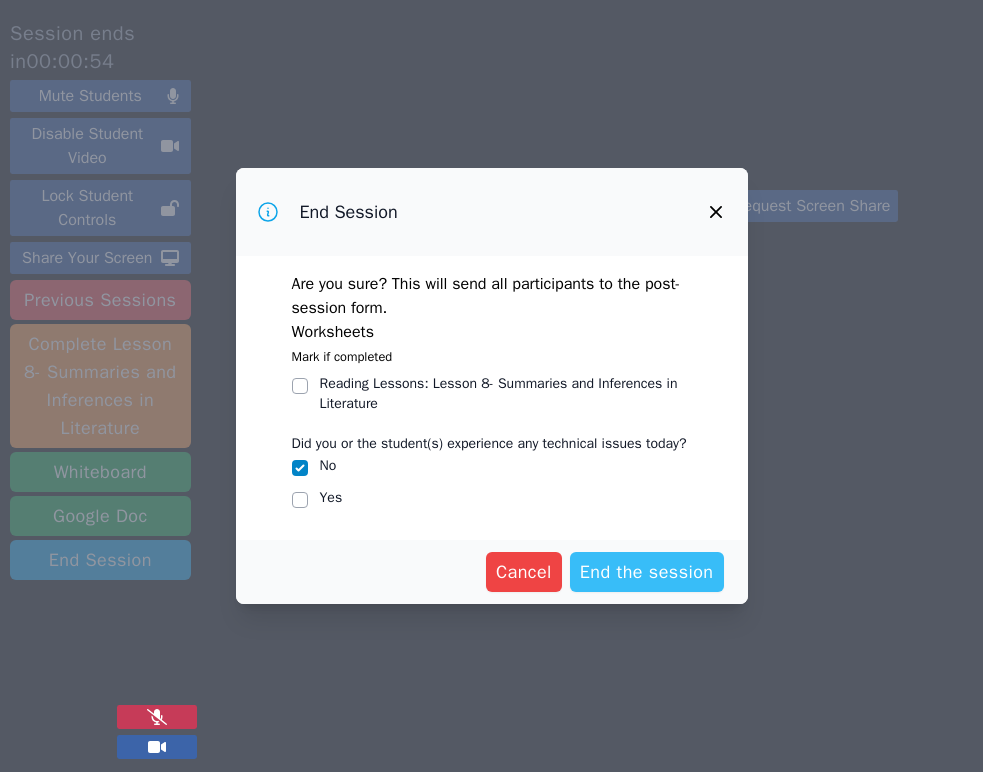 click on "End the session" at bounding box center (647, 572) 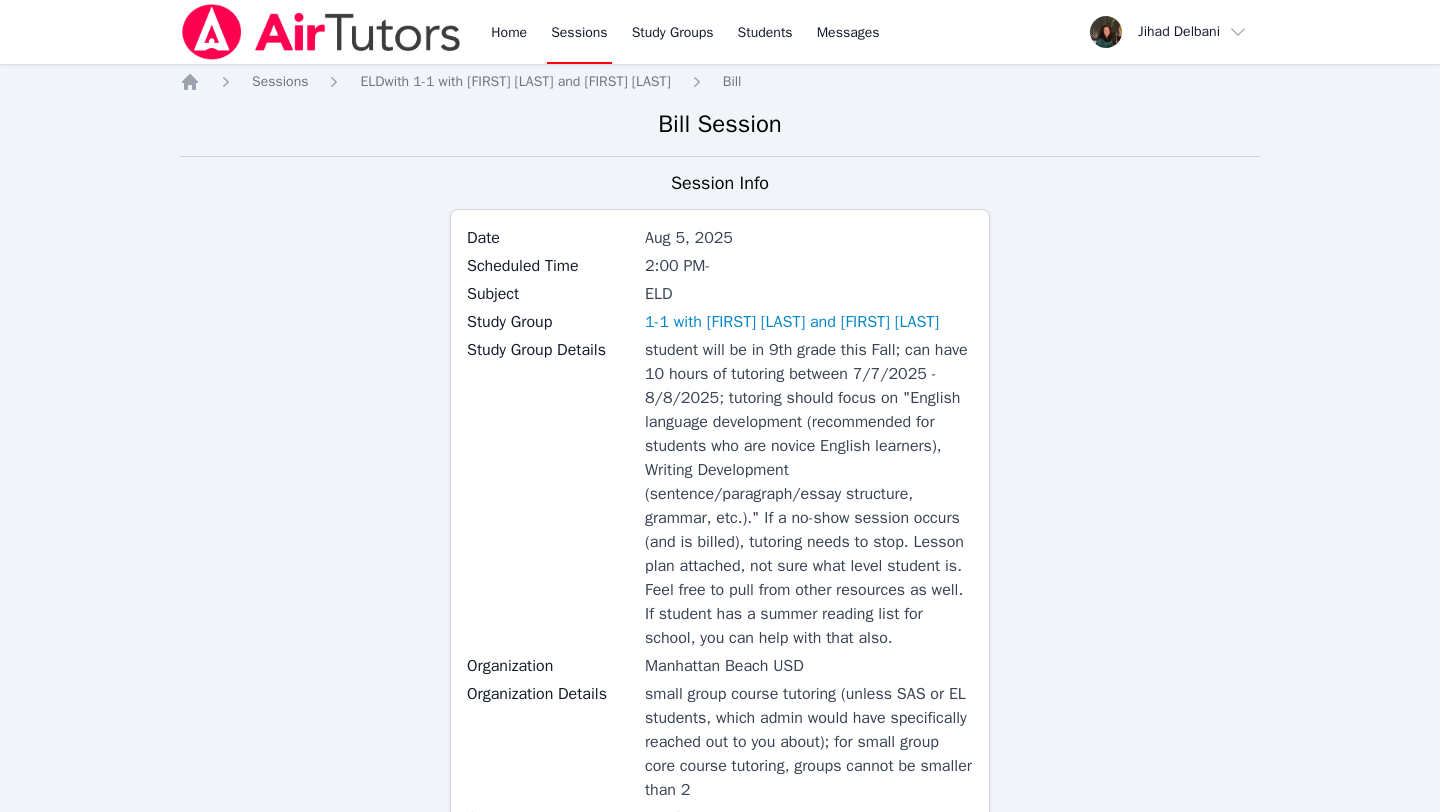 click on "Sessions" at bounding box center (579, 32) 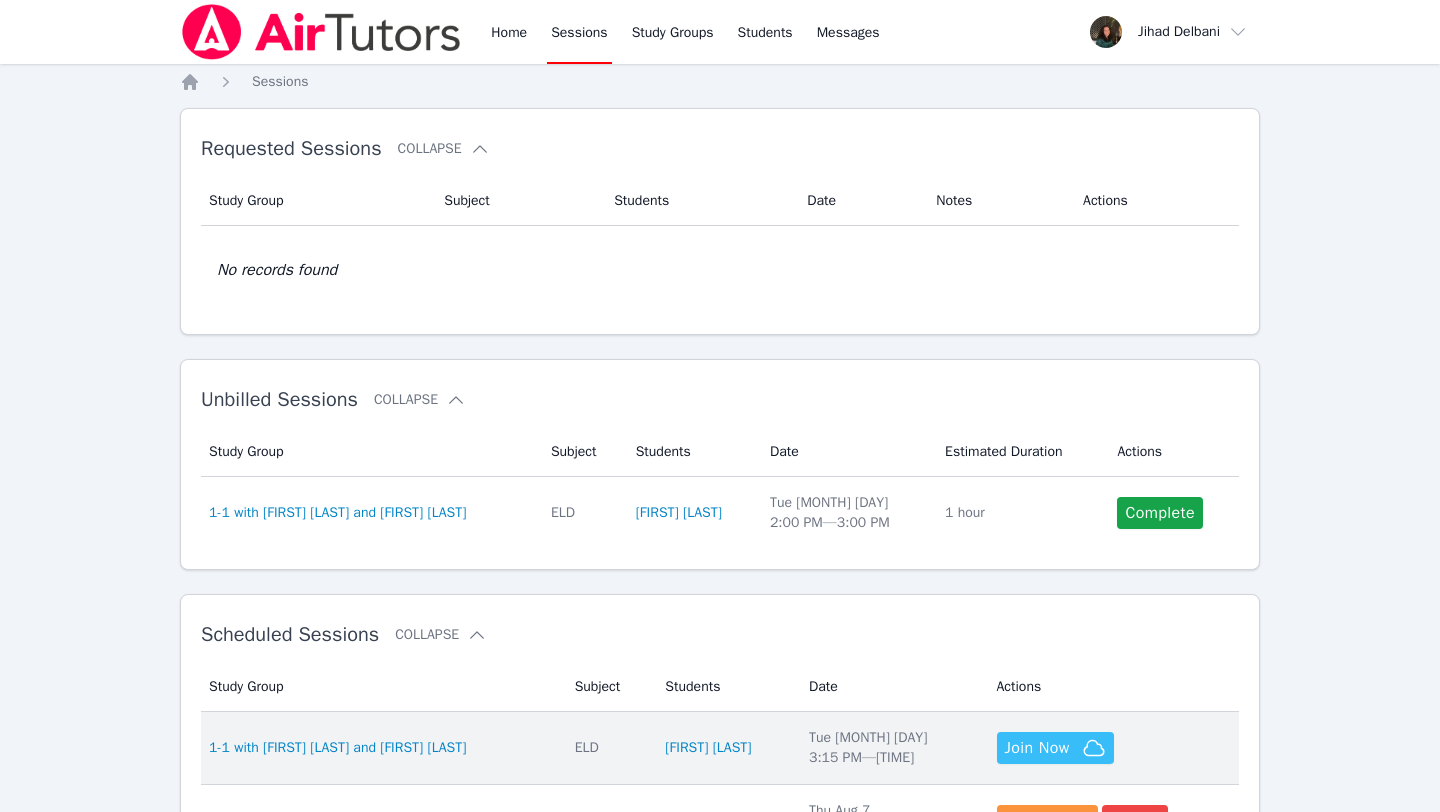 click on "Join Now" at bounding box center [1037, 748] 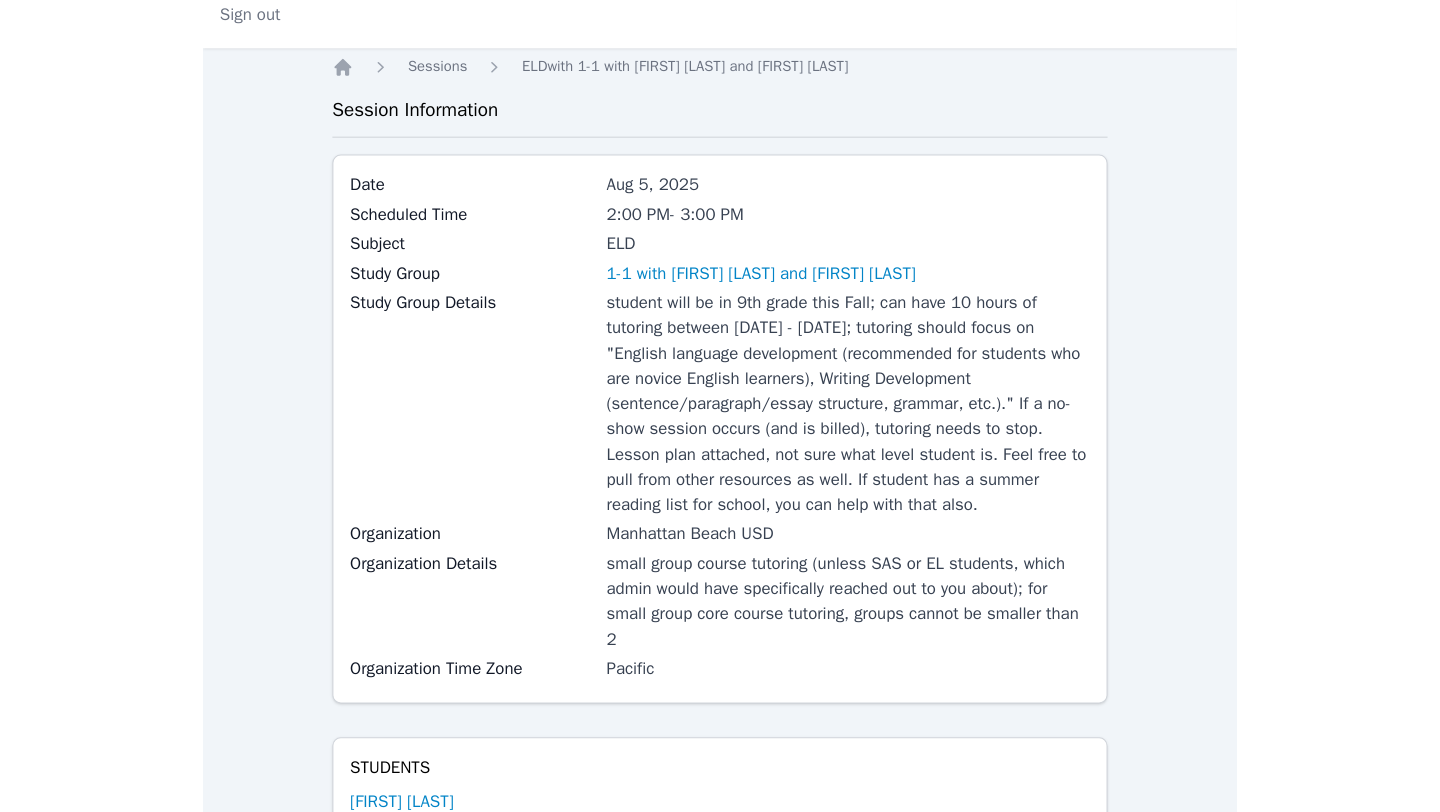 scroll, scrollTop: 0, scrollLeft: 0, axis: both 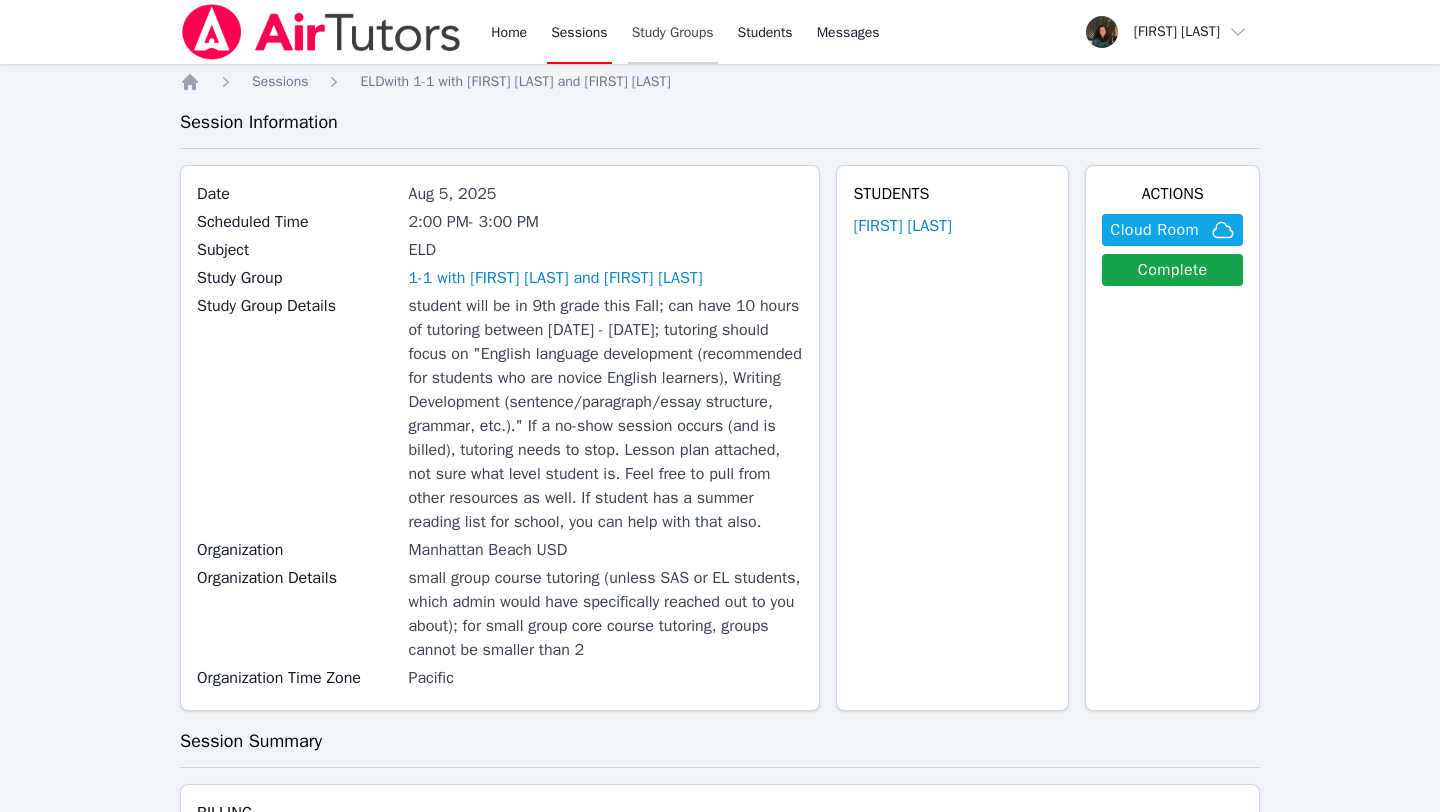 click on "Study Groups" at bounding box center (673, 32) 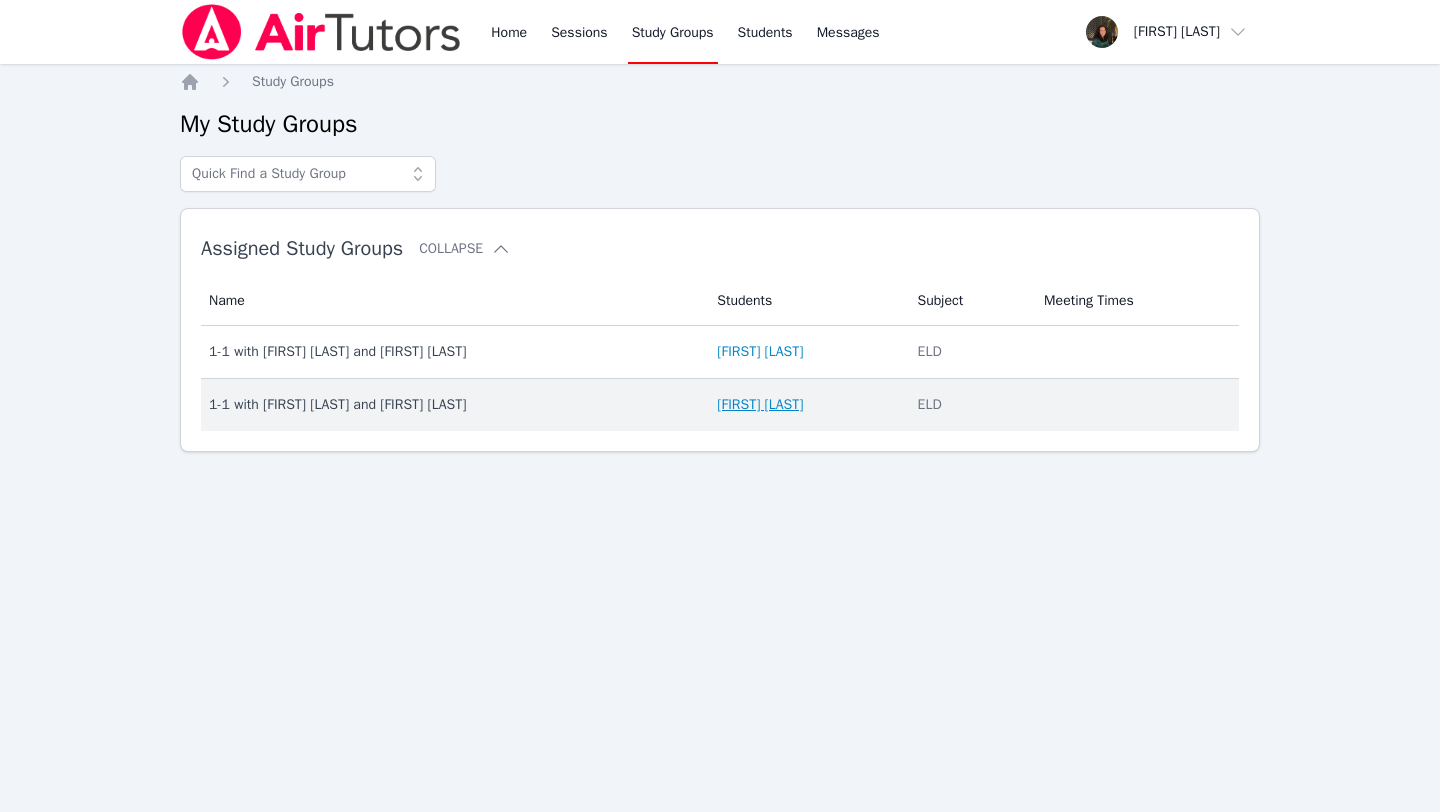 click on "[FIRST] [LAST]" at bounding box center (760, 405) 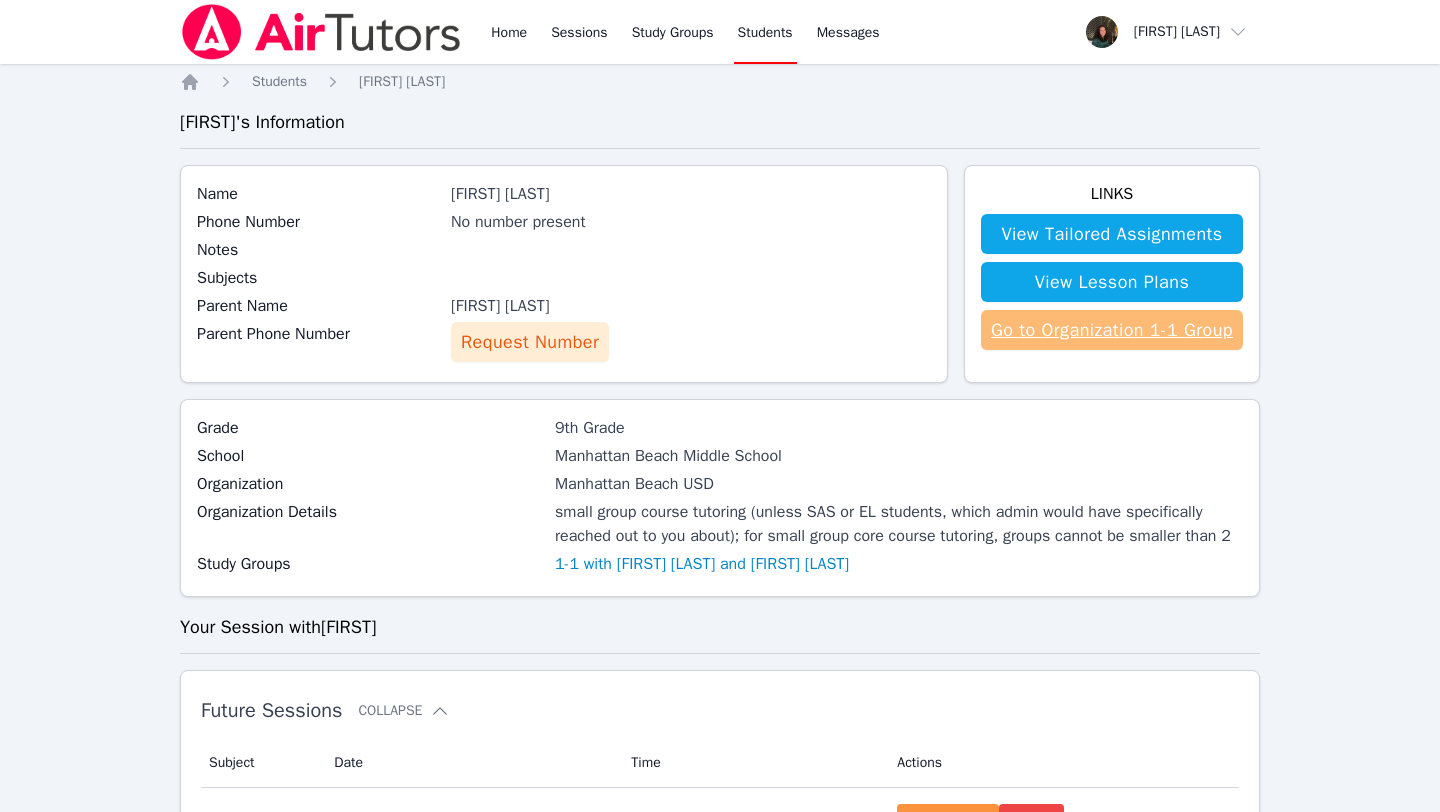 click on "Go to Organization 1-1 Group" at bounding box center (1112, 330) 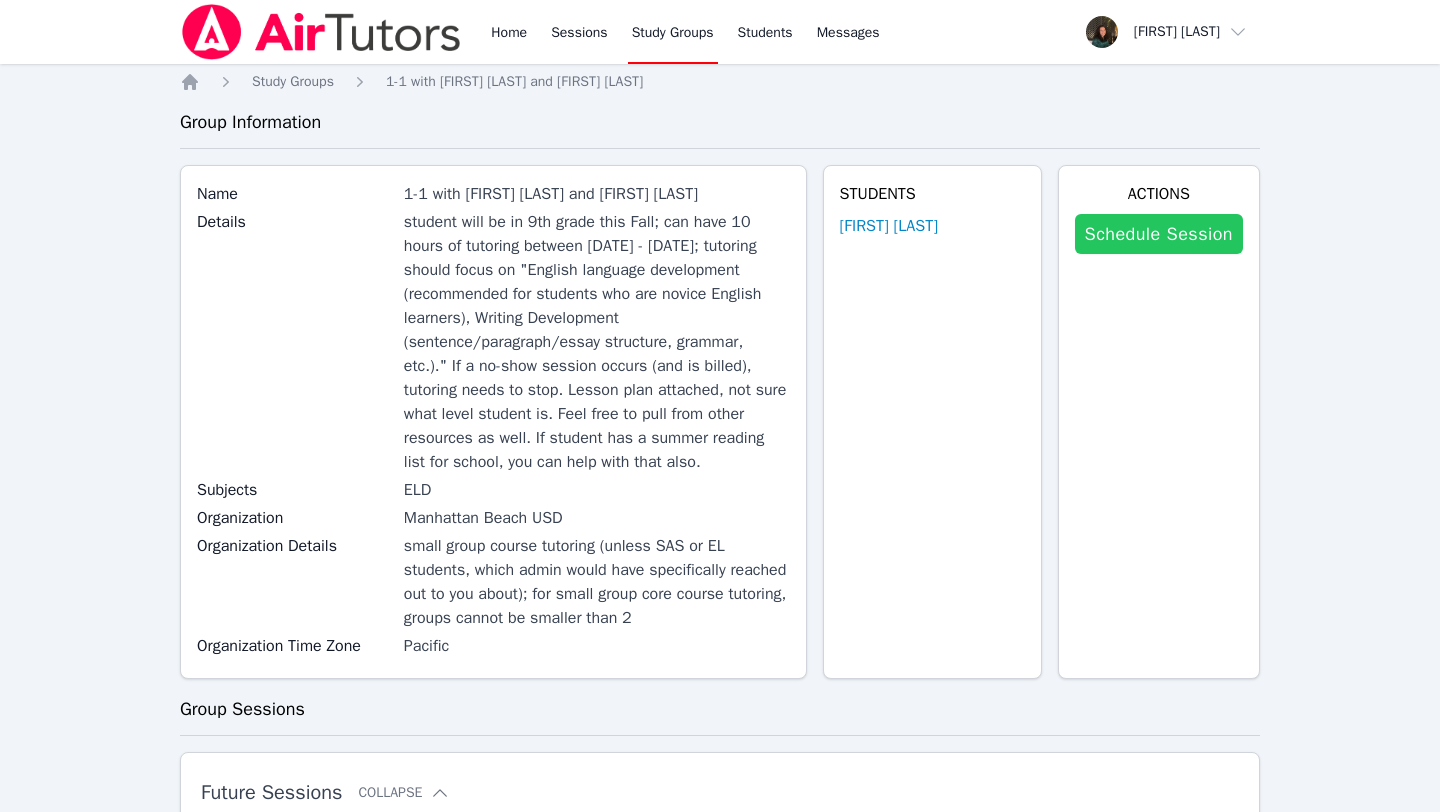 click on "Schedule Session" at bounding box center (1159, 234) 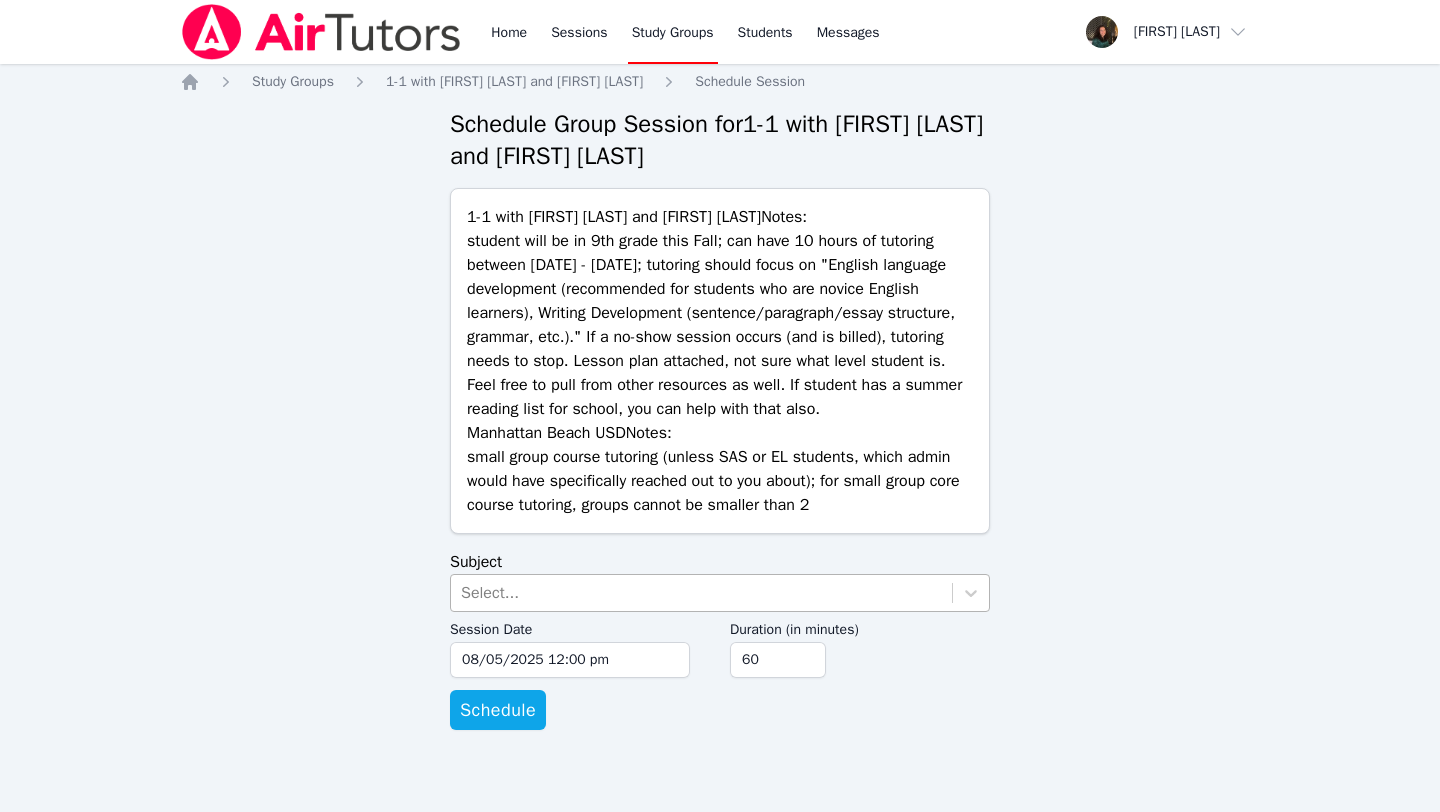 click on "Select..." at bounding box center (701, 593) 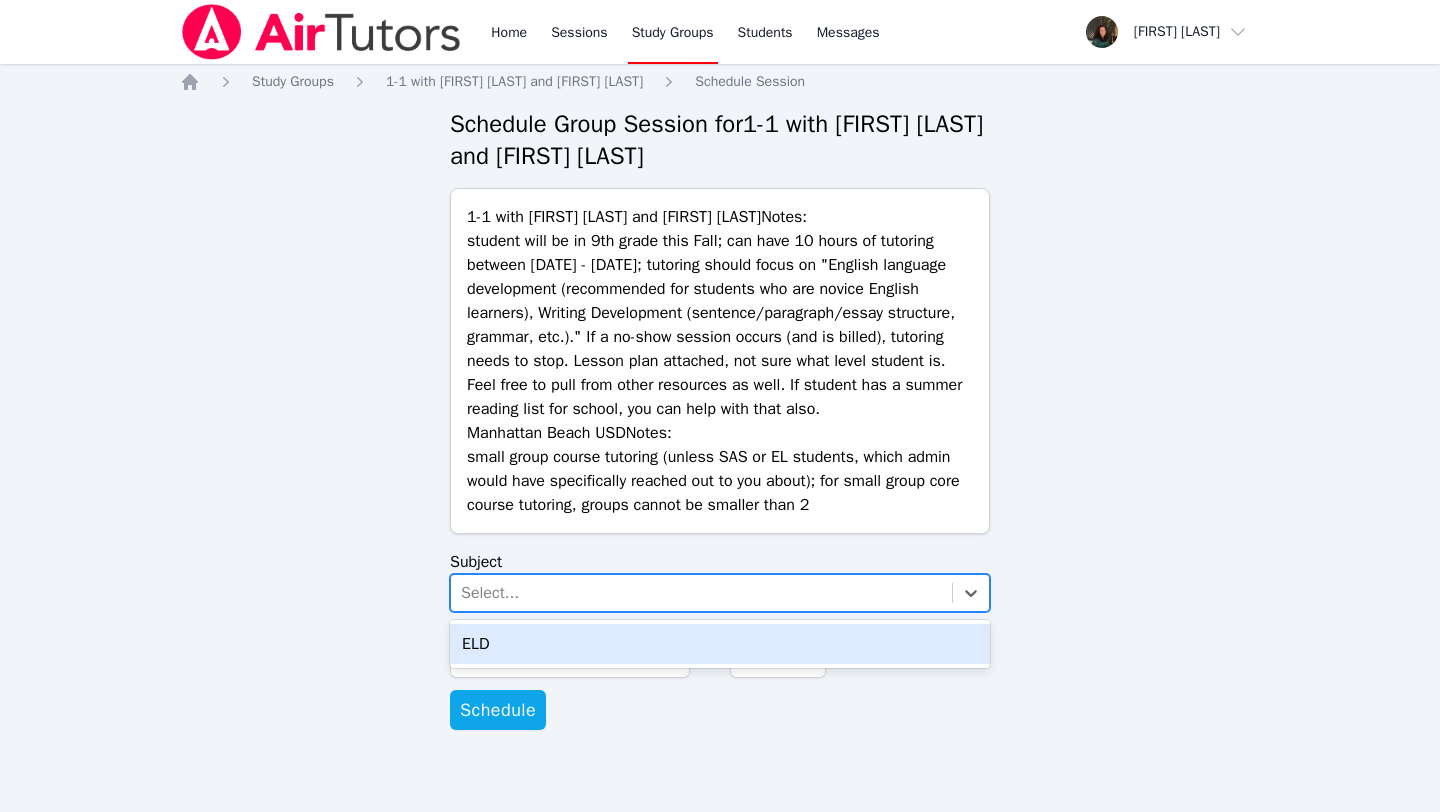 click on "ELD" at bounding box center [720, 644] 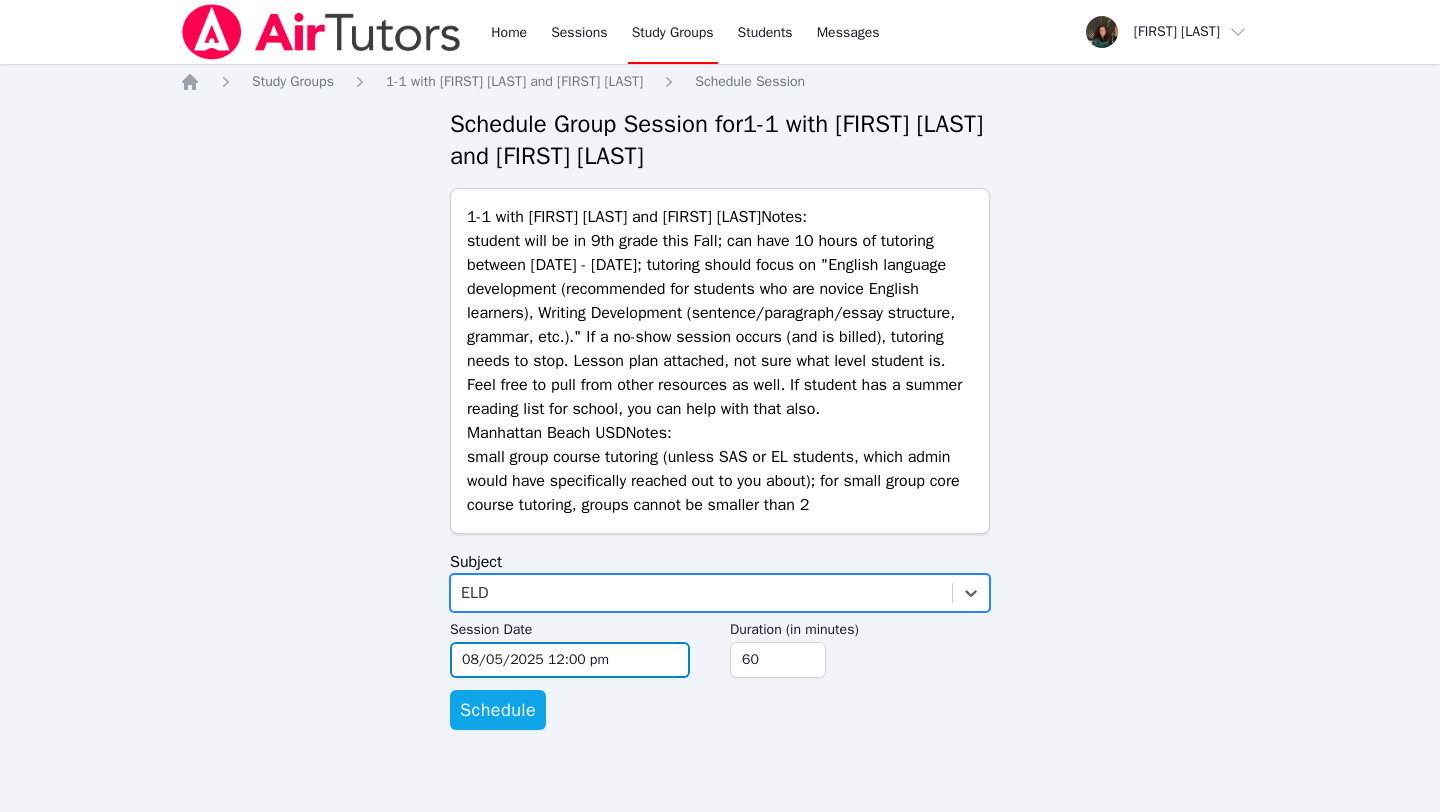 click on "08/05/2025 12:00 pm" at bounding box center [570, 660] 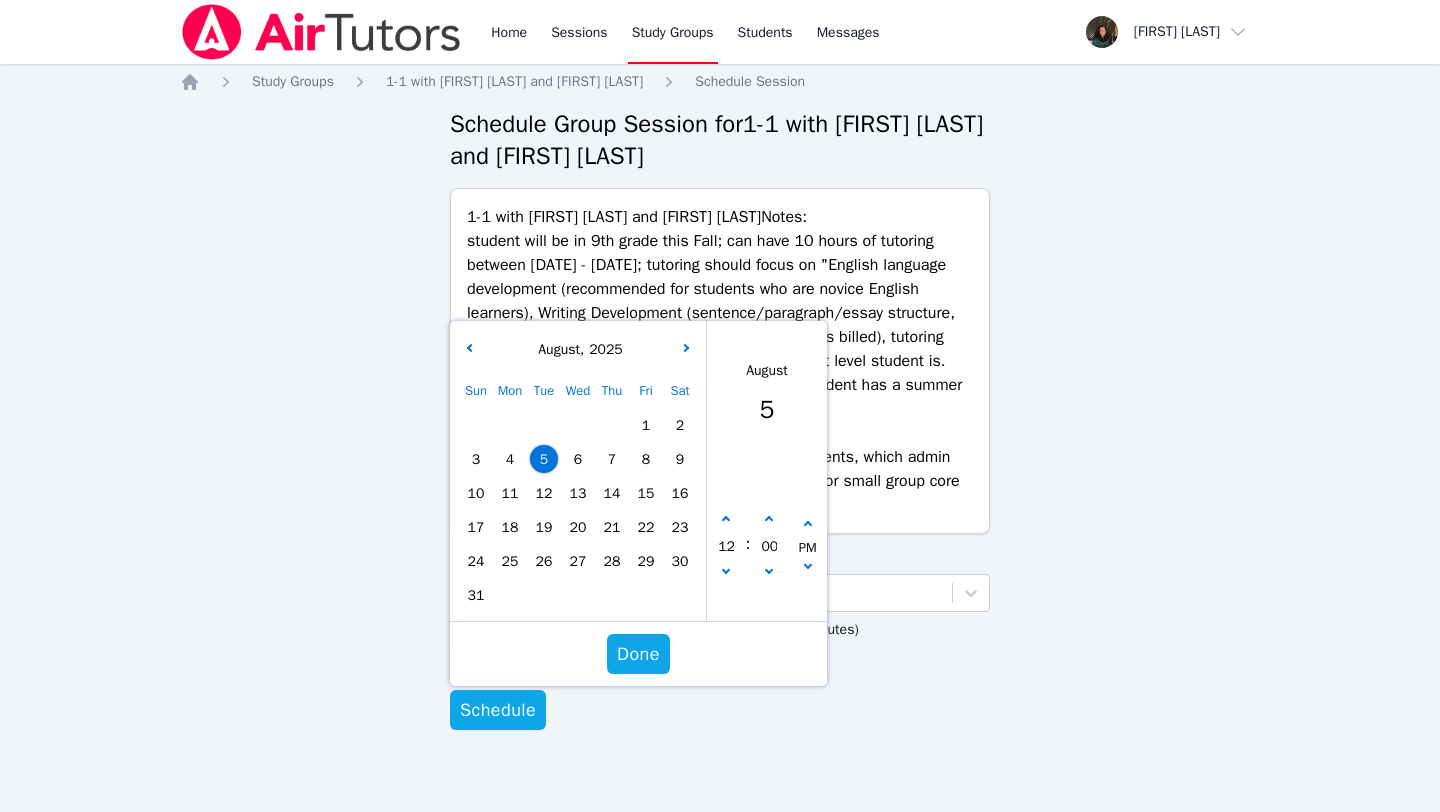 click on "12" at bounding box center [726, 547] 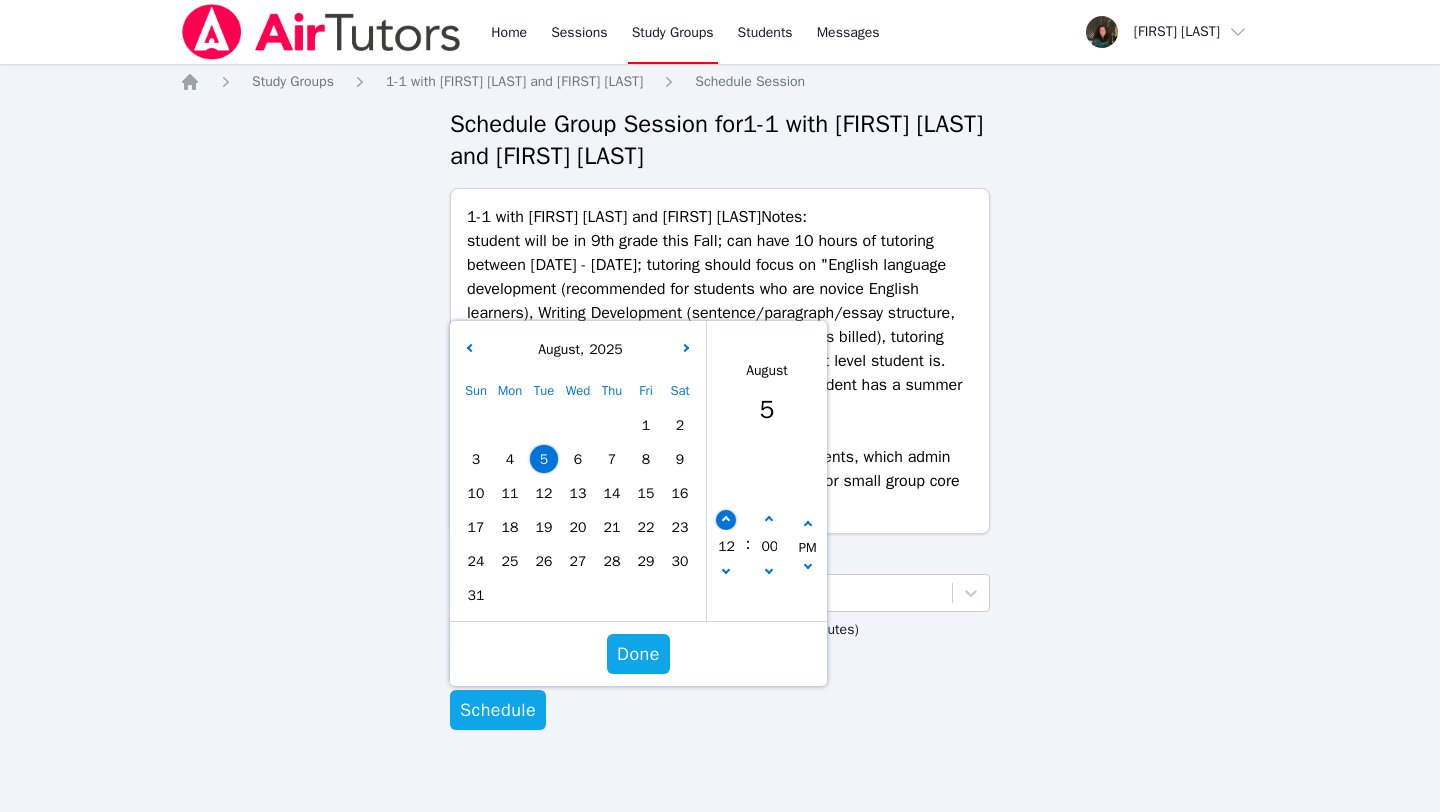 click at bounding box center (726, 520) 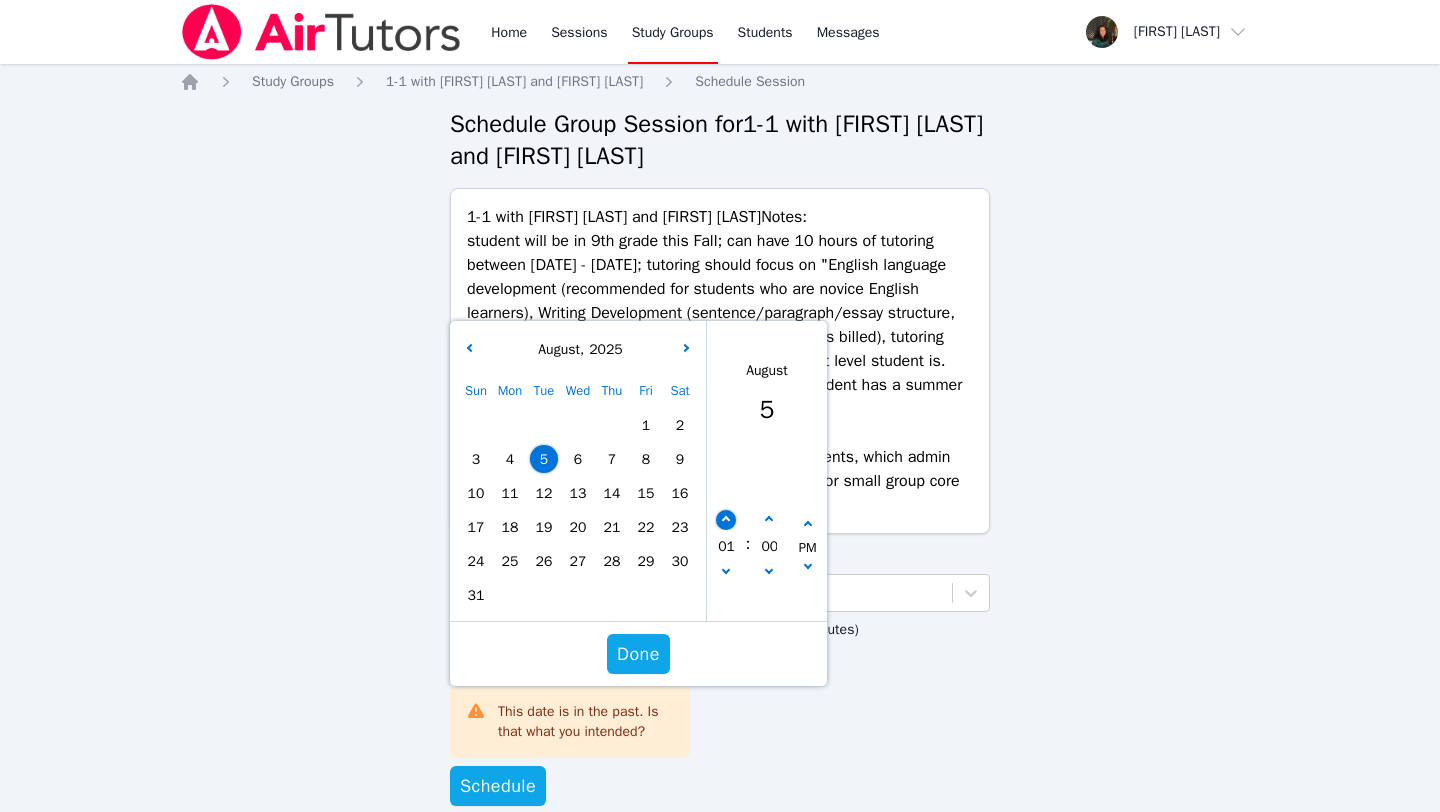click at bounding box center (726, 520) 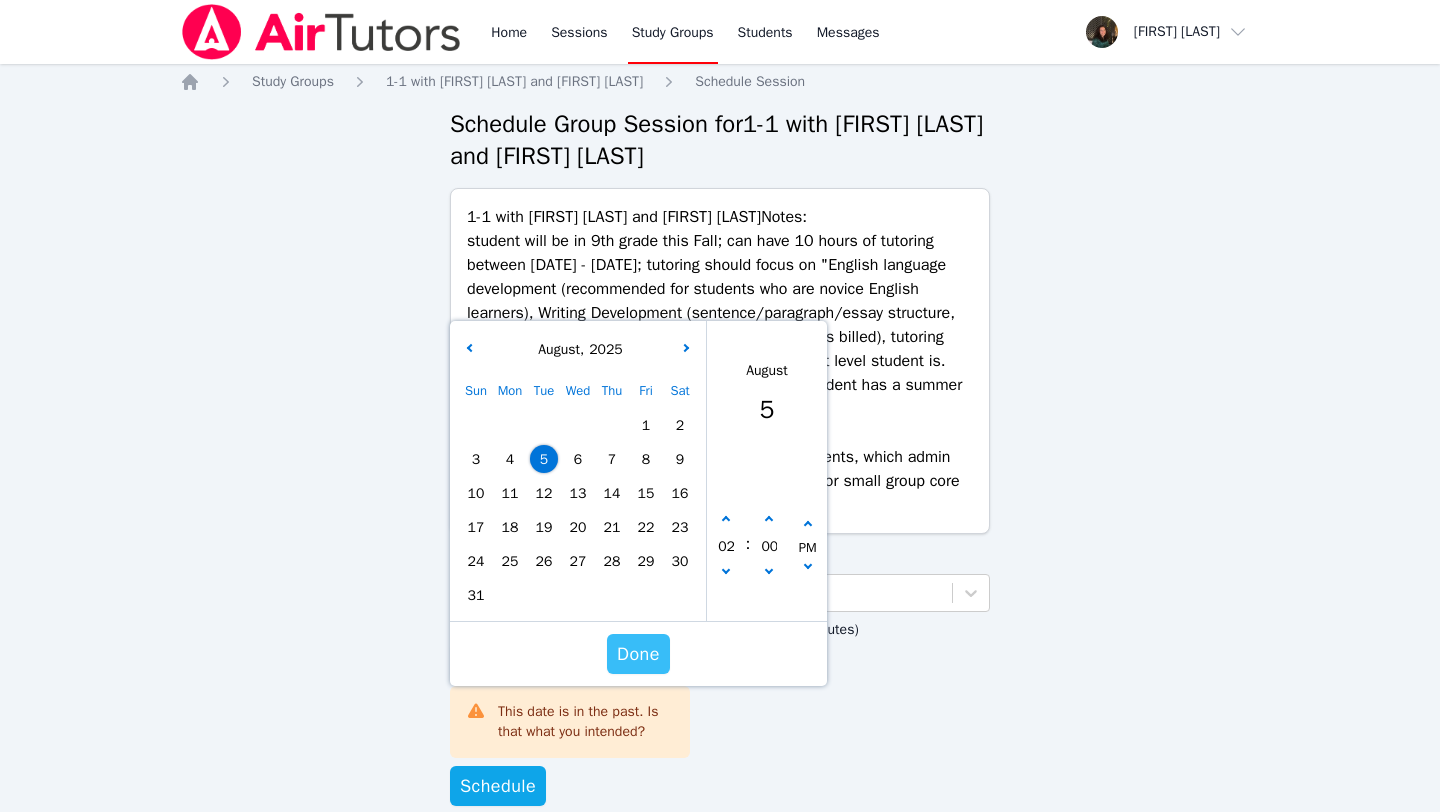 click on "Done" at bounding box center (638, 654) 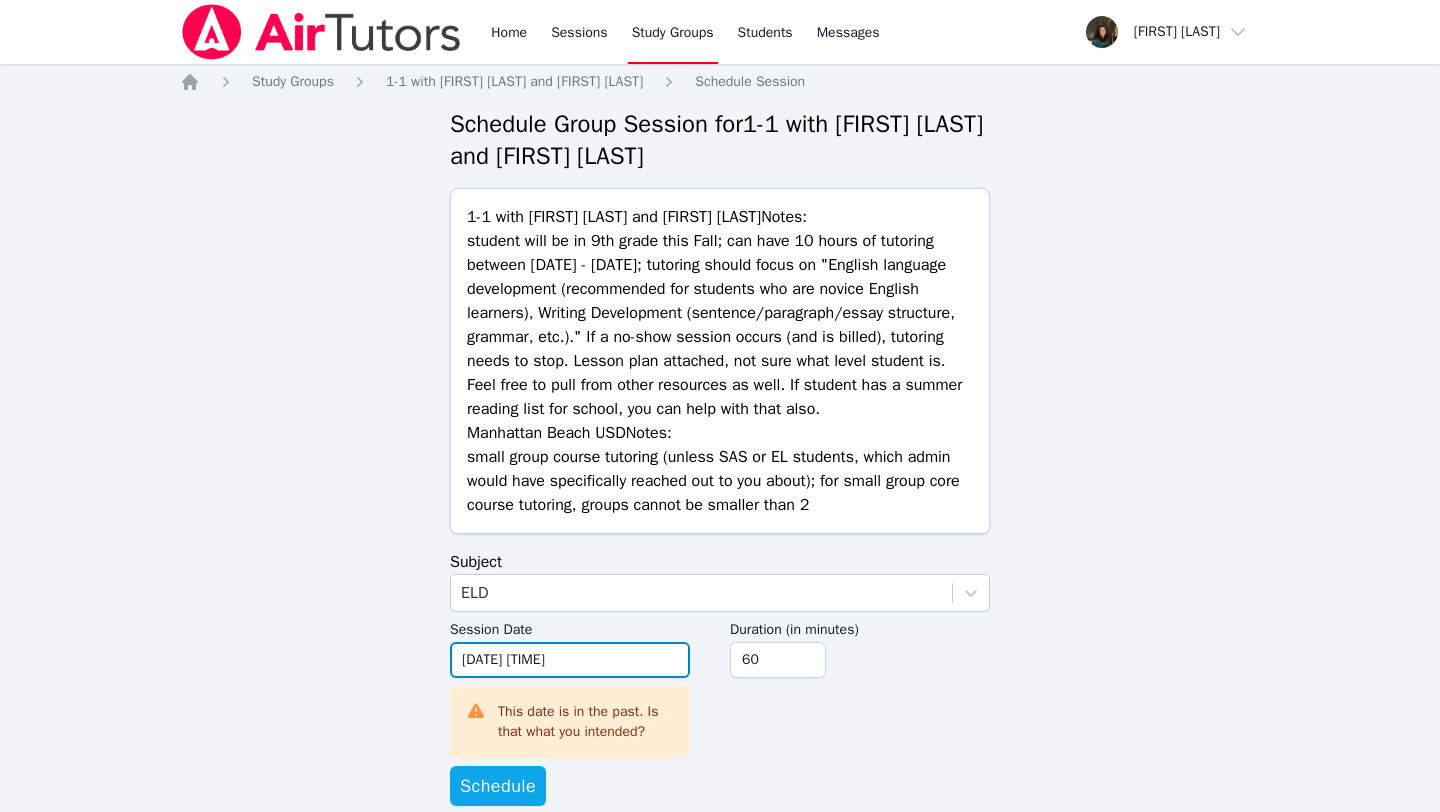 click on "08/05/2025 02:00 pm" at bounding box center (570, 660) 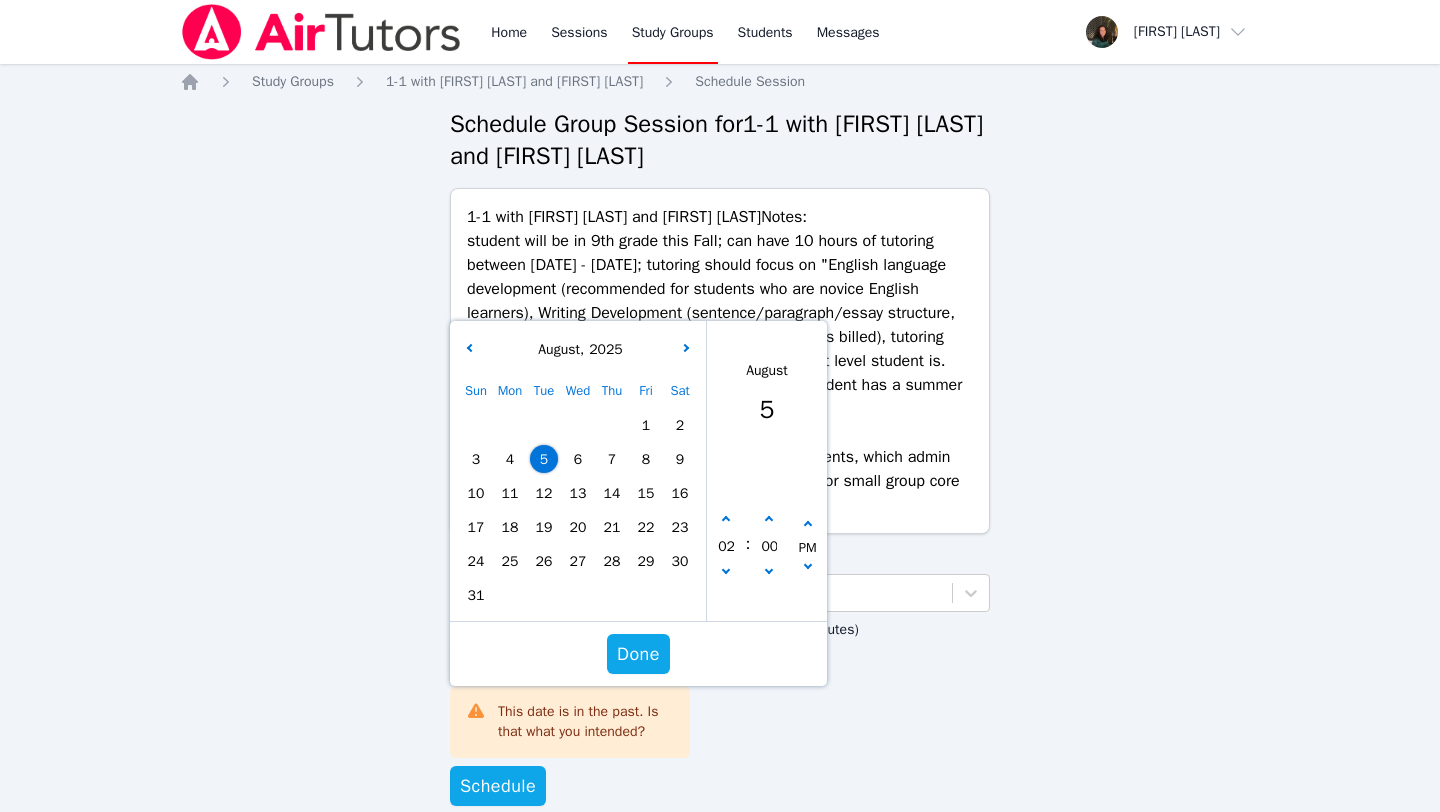 click on "7" at bounding box center (612, 459) 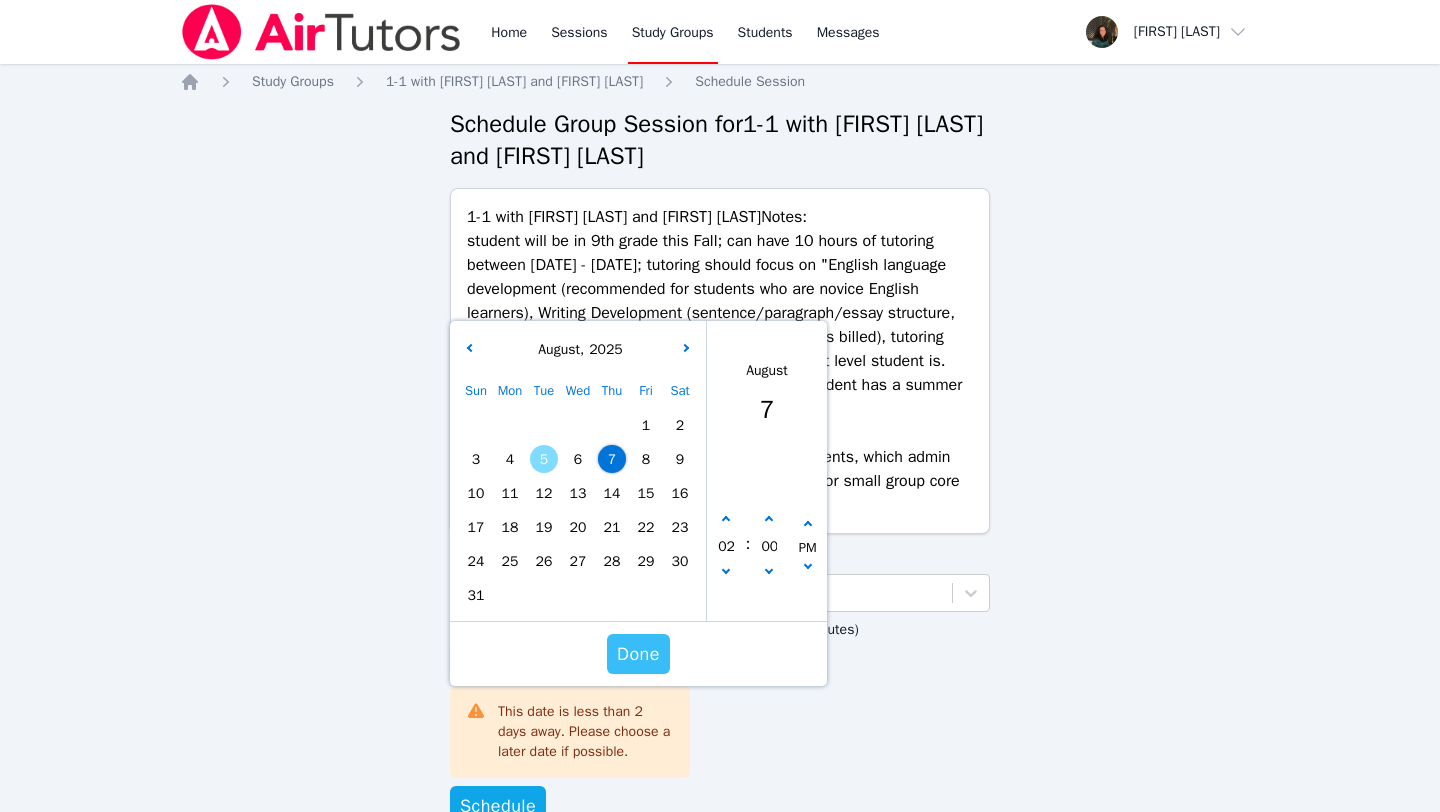 click on "Done" at bounding box center [638, 654] 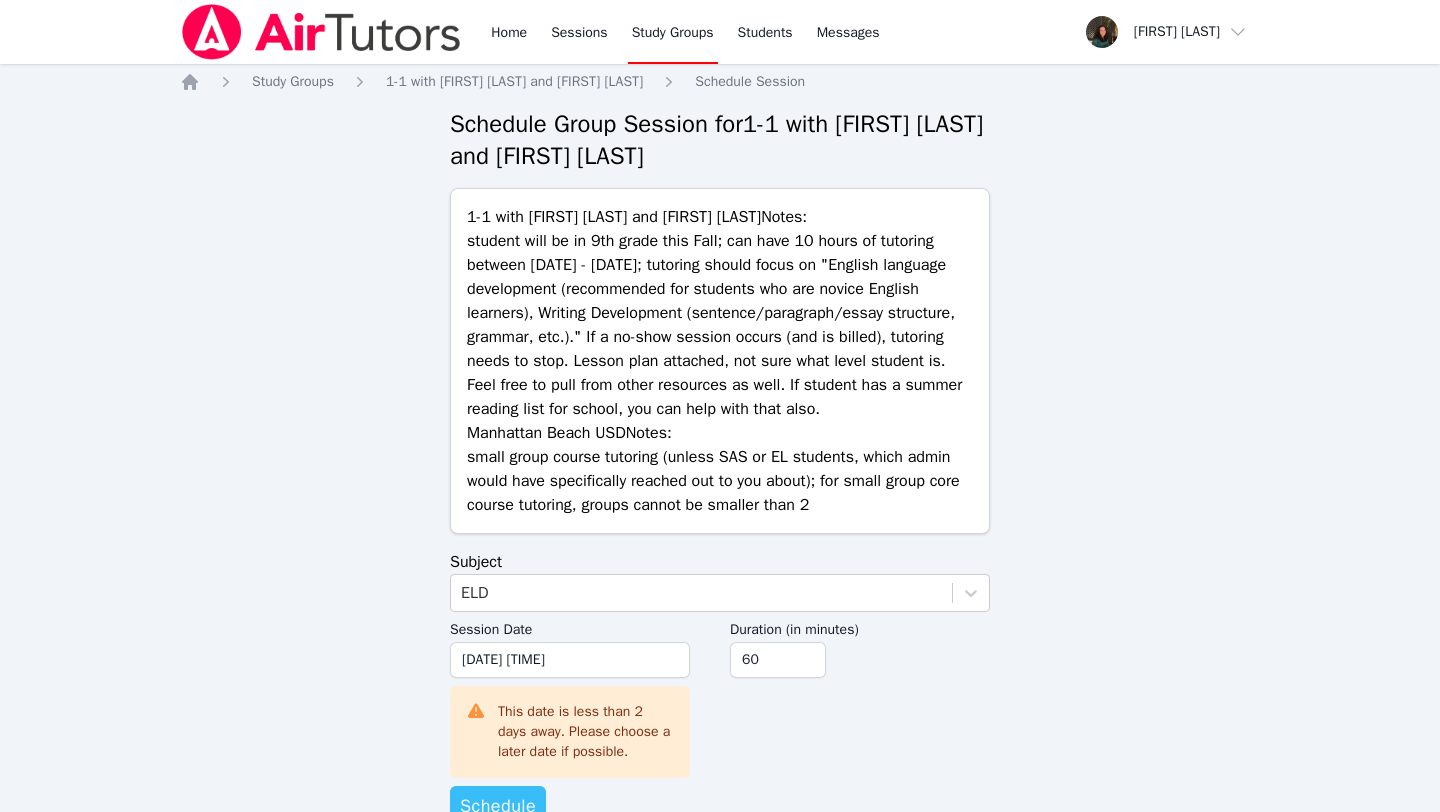 click on "Schedule" at bounding box center (498, 806) 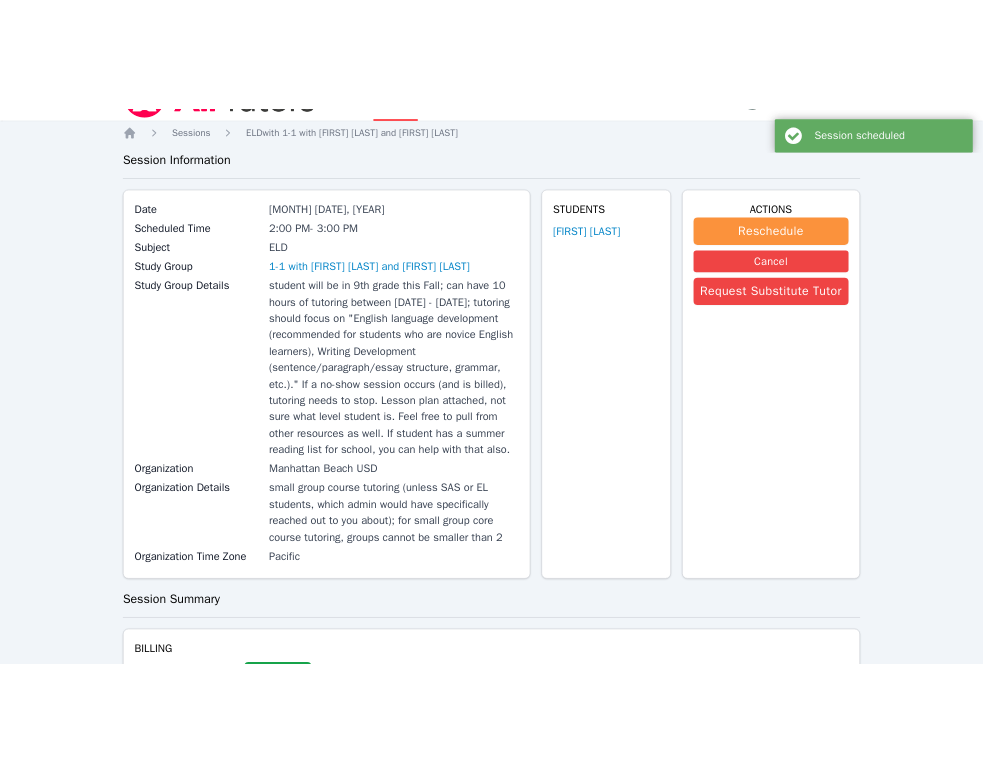 scroll, scrollTop: 0, scrollLeft: 0, axis: both 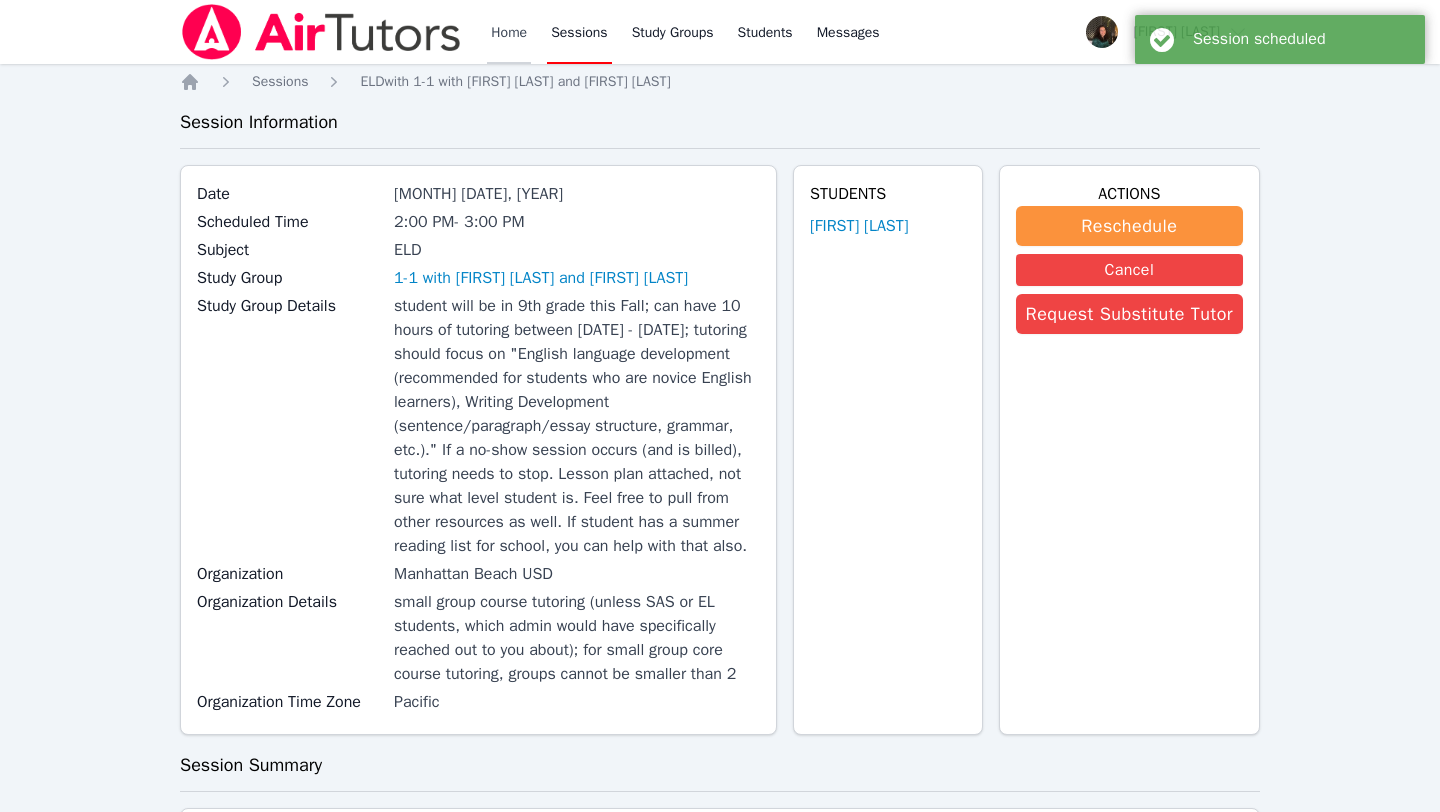 click on "Home" at bounding box center [509, 32] 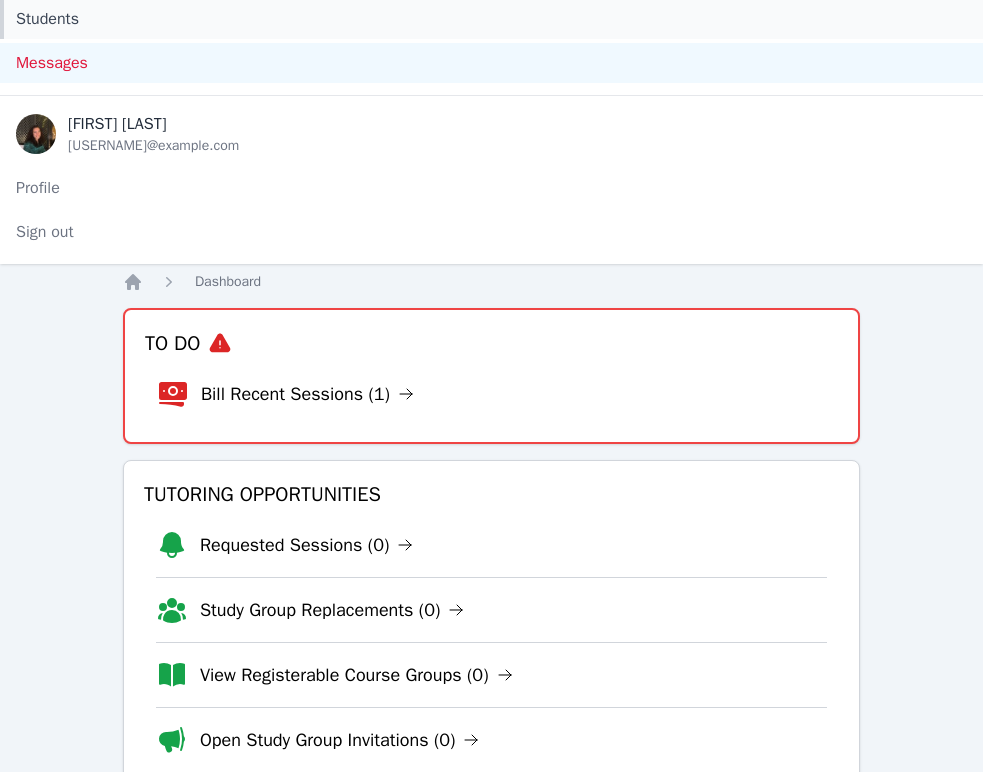 scroll, scrollTop: 375, scrollLeft: 0, axis: vertical 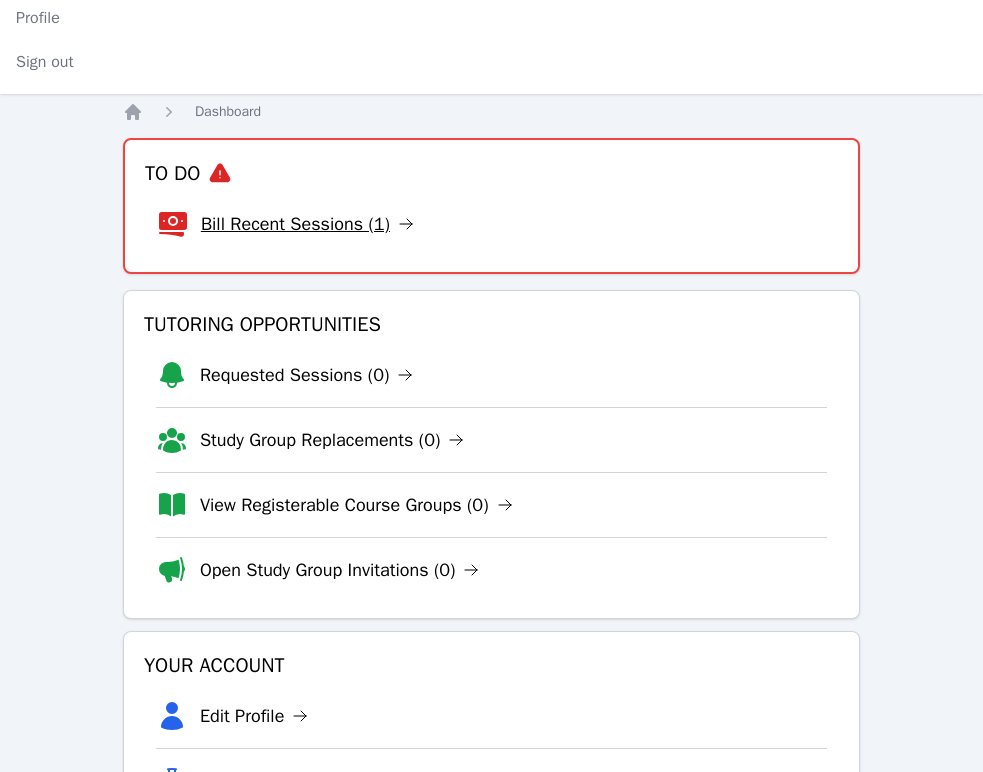 click on "Bill Recent Sessions (1)" at bounding box center (307, 224) 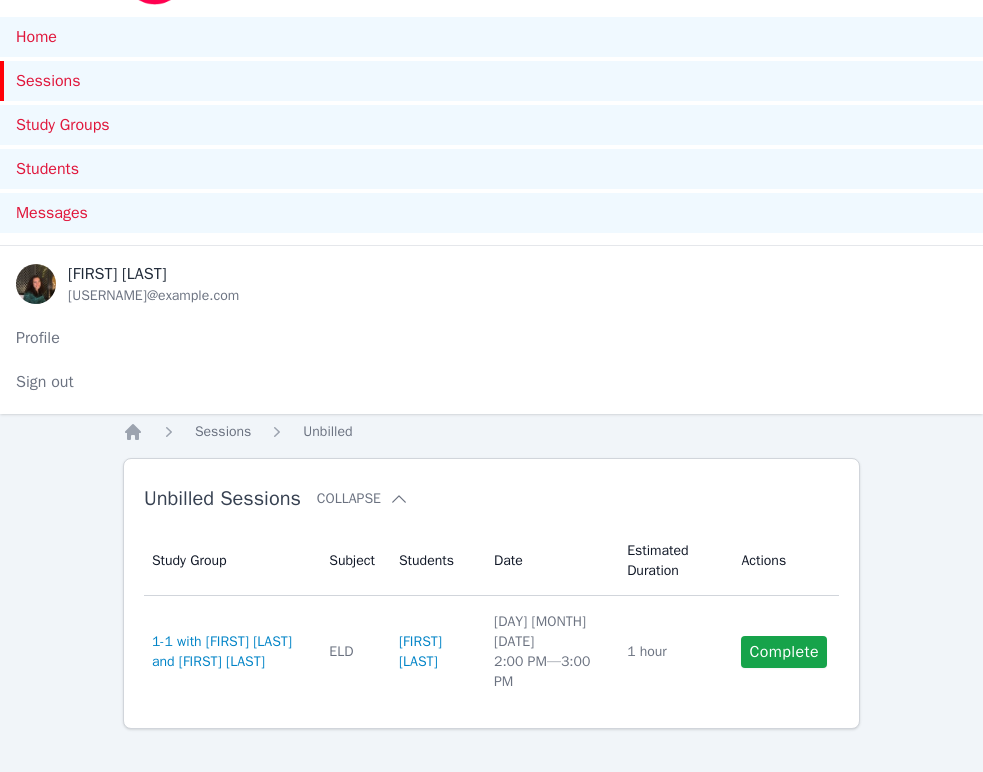 scroll, scrollTop: 56, scrollLeft: 0, axis: vertical 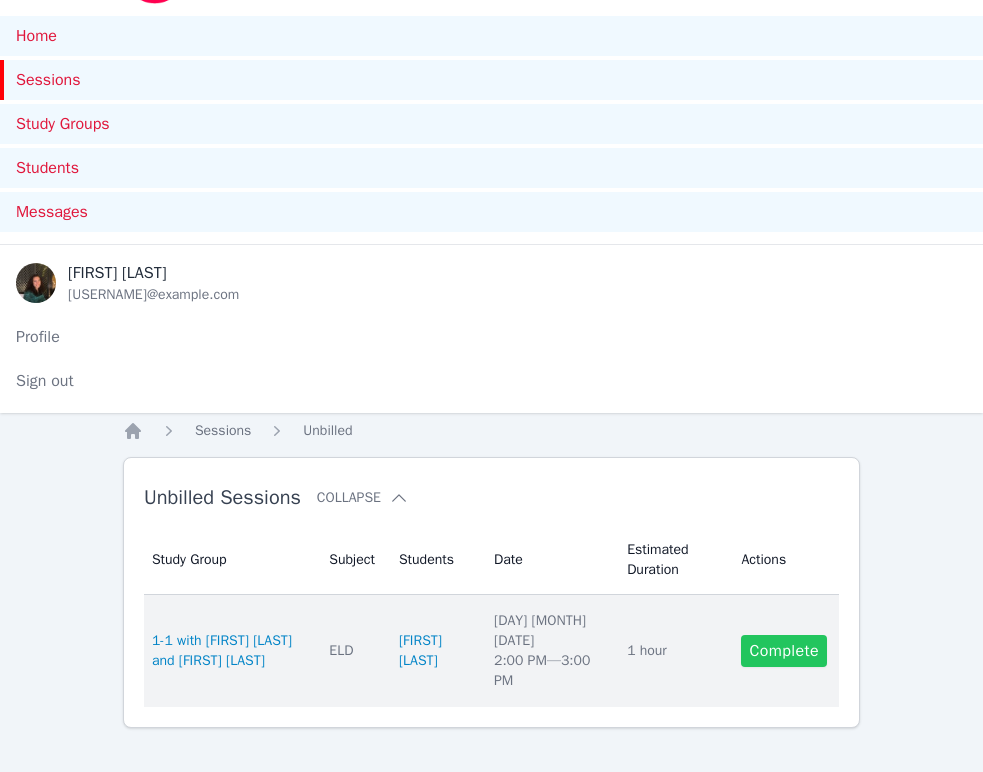 click on "Complete" at bounding box center (784, 651) 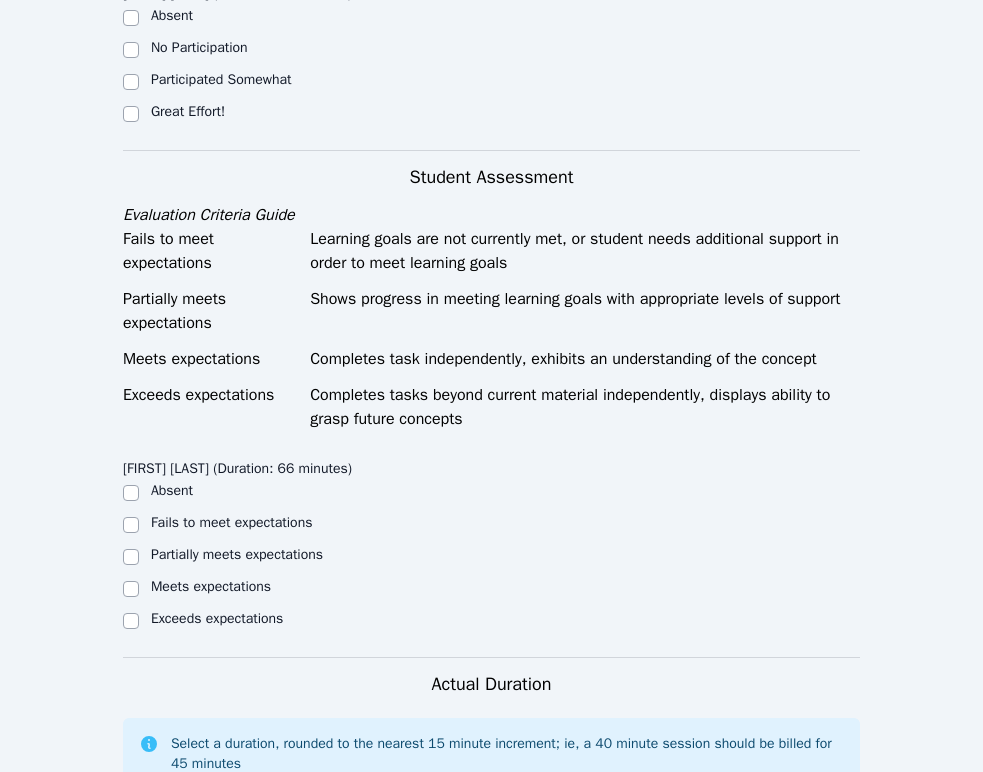 scroll, scrollTop: 1259, scrollLeft: 0, axis: vertical 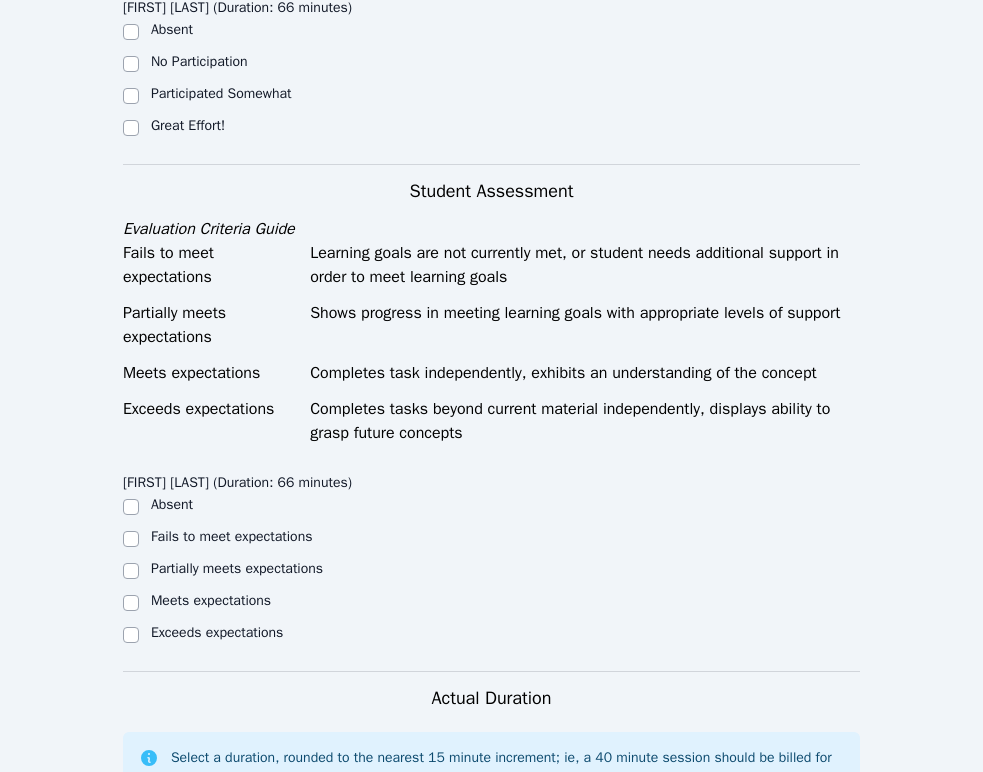 click on "Great Effort!" at bounding box center (188, 125) 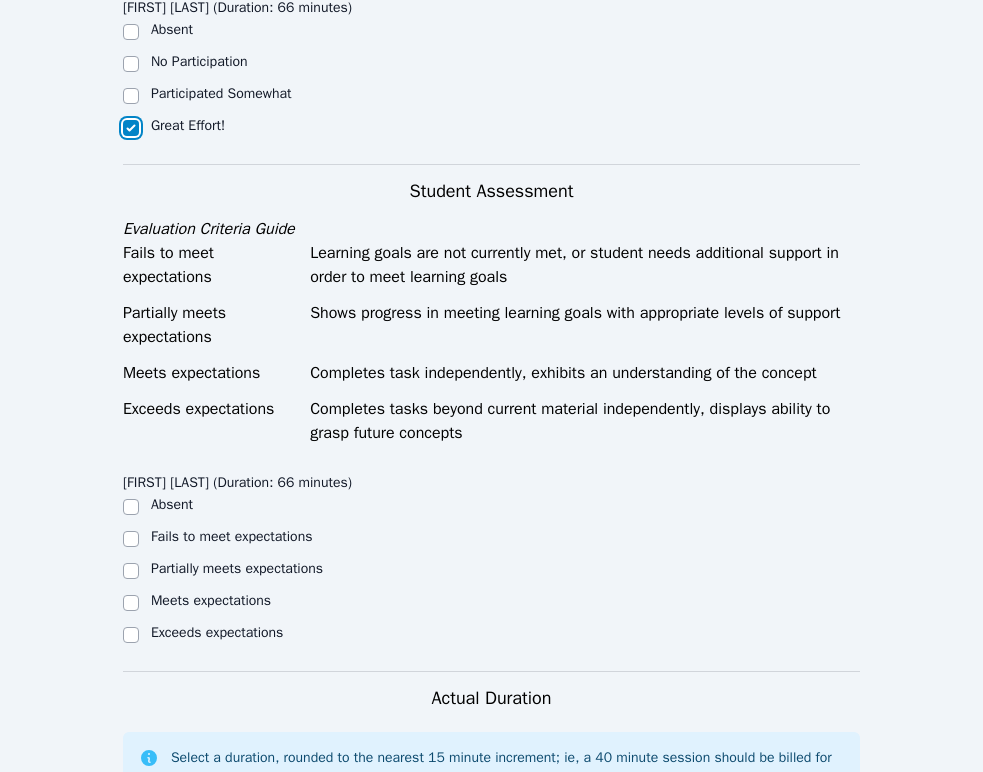checkbox on "true" 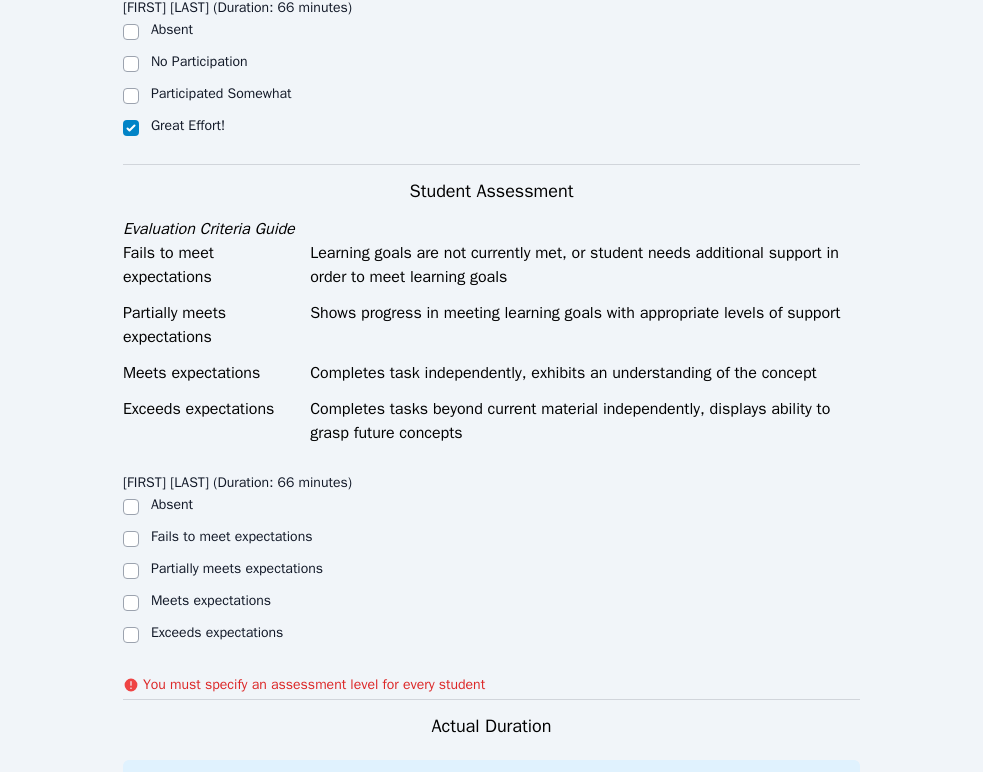 click on "Exceeds expectations" at bounding box center [217, 632] 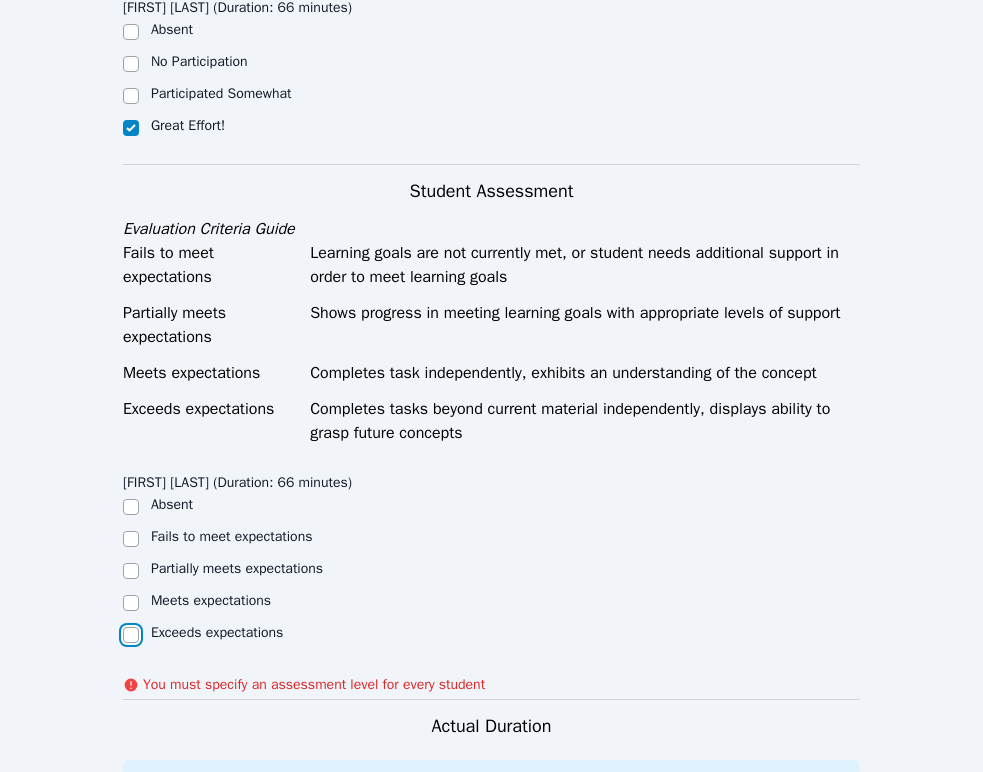 click on "Exceeds expectations" at bounding box center (131, 635) 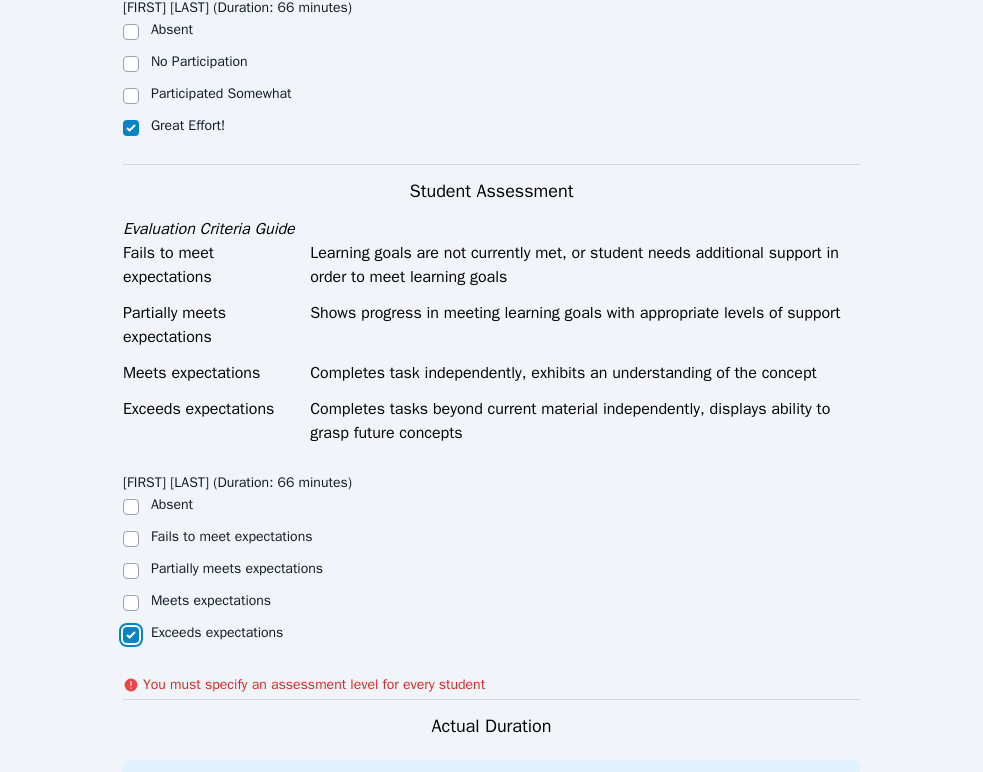 checkbox on "true" 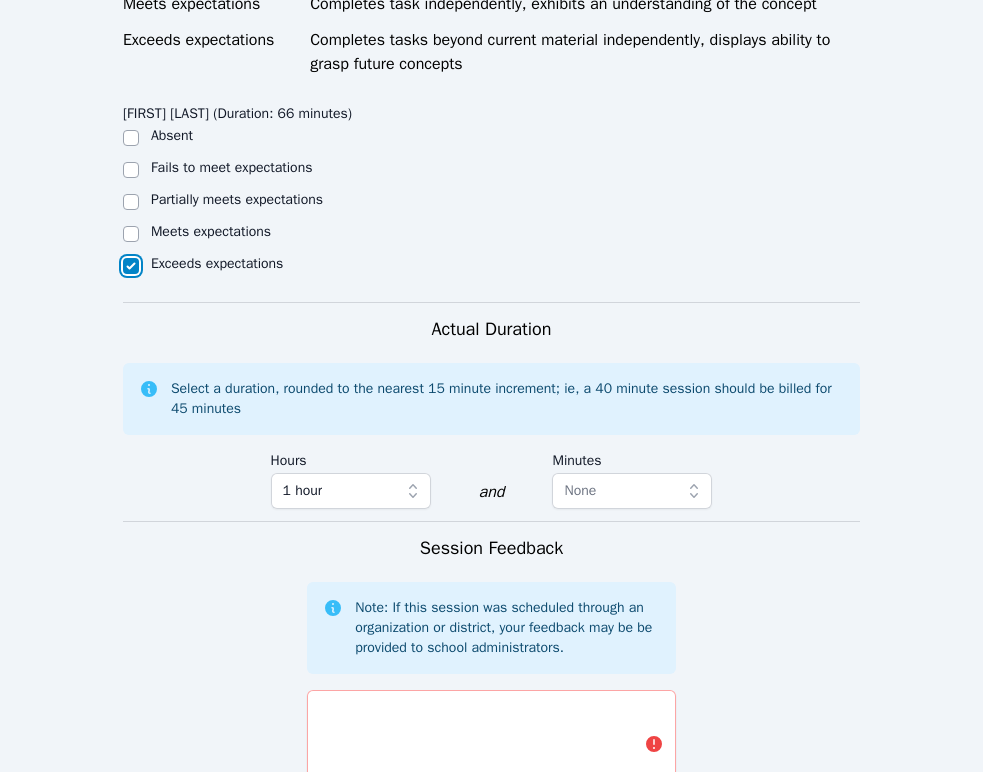 scroll, scrollTop: 2055, scrollLeft: 0, axis: vertical 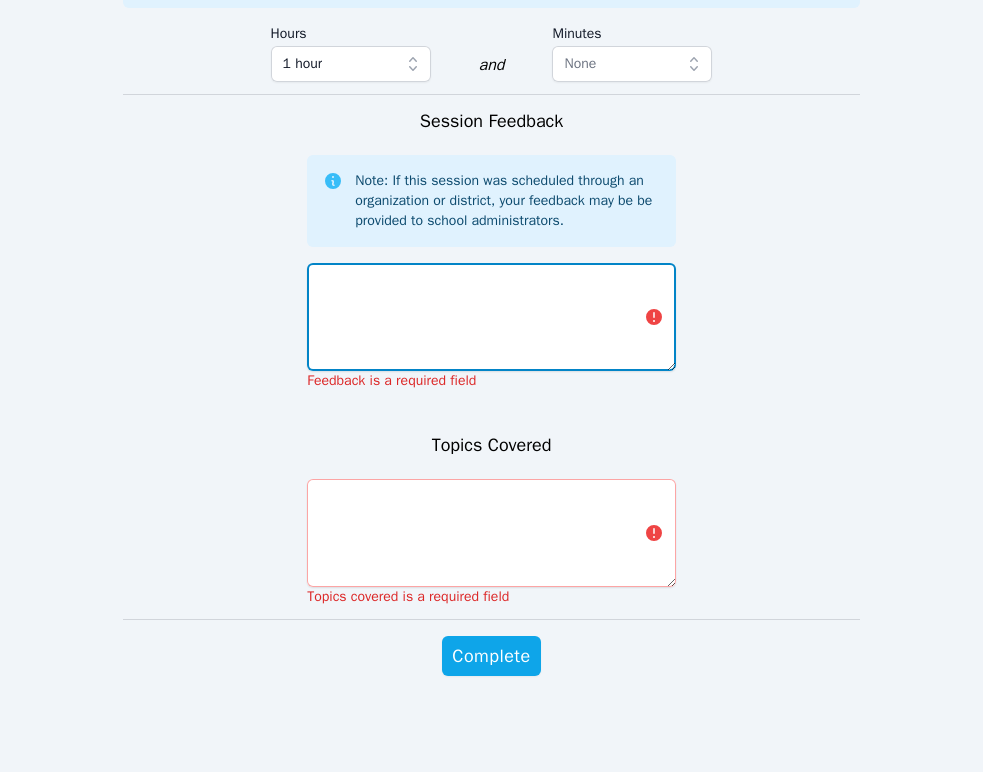 click at bounding box center (491, 317) 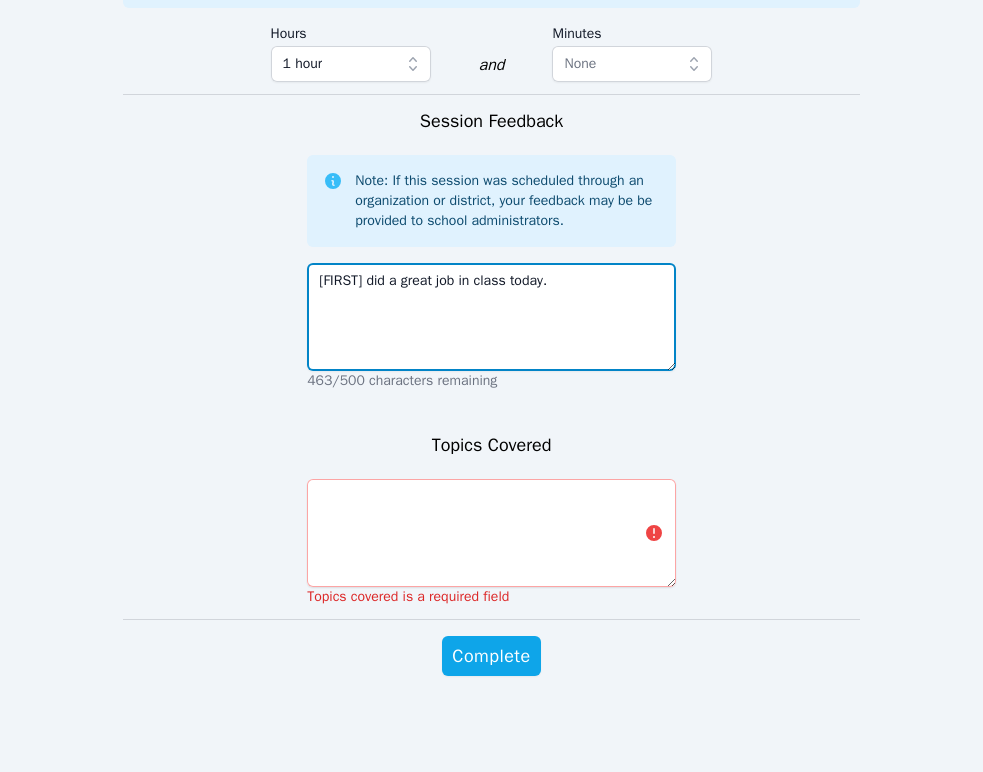 type on "Tareq did a great job in class today." 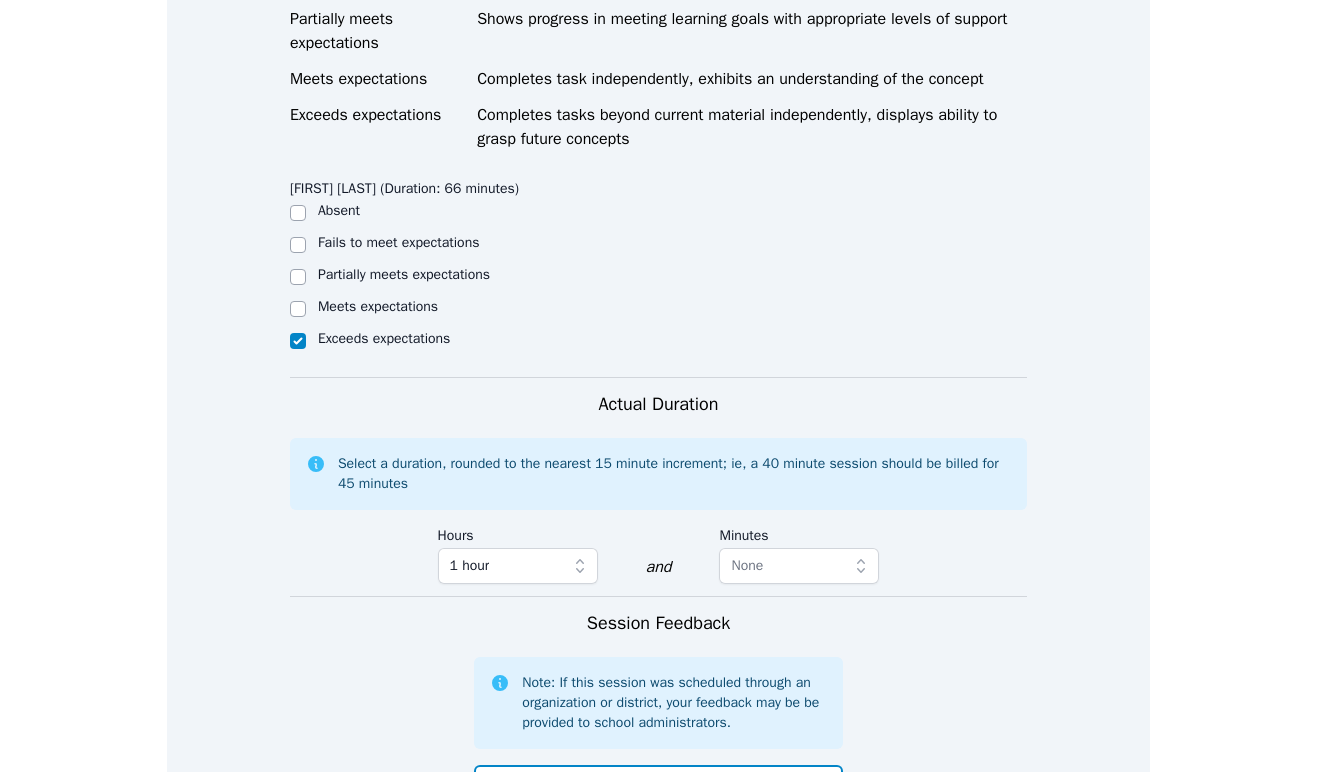 scroll, scrollTop: 0, scrollLeft: 0, axis: both 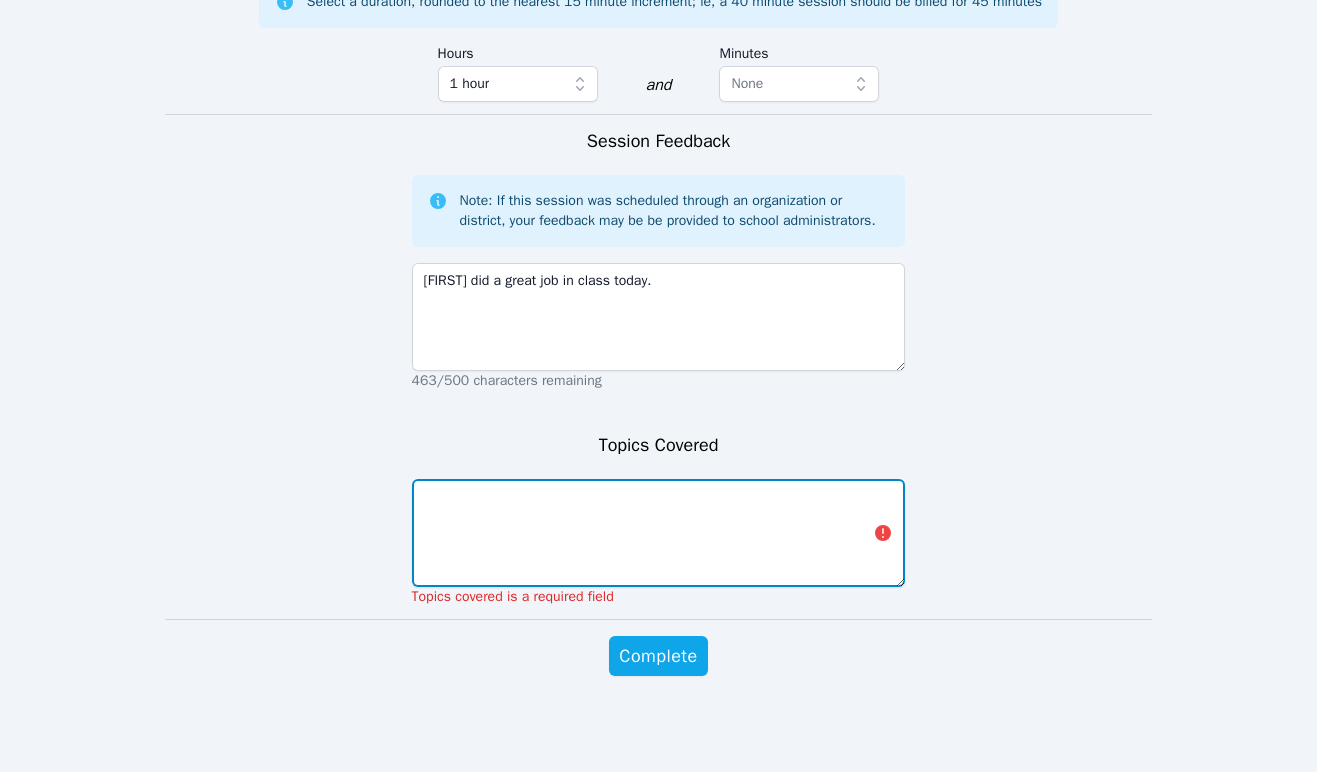 click at bounding box center (659, 533) 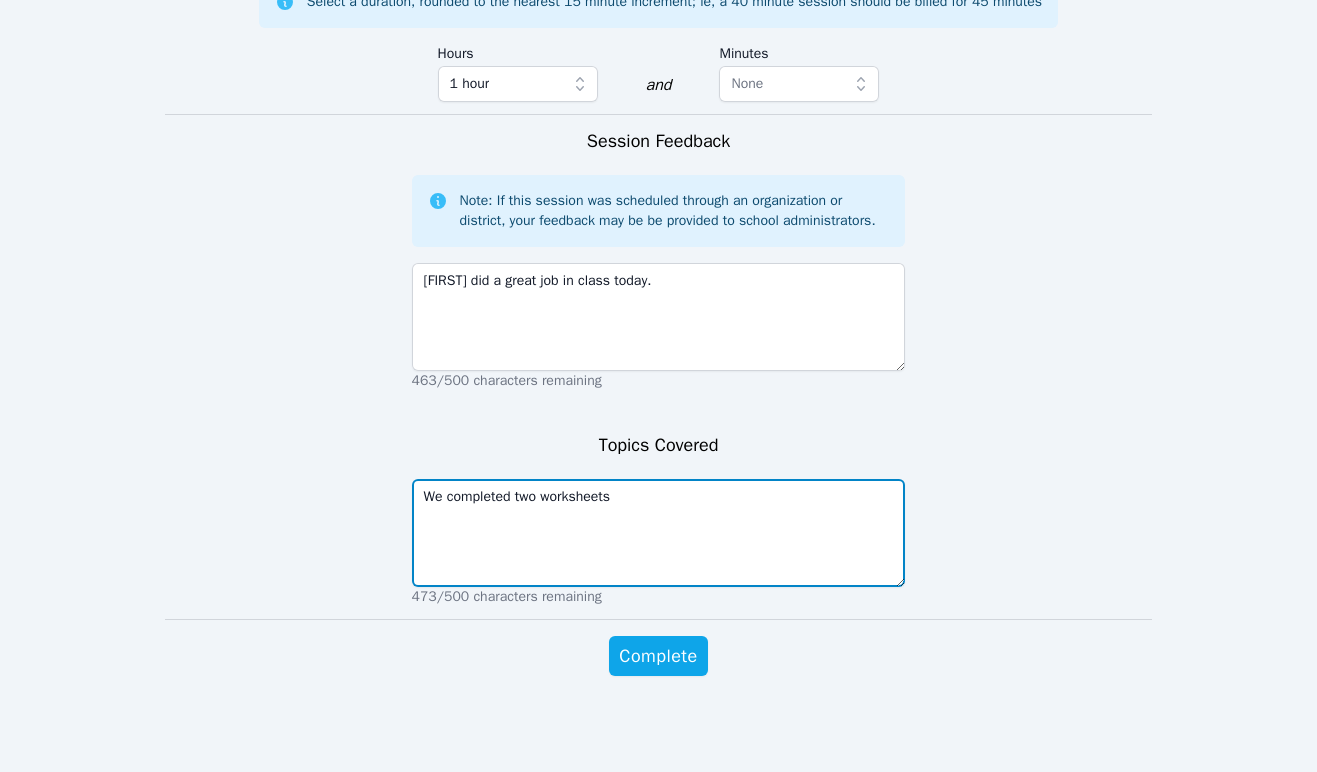 click on "We completed two worksheets" at bounding box center [659, 533] 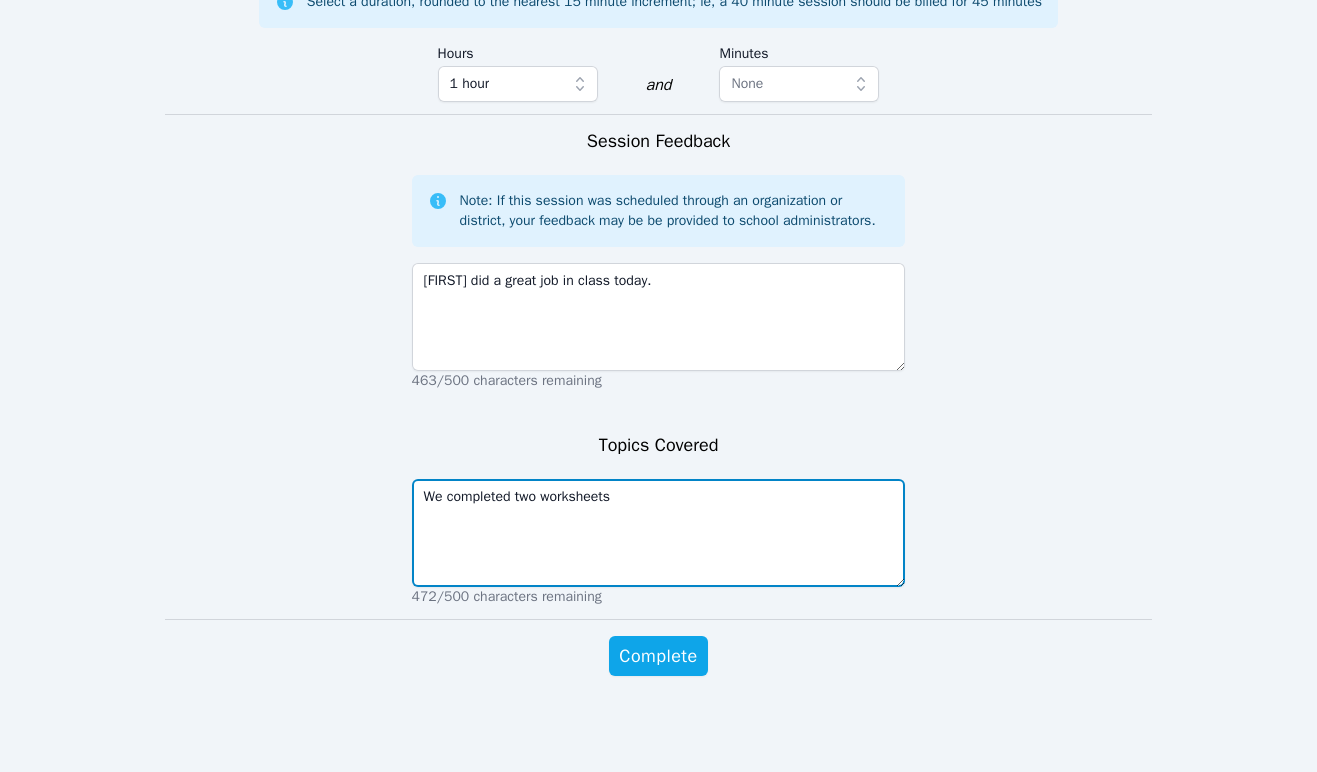 paste on "Greek and Latin Word Parts Lesson
Analyze Word Meanings Lesson" 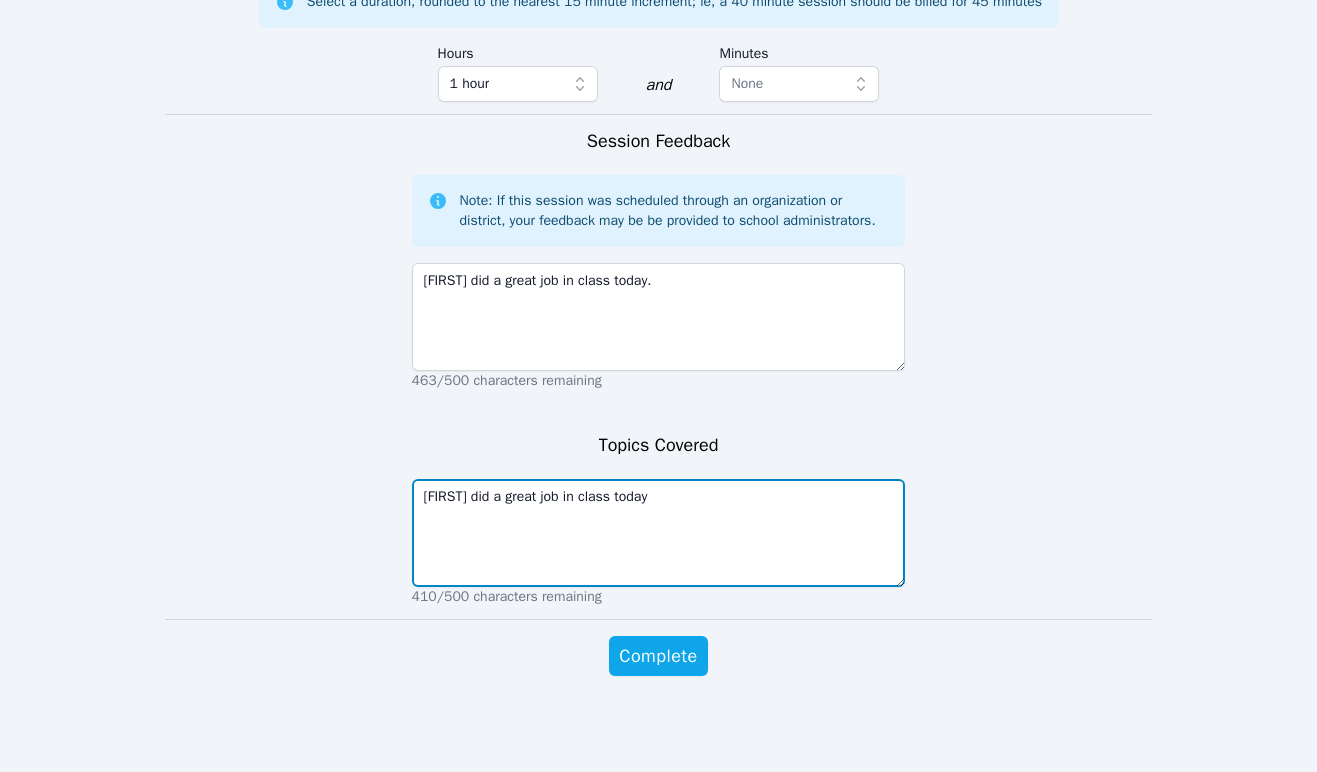 click on "We completed two worksheets Greek and Latin Word Parts Lesson
Analyze Word Meanings Lesson" at bounding box center [659, 533] 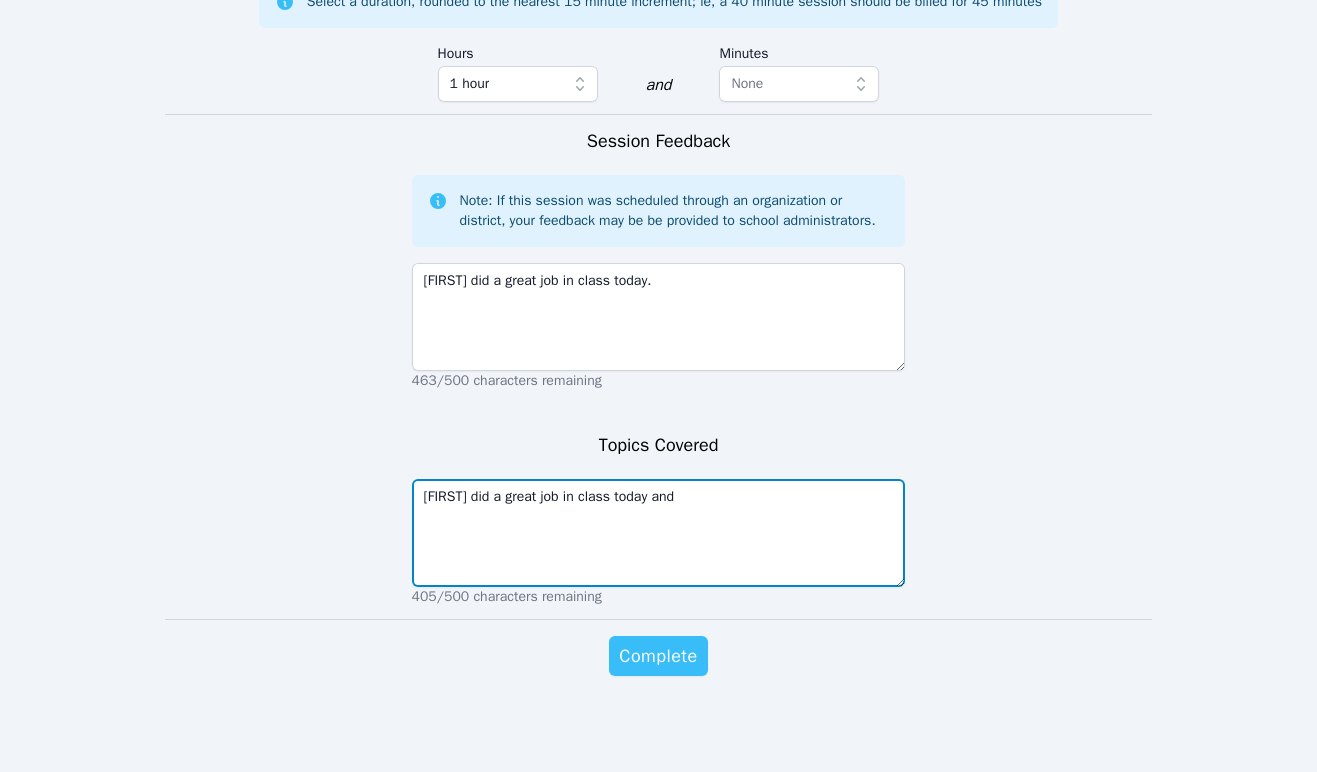 type on "We completed two worksheets Greek and Latin Word Parts Lesson and
Analyze Word Meanings Lesson" 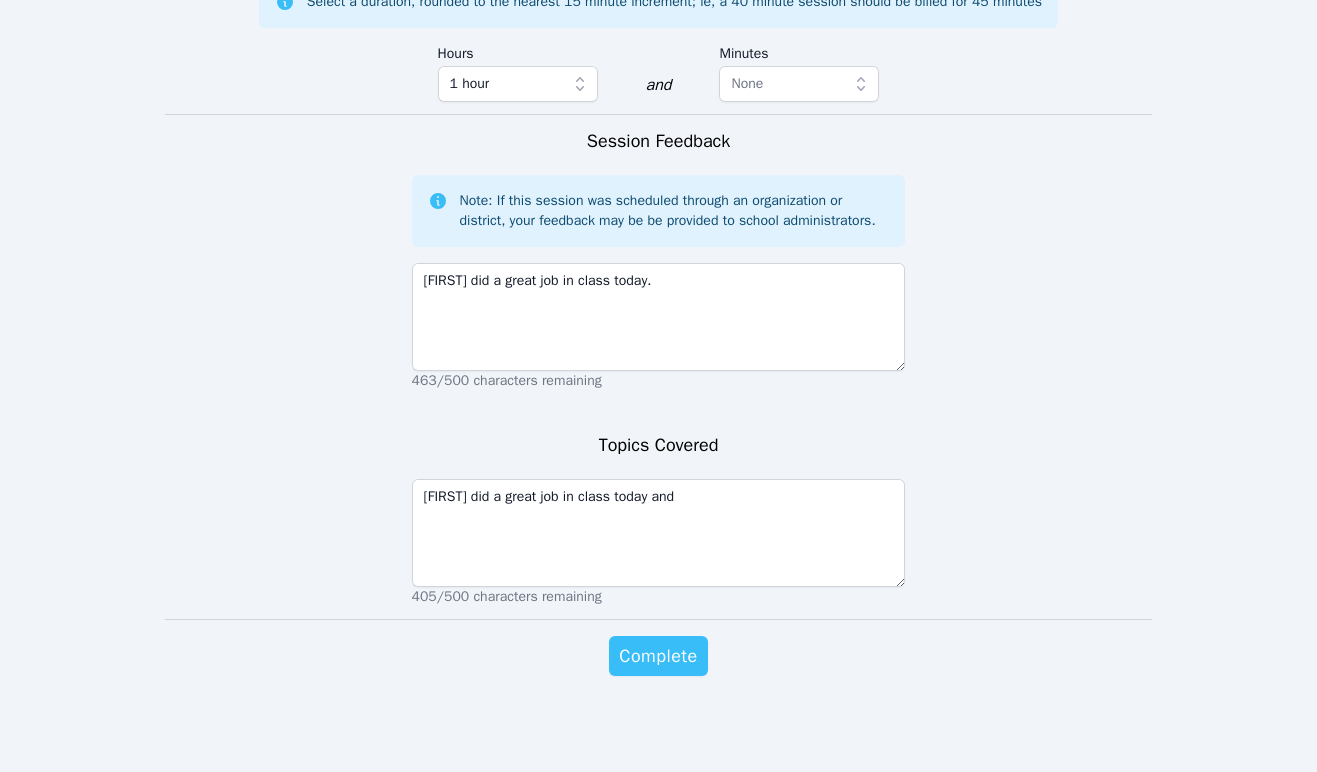 click on "Complete" at bounding box center [658, 656] 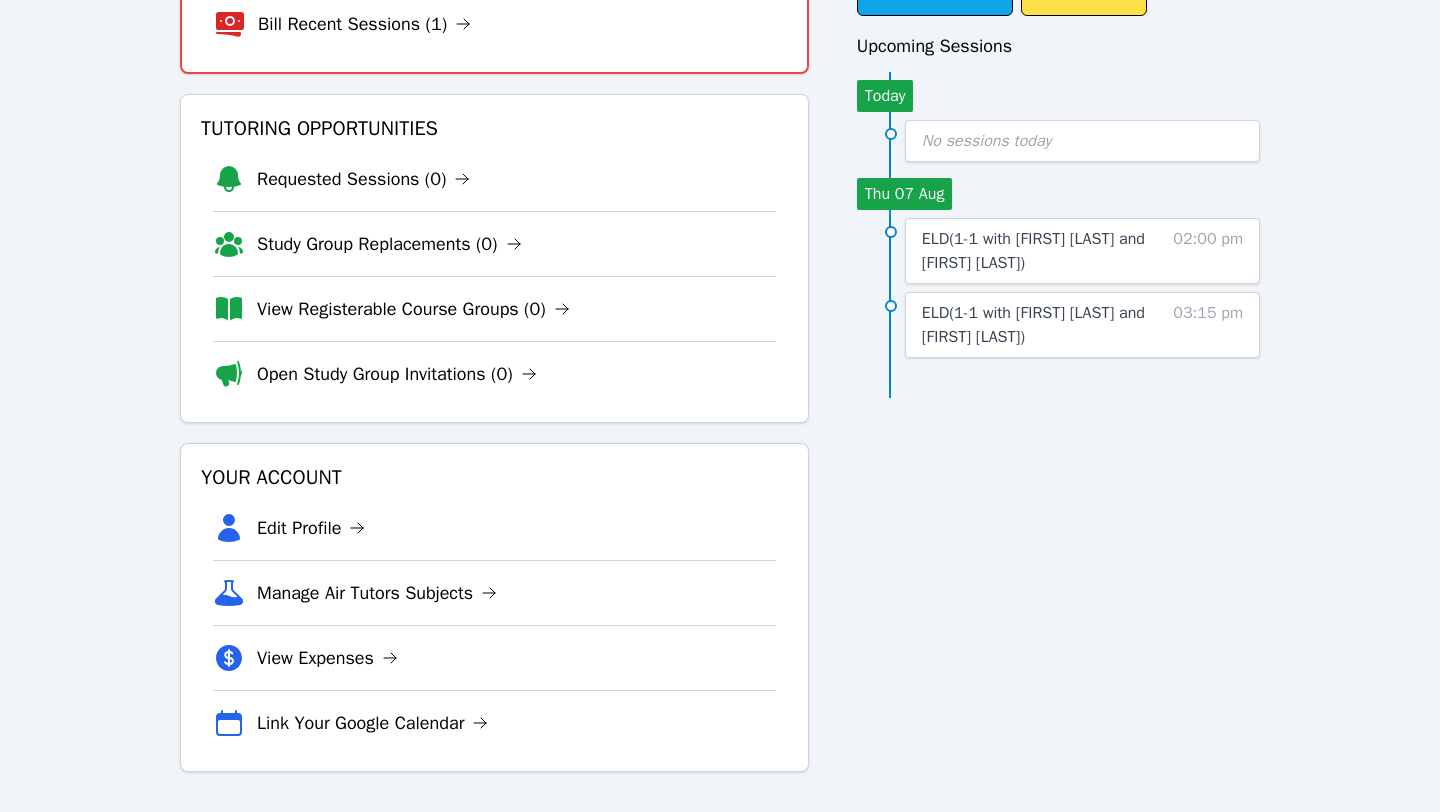 scroll, scrollTop: 0, scrollLeft: 0, axis: both 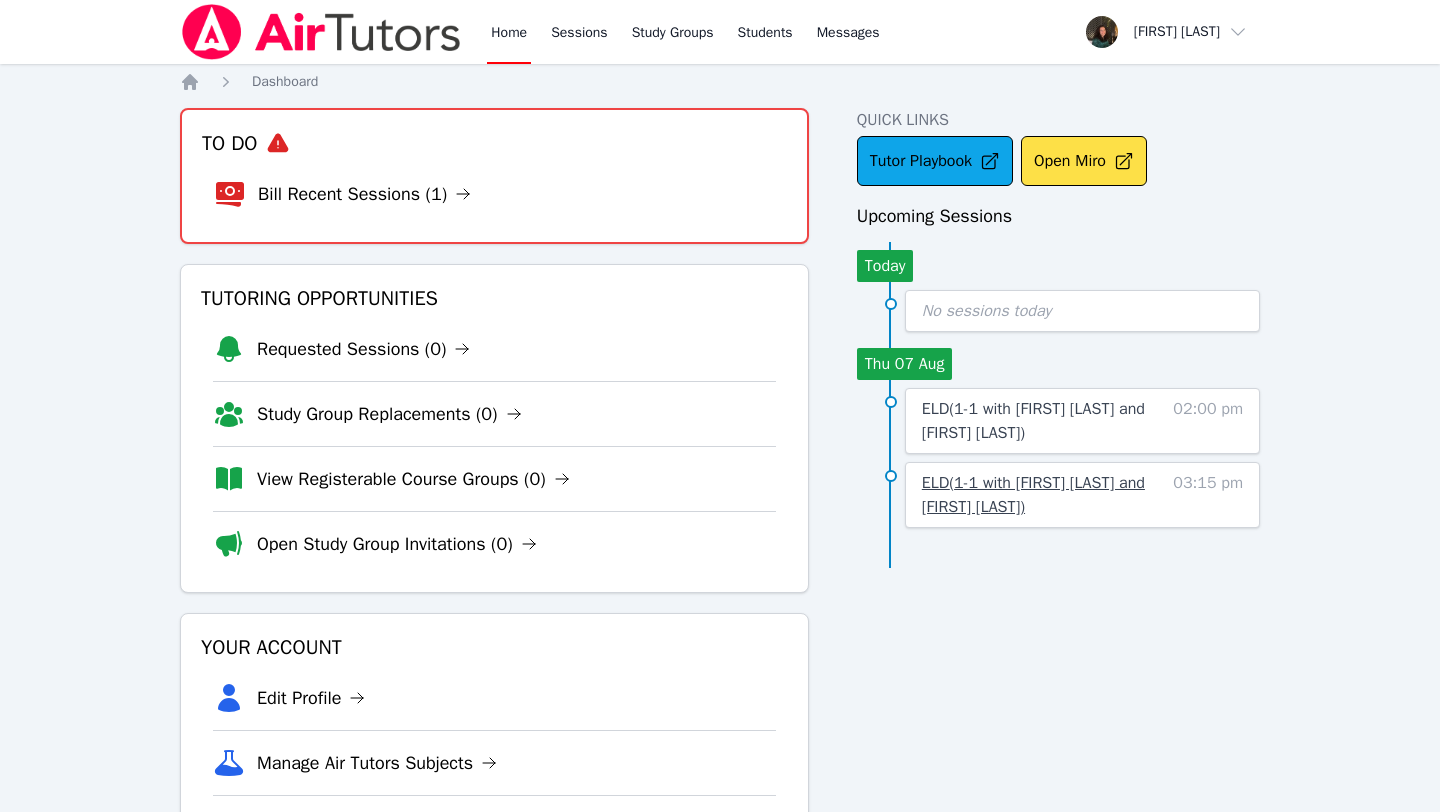 click on "ELD  ( 1-1 with Mariam Afify and Jihad Delbani )" at bounding box center [1033, 495] 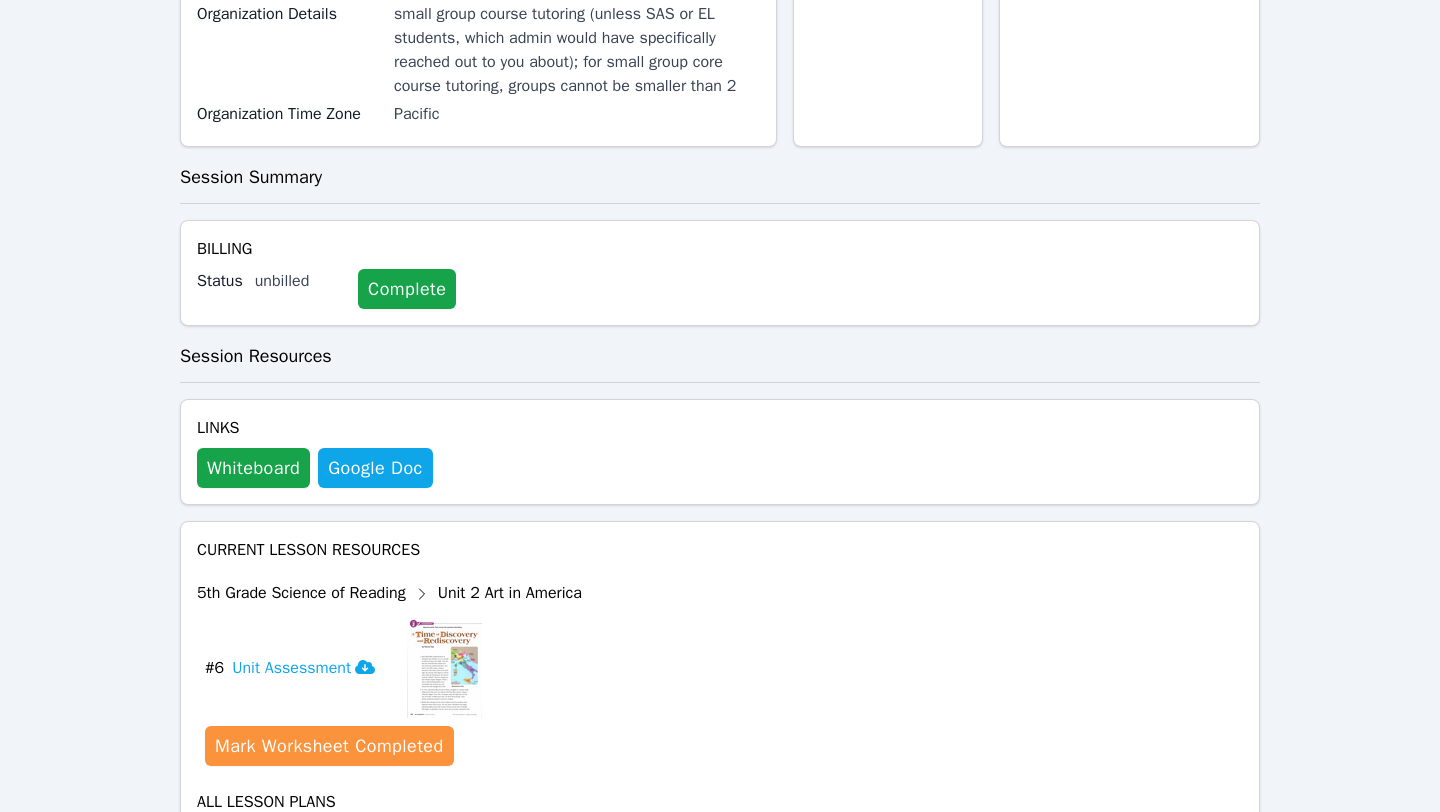scroll, scrollTop: 767, scrollLeft: 0, axis: vertical 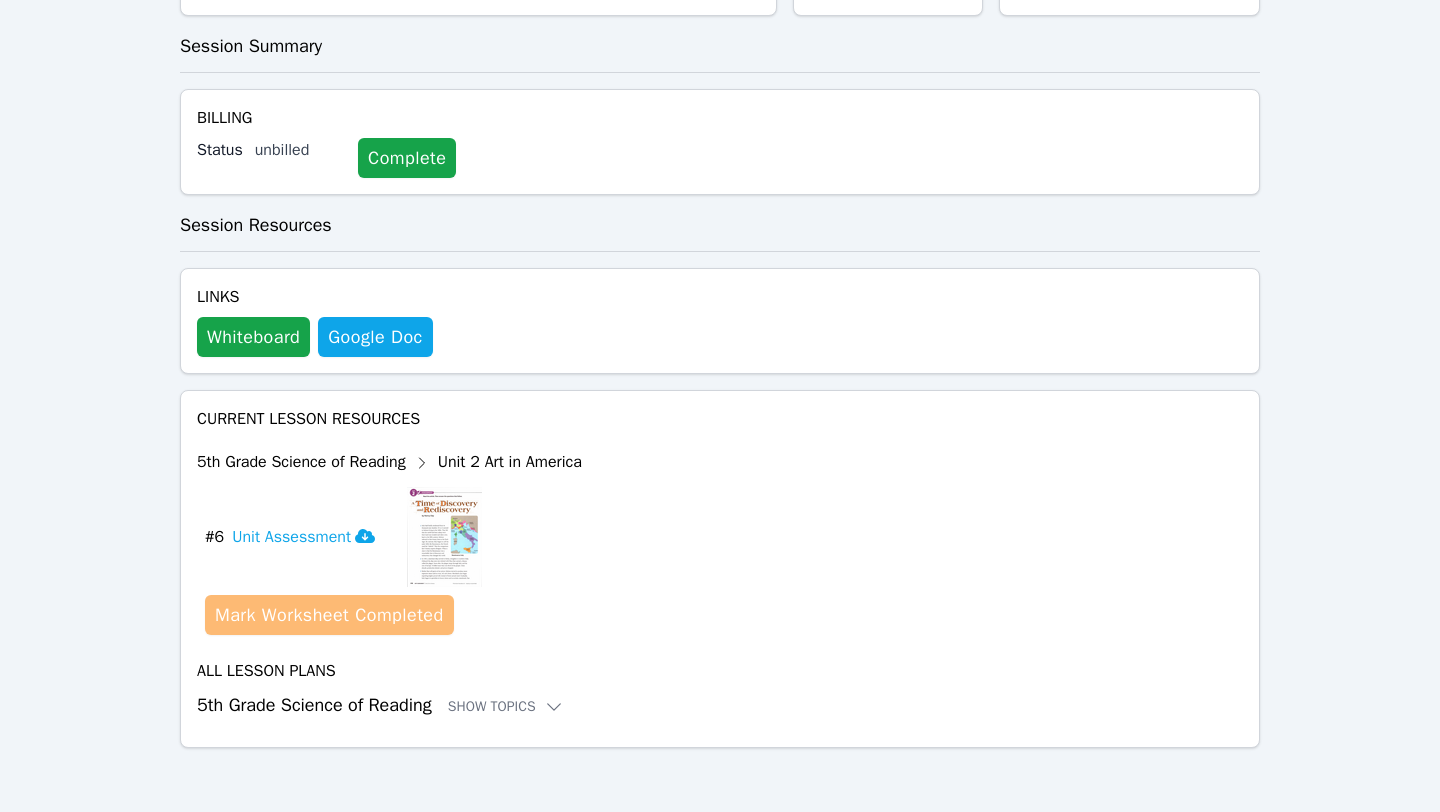 click on "Mark Worksheet Completed" at bounding box center (329, 615) 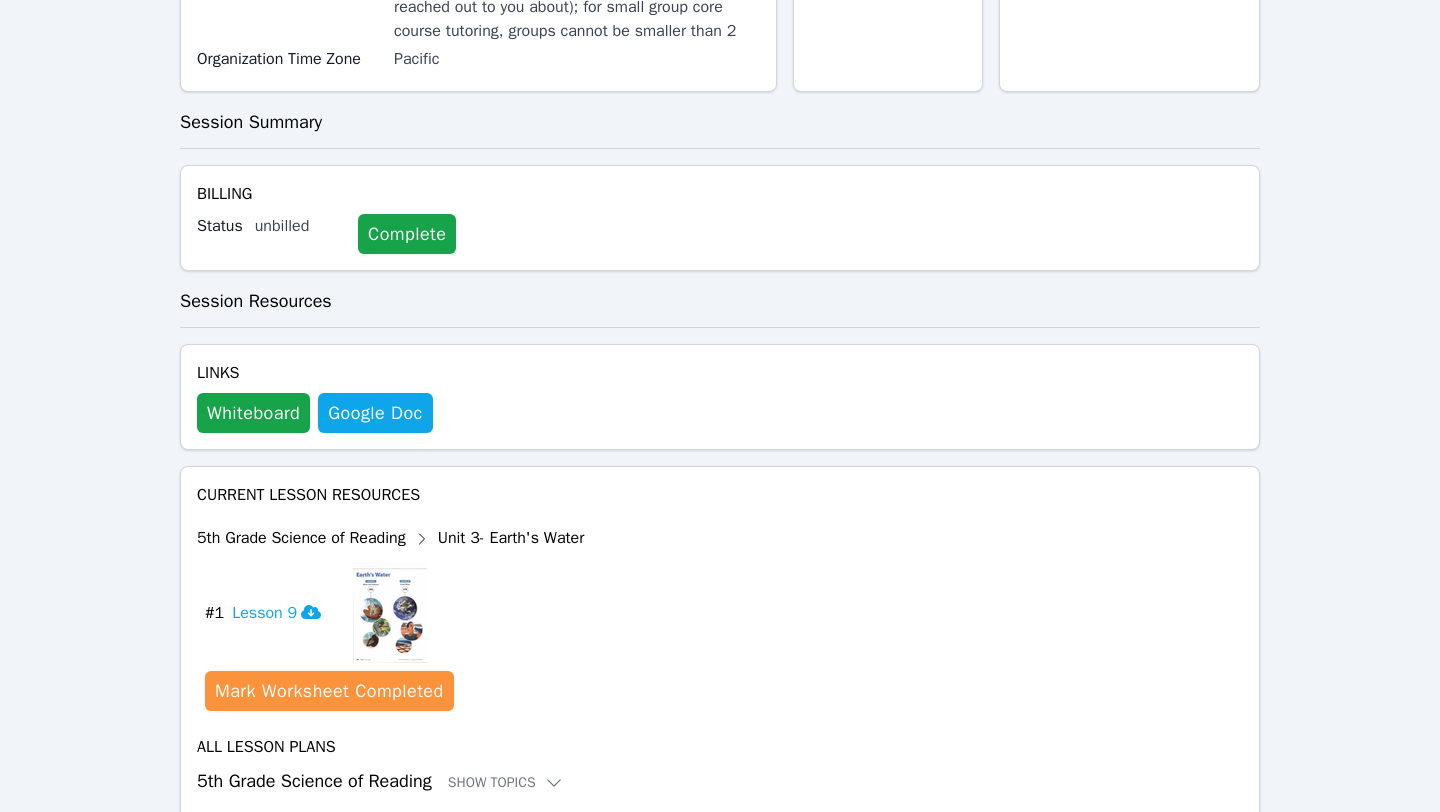 scroll, scrollTop: 767, scrollLeft: 0, axis: vertical 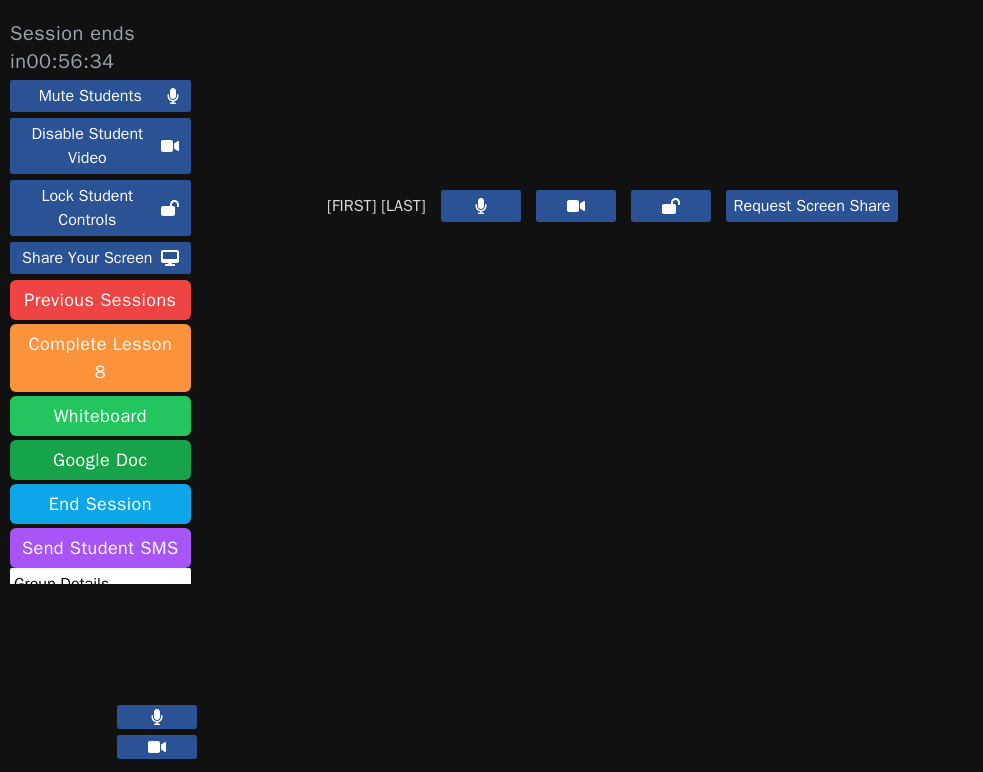 click on "Whiteboard" at bounding box center [100, 416] 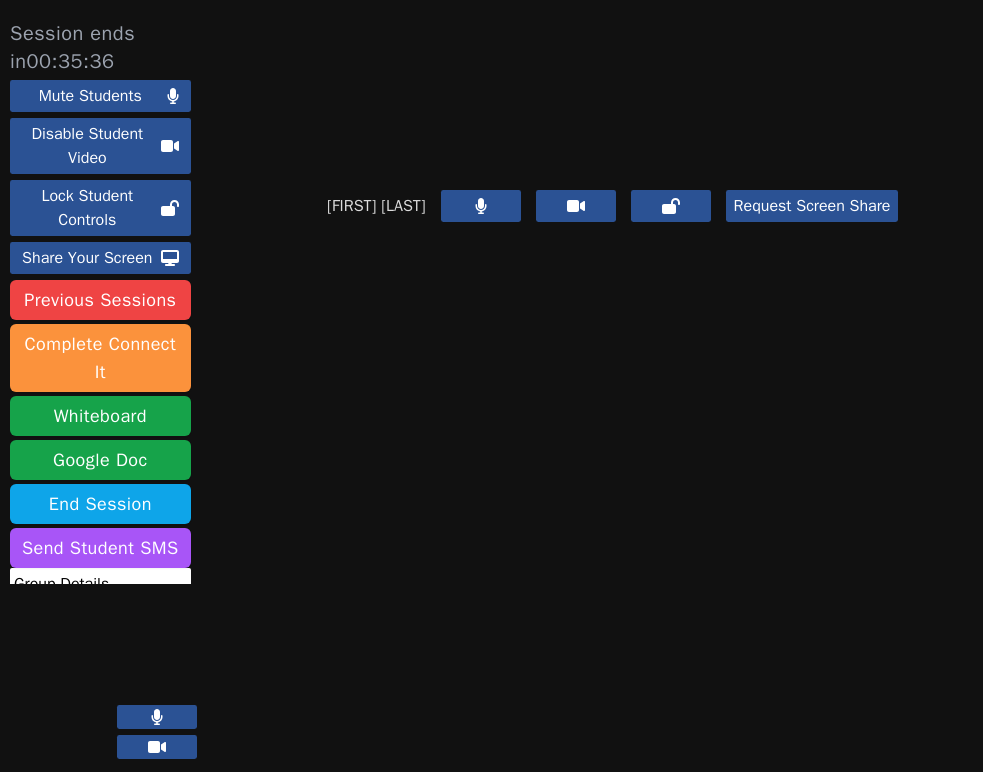 click at bounding box center (157, 717) 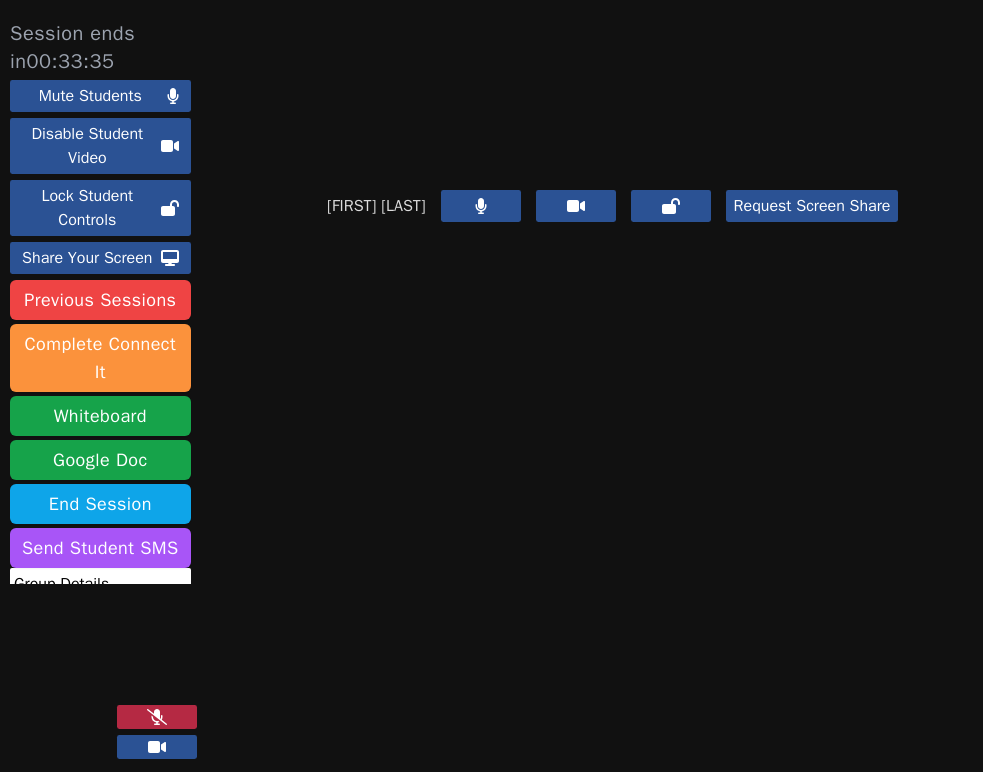 click at bounding box center (157, 717) 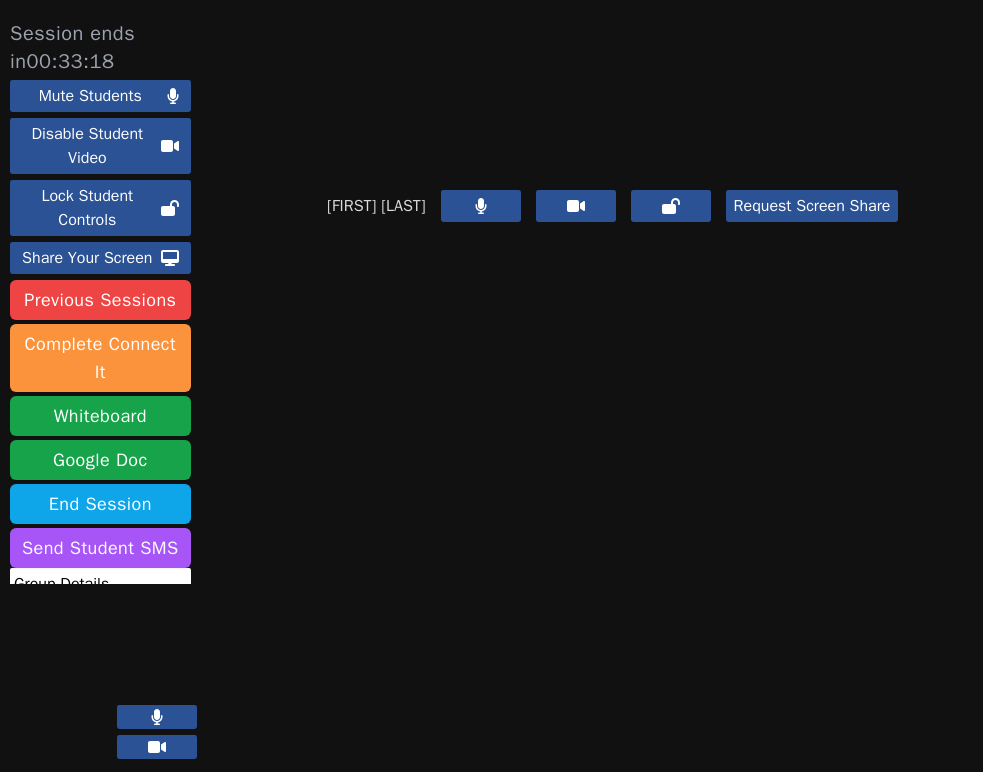 click 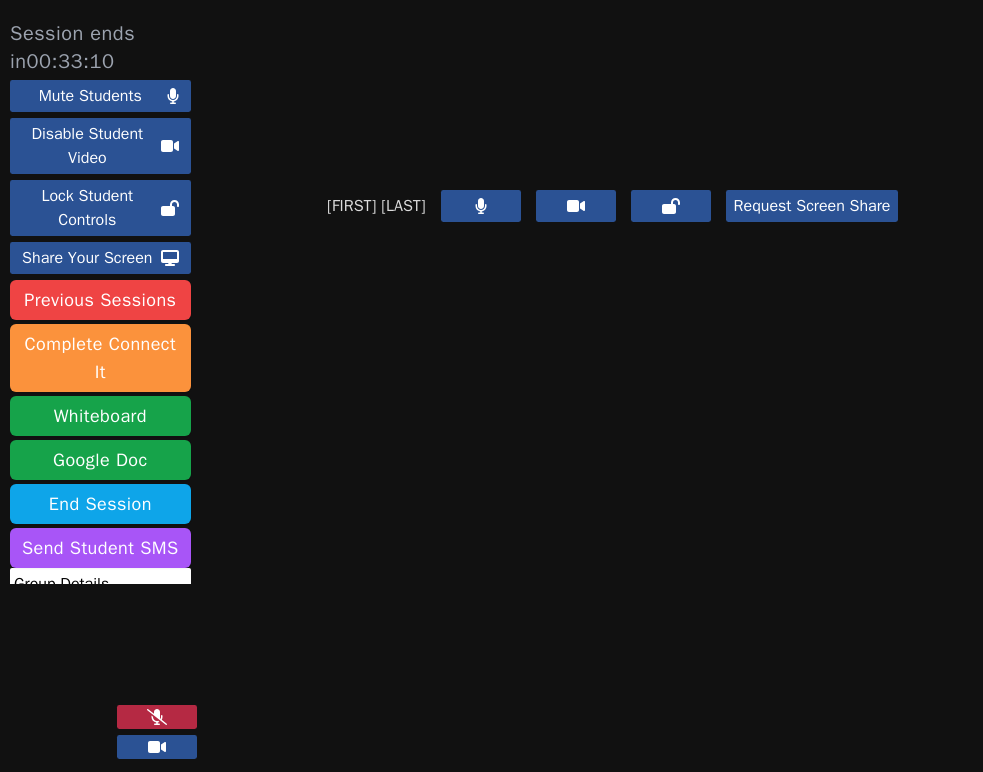 click at bounding box center [157, 717] 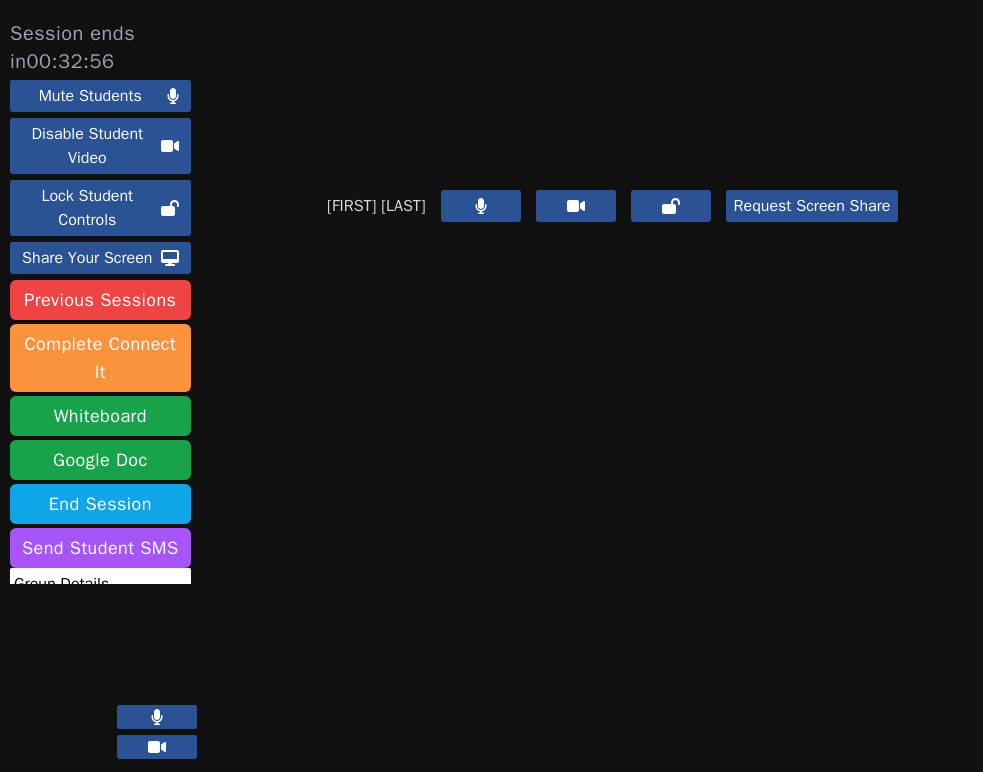 click at bounding box center [157, 717] 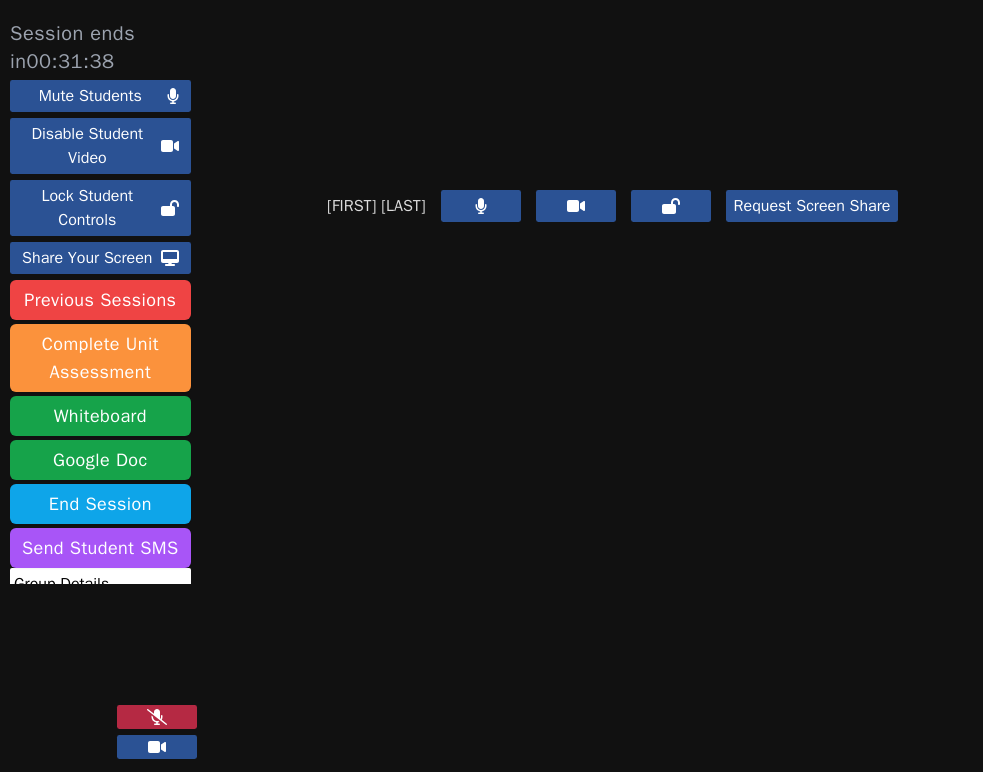 click at bounding box center (157, 717) 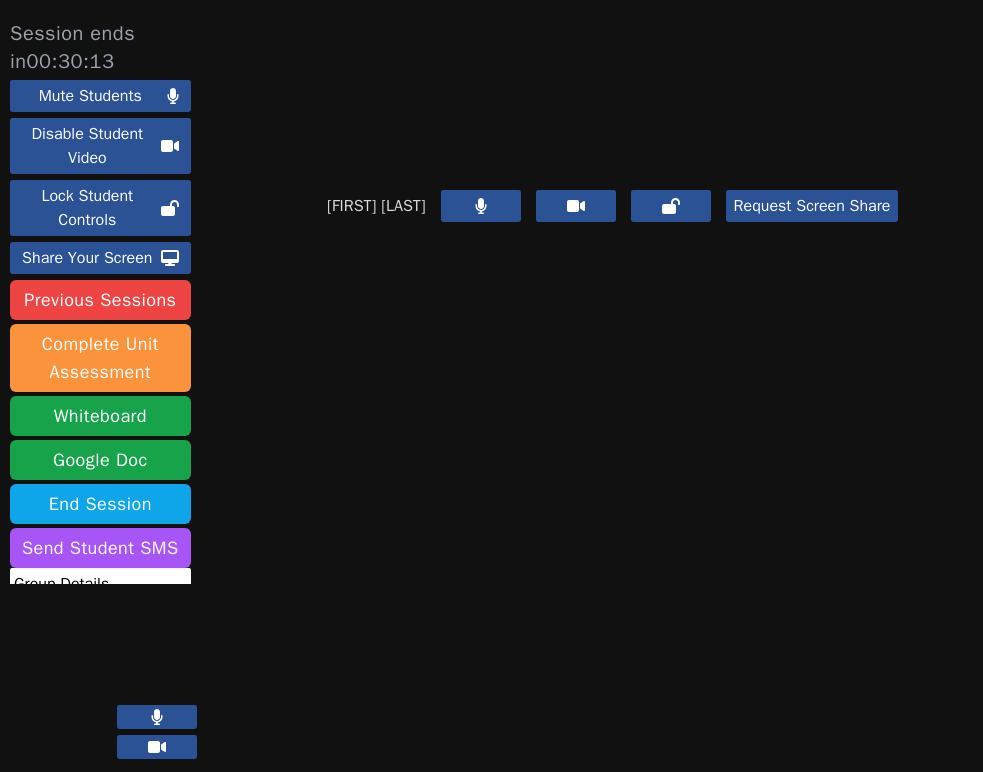 click at bounding box center (157, 717) 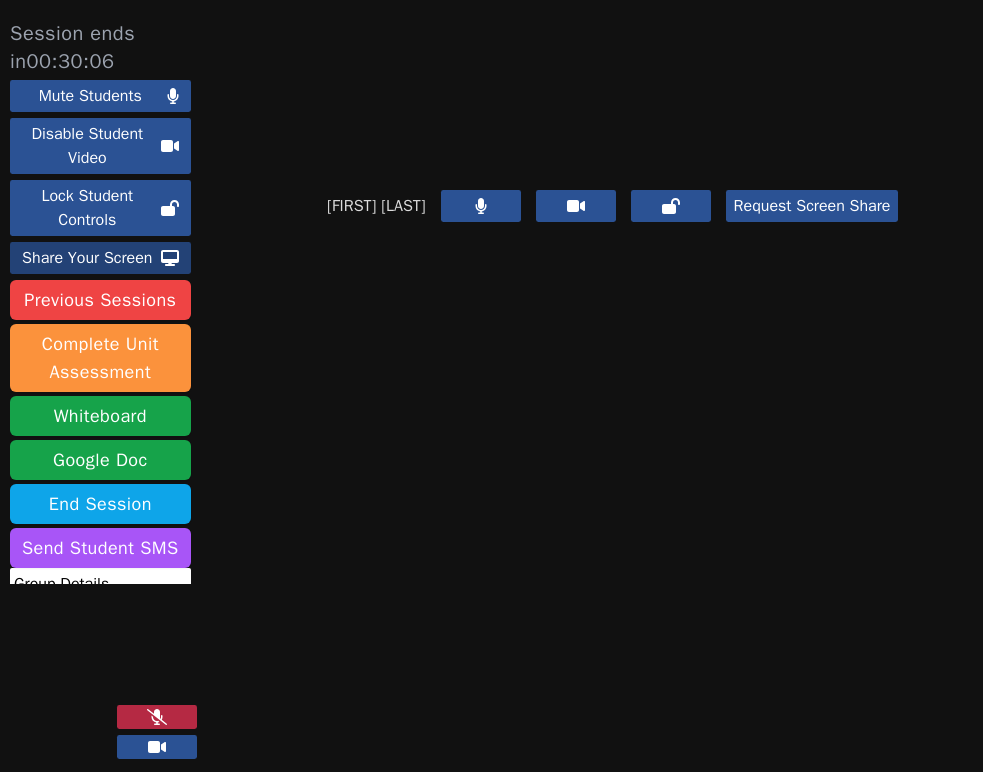 click on "Share Your Screen" at bounding box center [87, 258] 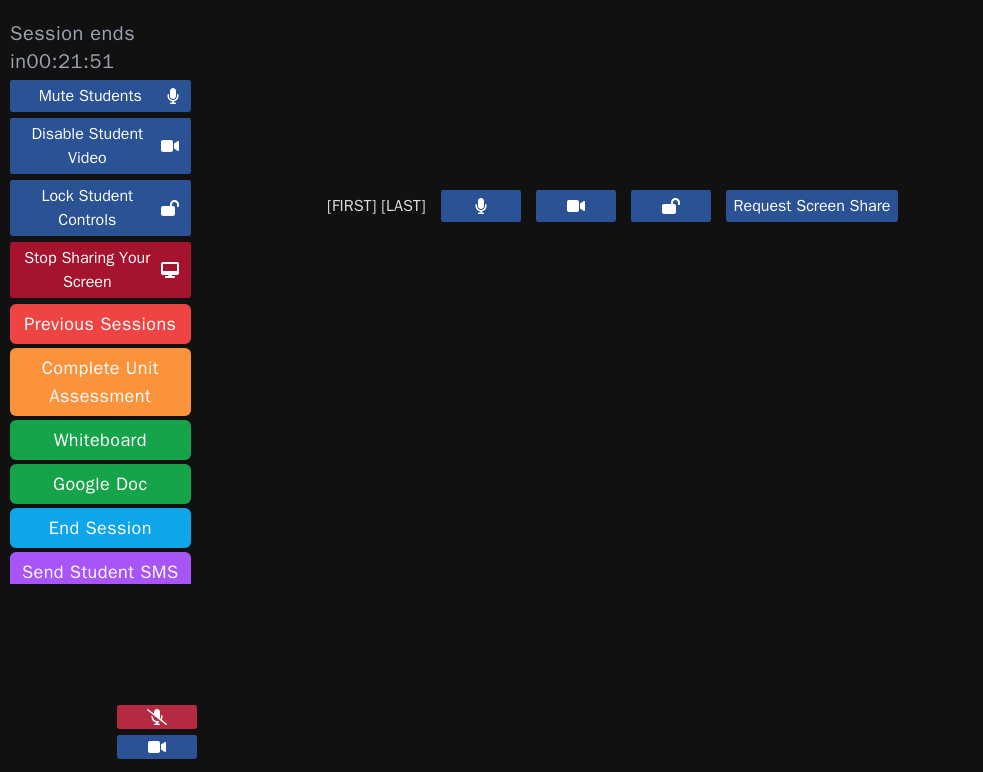 click on "Stop Sharing Your Screen" at bounding box center (87, 270) 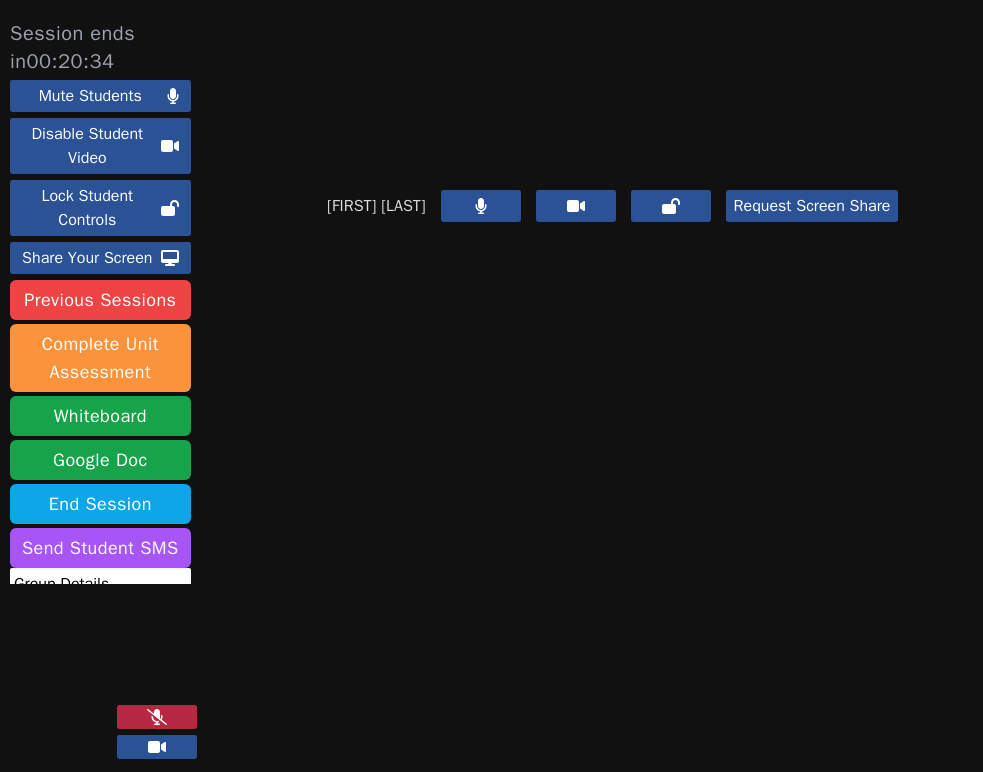 click at bounding box center (106, 678) 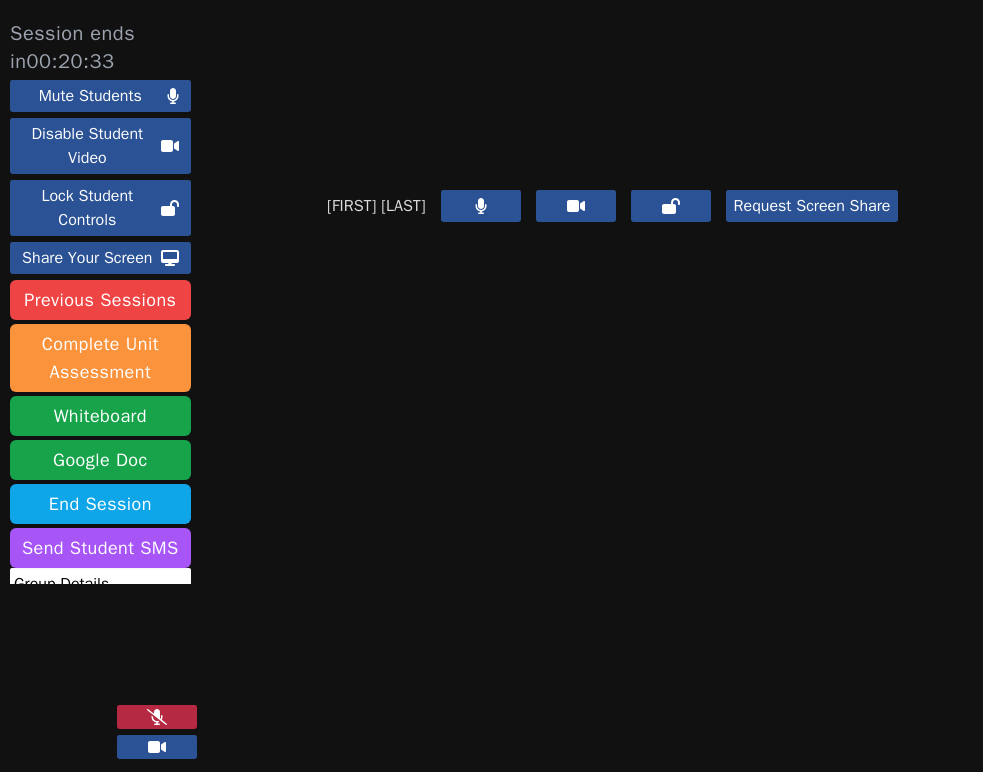 click at bounding box center [157, 717] 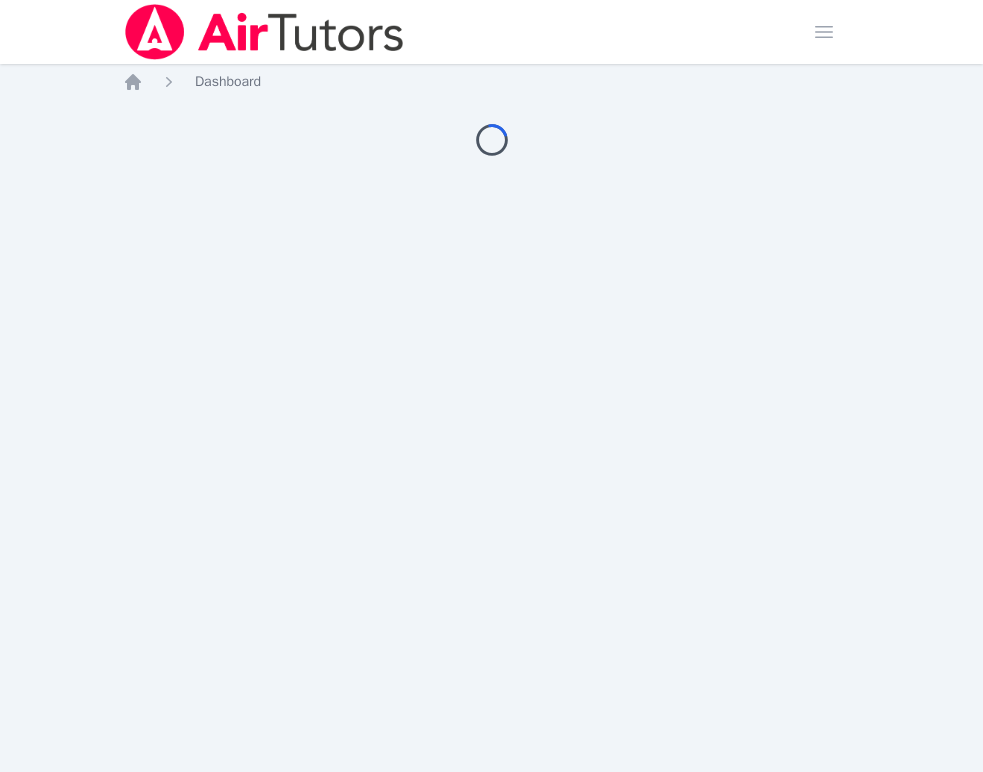 scroll, scrollTop: 0, scrollLeft: 0, axis: both 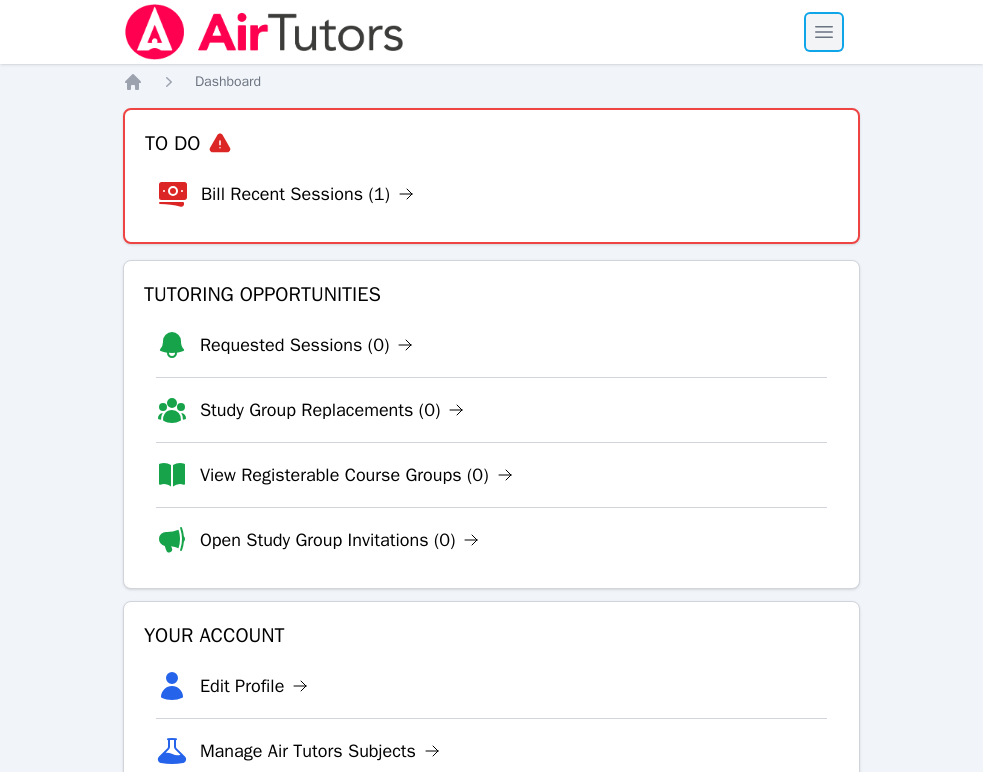 click at bounding box center [824, 32] 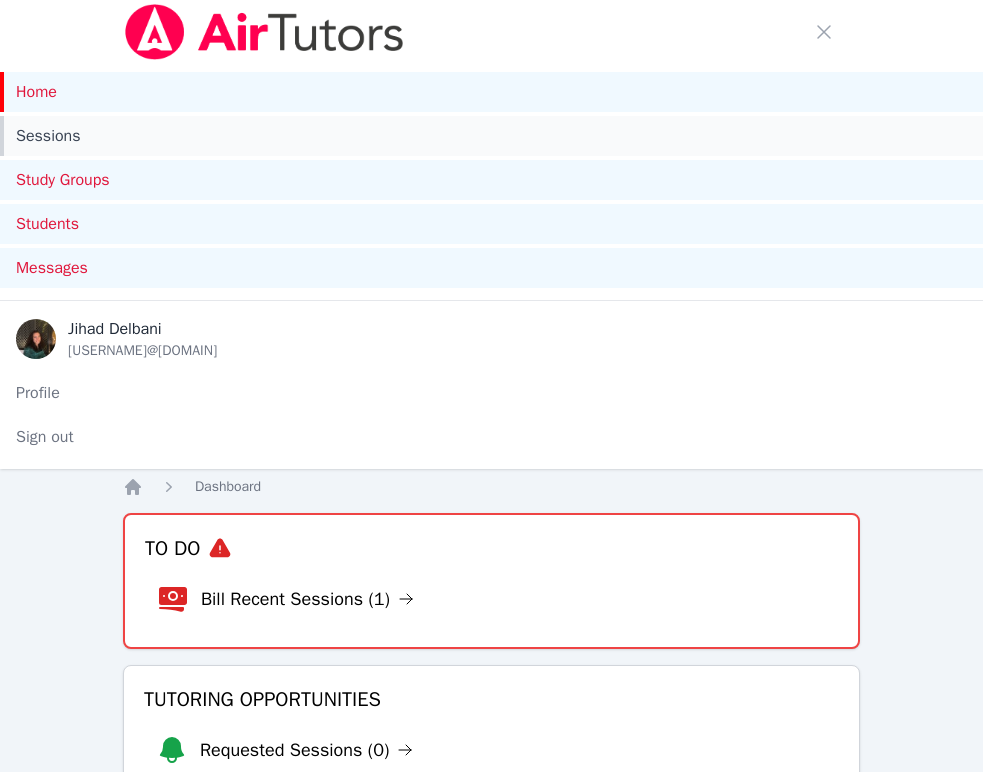 click on "Sessions" at bounding box center [491, 136] 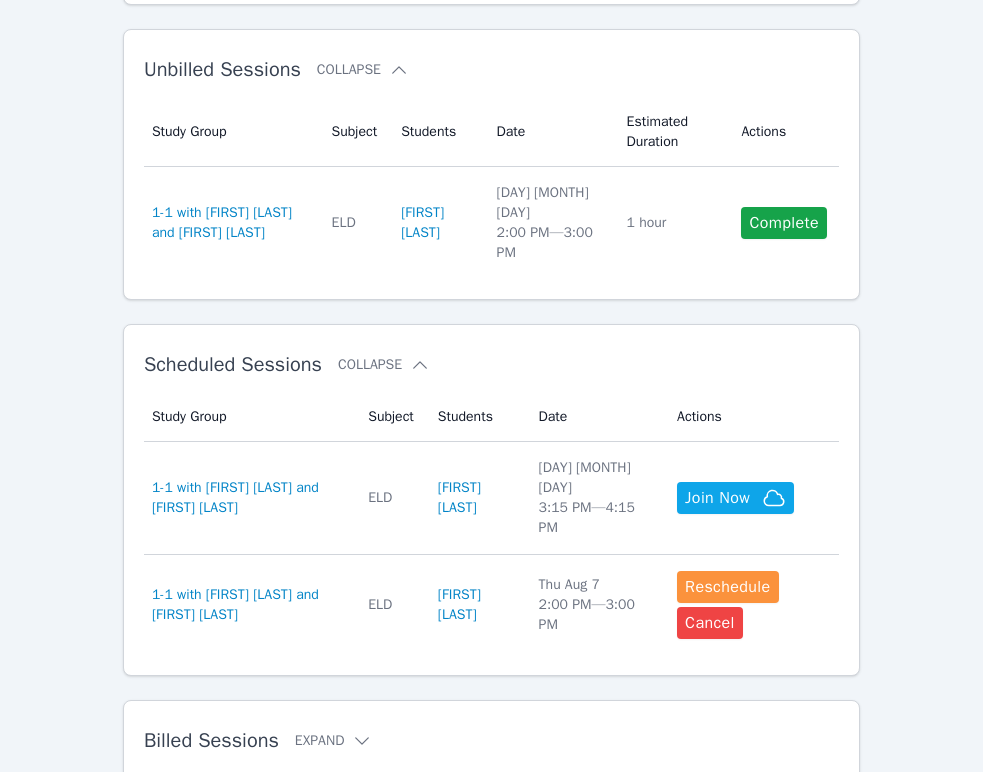 scroll, scrollTop: 738, scrollLeft: 0, axis: vertical 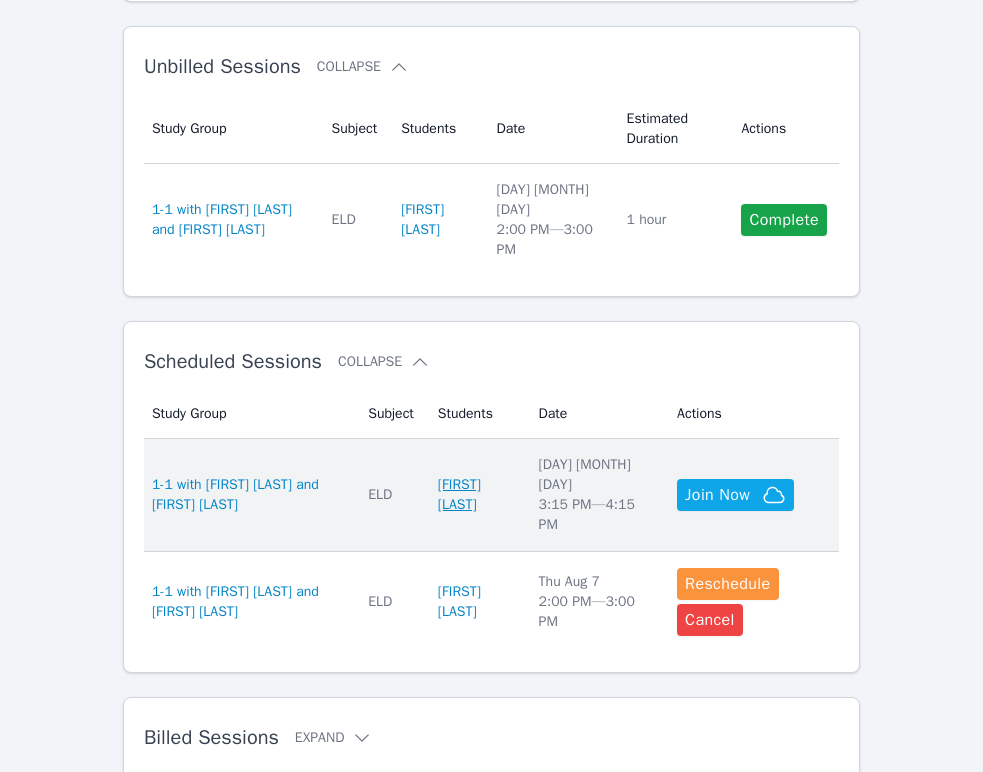 click on "[FIRST] [LAST]" at bounding box center [476, 495] 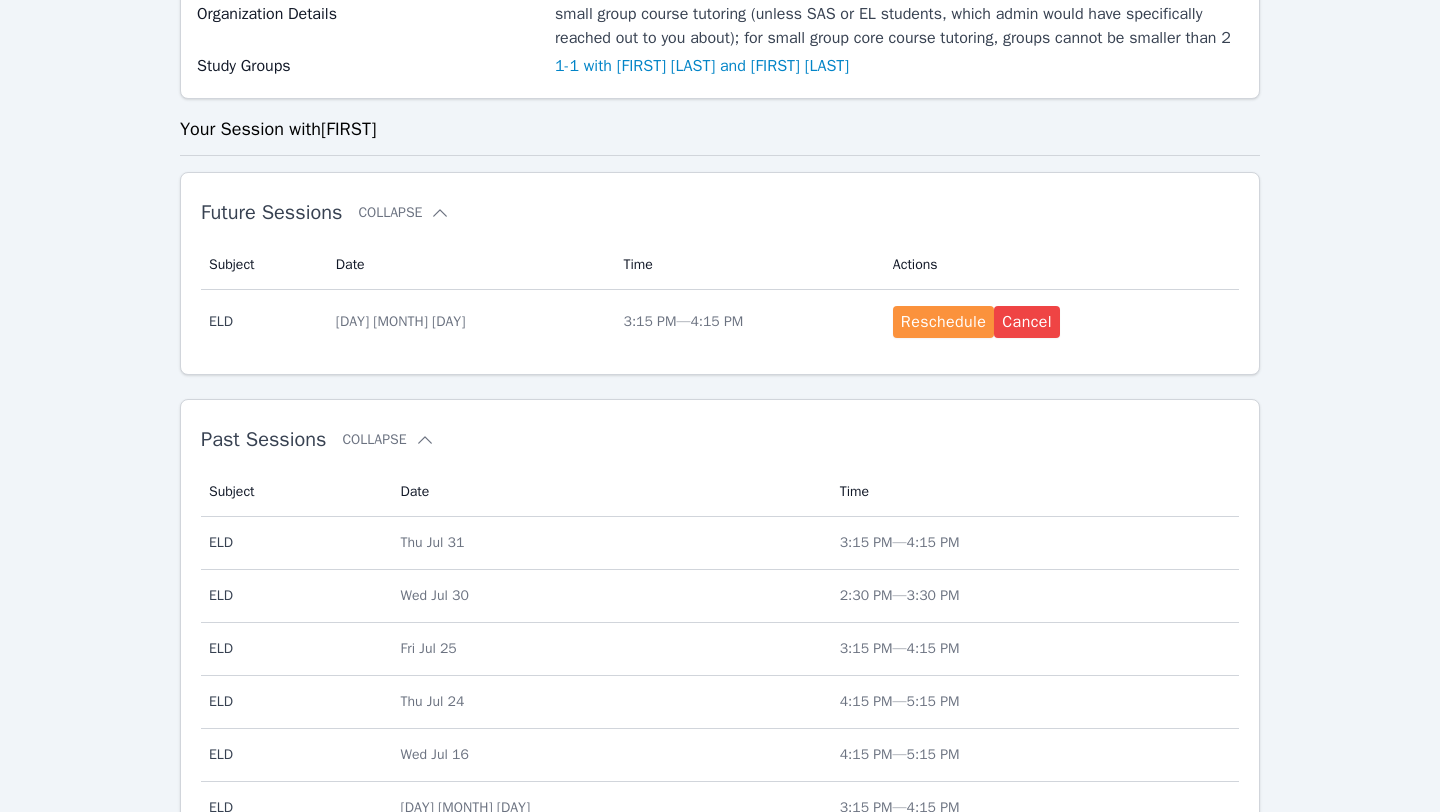 scroll, scrollTop: 0, scrollLeft: 0, axis: both 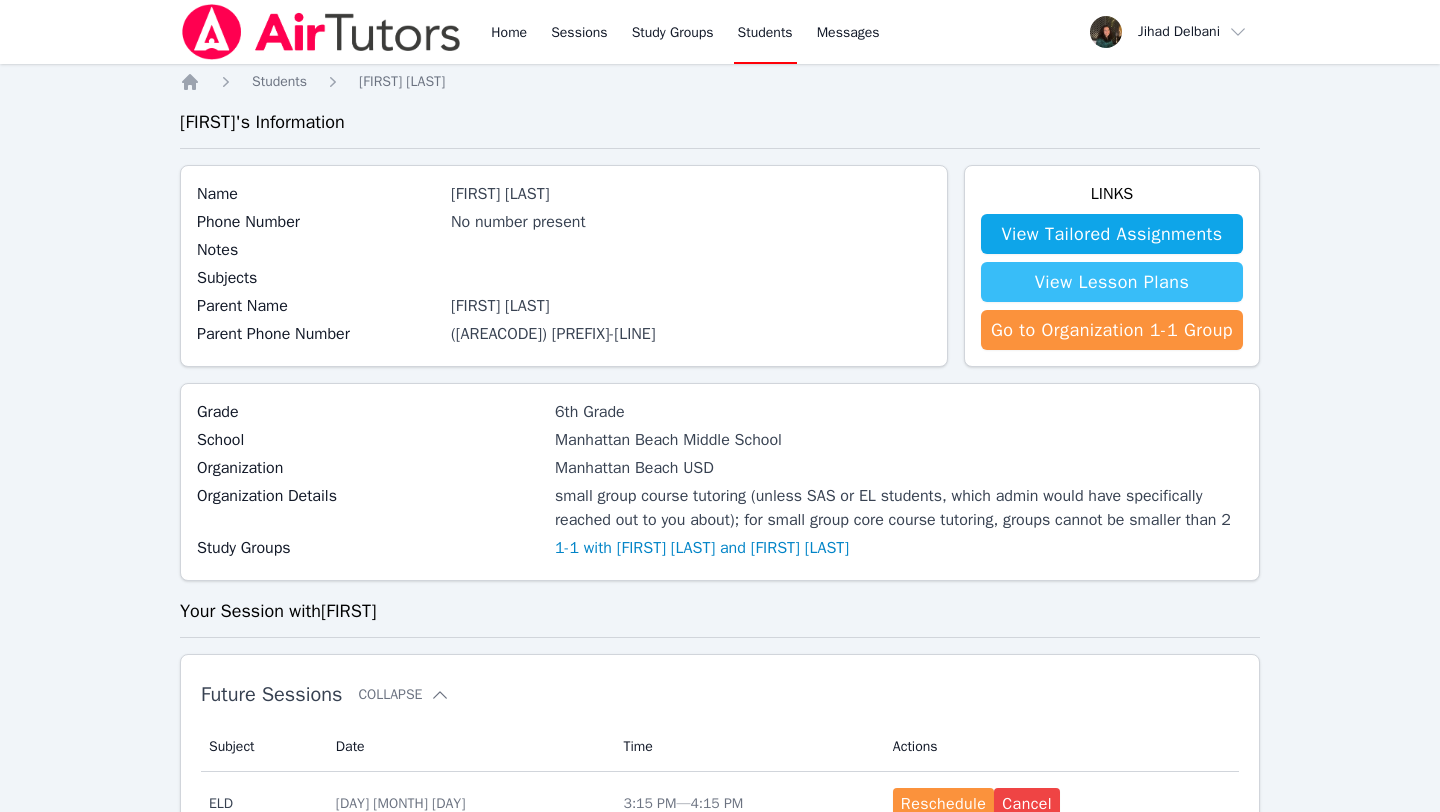 click on "View Lesson Plans" at bounding box center (1112, 282) 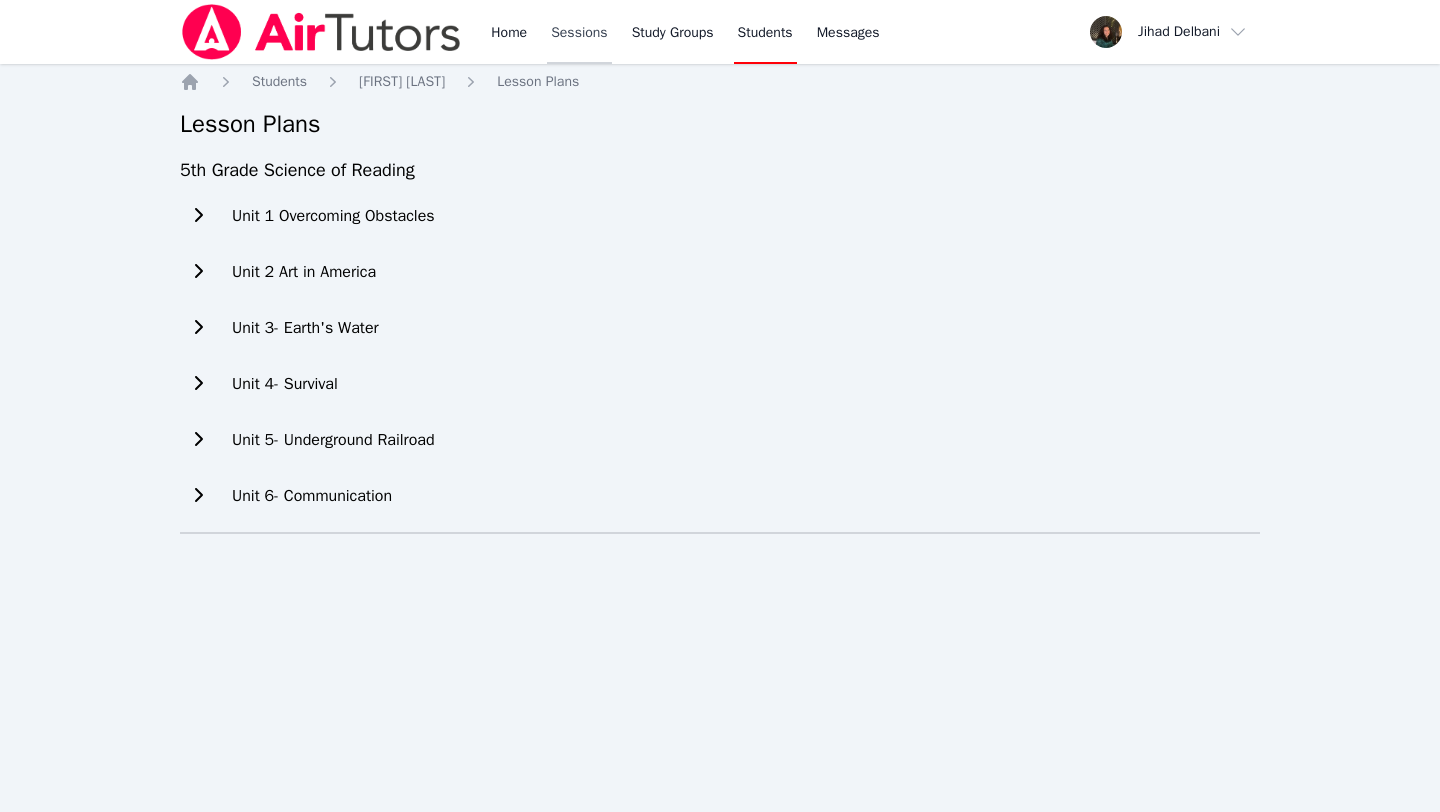 click on "Sessions" at bounding box center [579, 32] 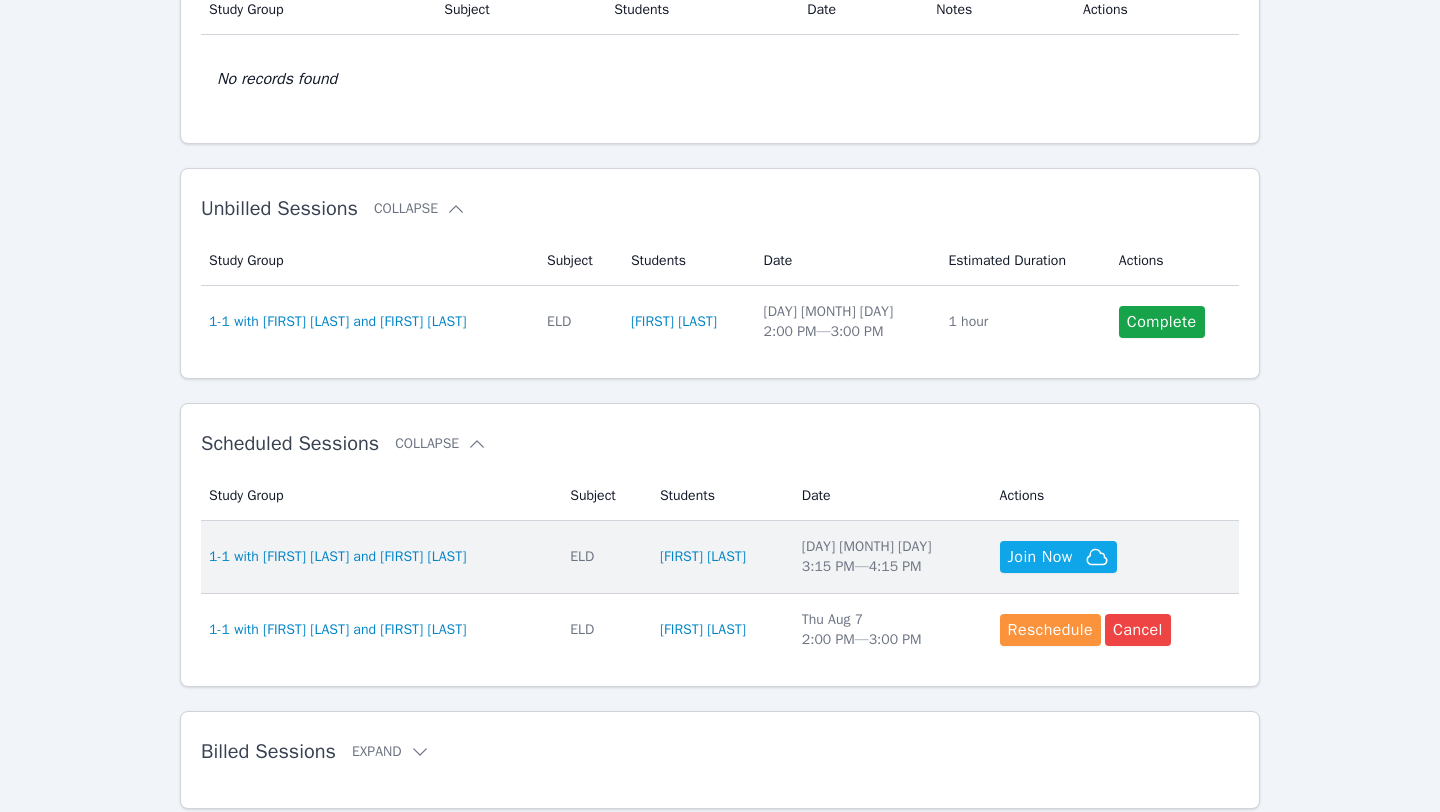 scroll, scrollTop: 196, scrollLeft: 0, axis: vertical 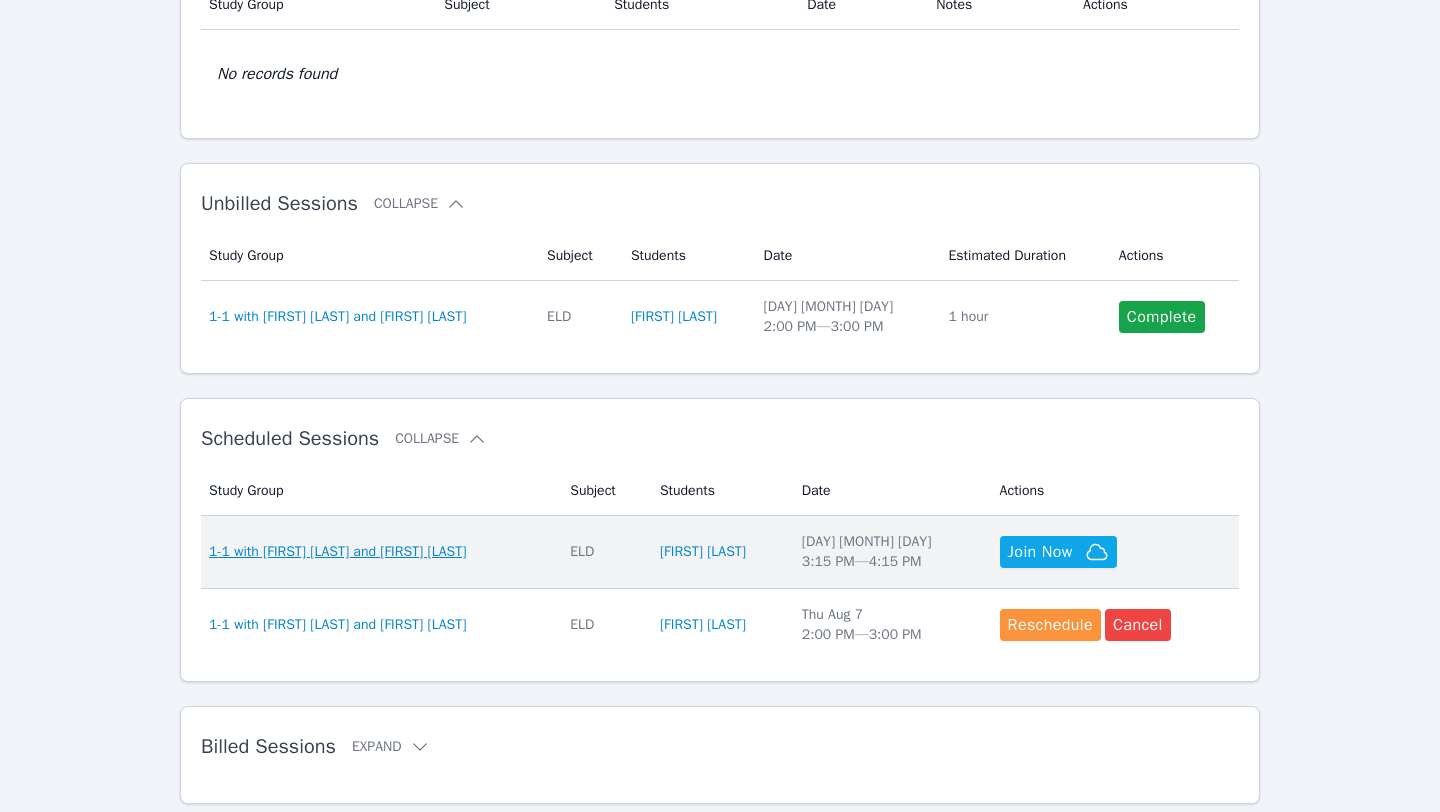 click on "1-1 with [FIRST] [LAST] and [FIRST] [LAST]" at bounding box center (337, 552) 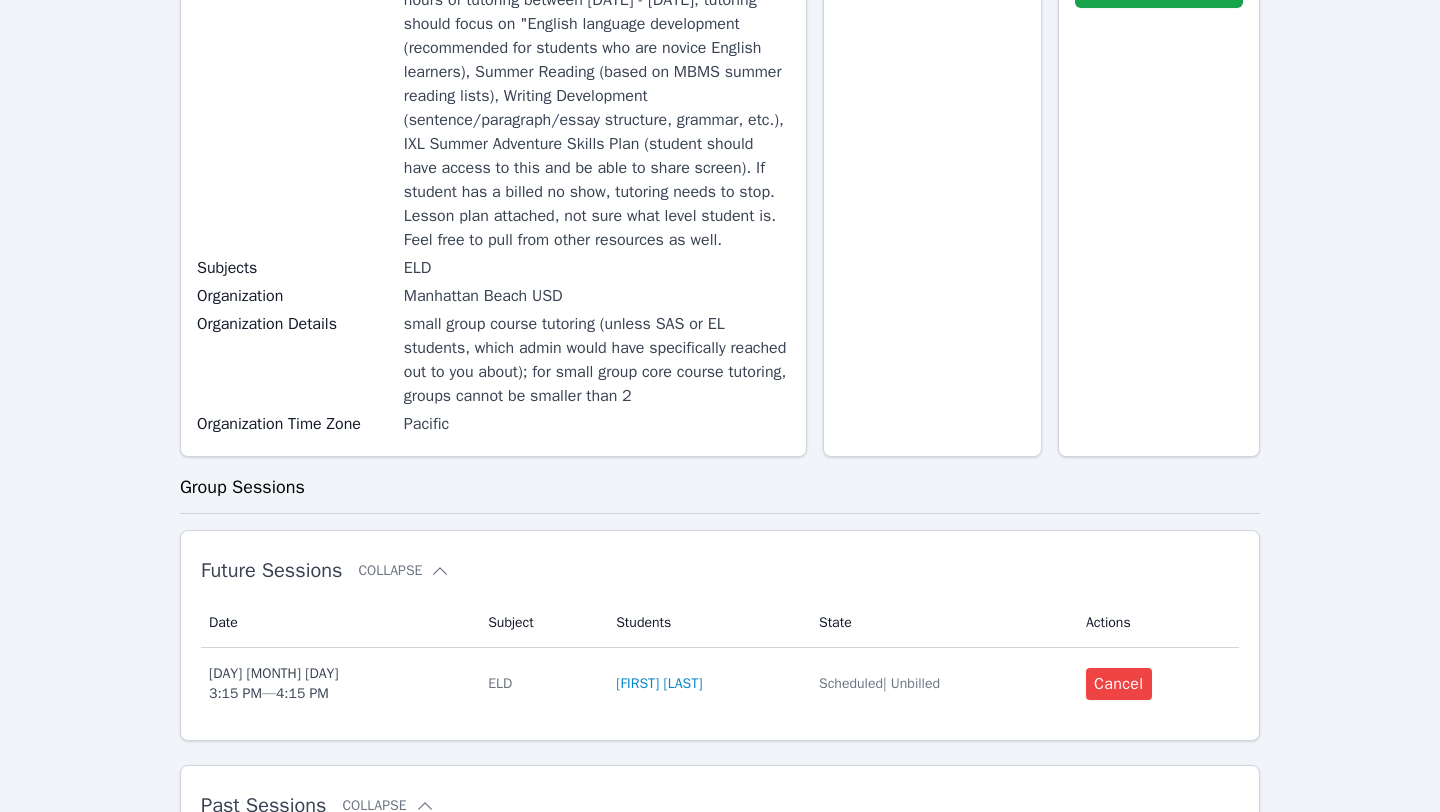 scroll, scrollTop: 0, scrollLeft: 0, axis: both 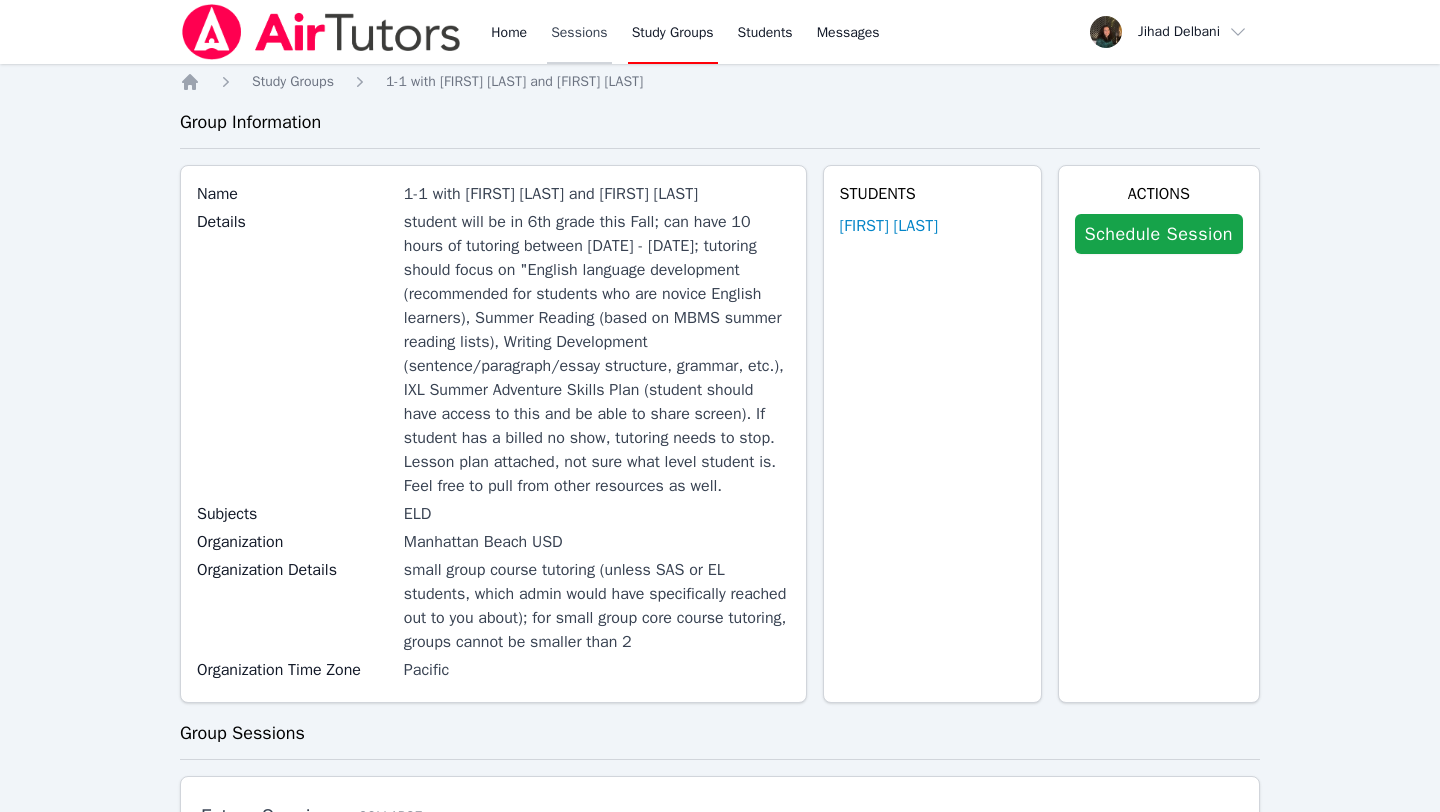 click on "Sessions" at bounding box center (579, 32) 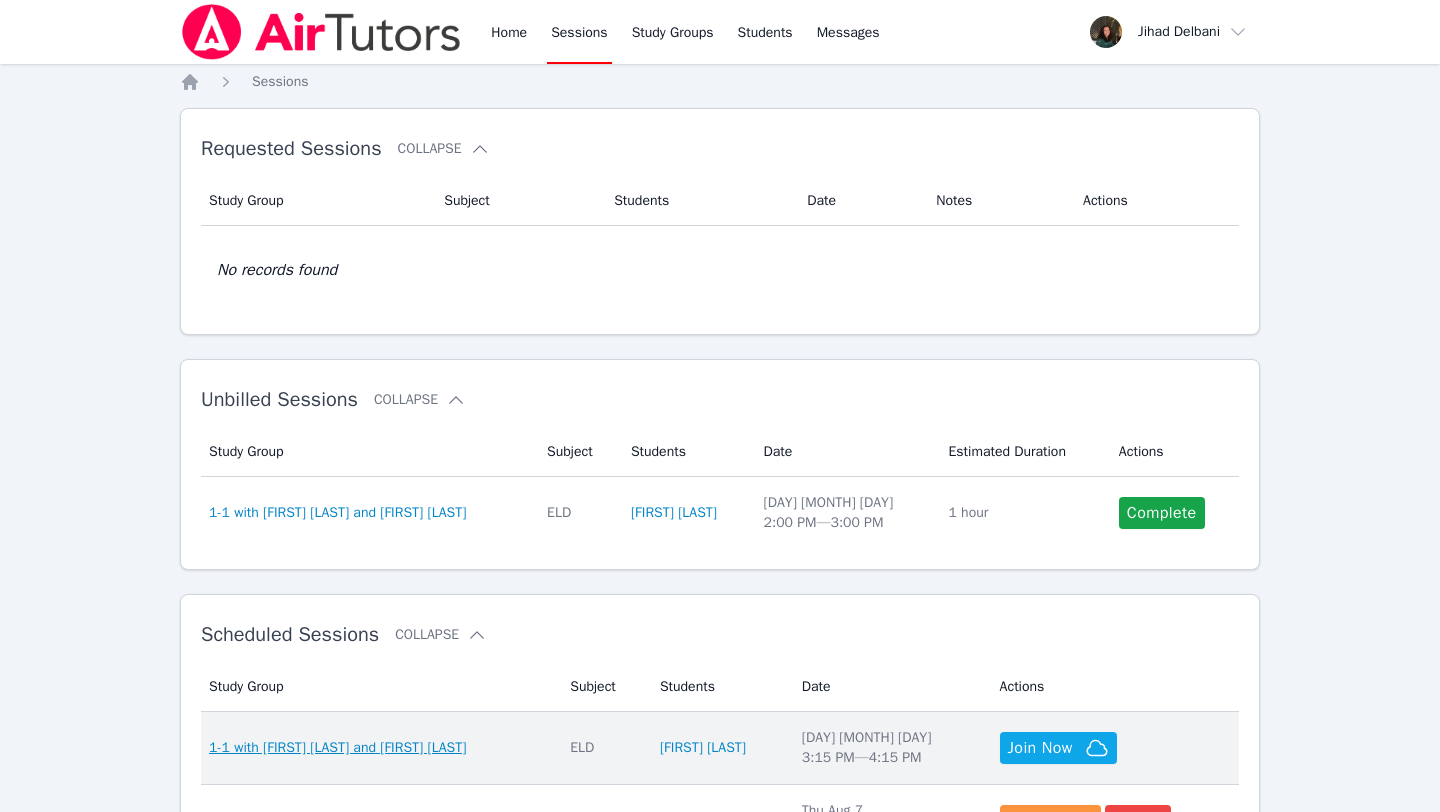 click on "1-1 with [FIRST] [LAST] and [FIRST] [LAST]" at bounding box center [337, 748] 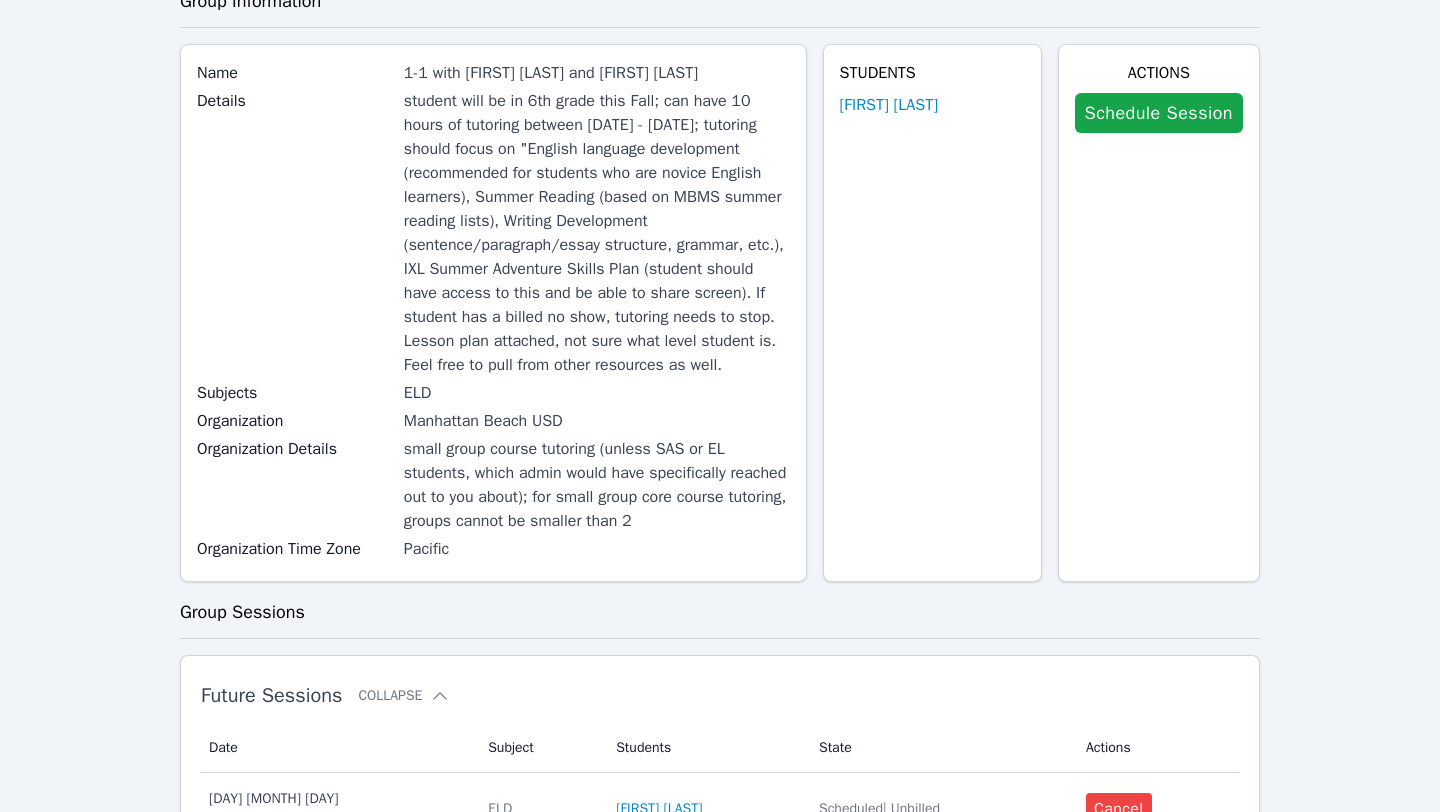 scroll, scrollTop: 0, scrollLeft: 0, axis: both 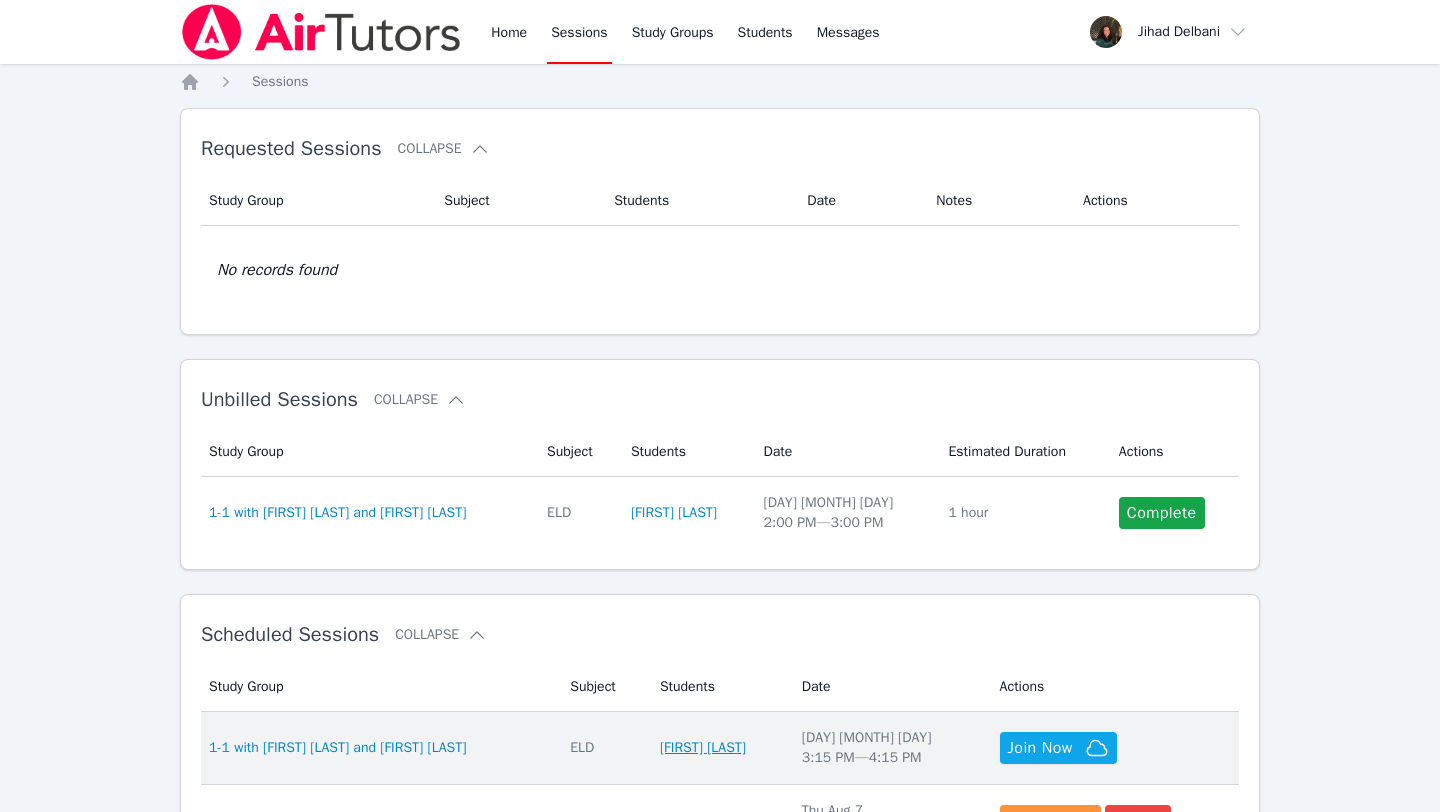 click on "[FIRST] [LAST]" at bounding box center [703, 748] 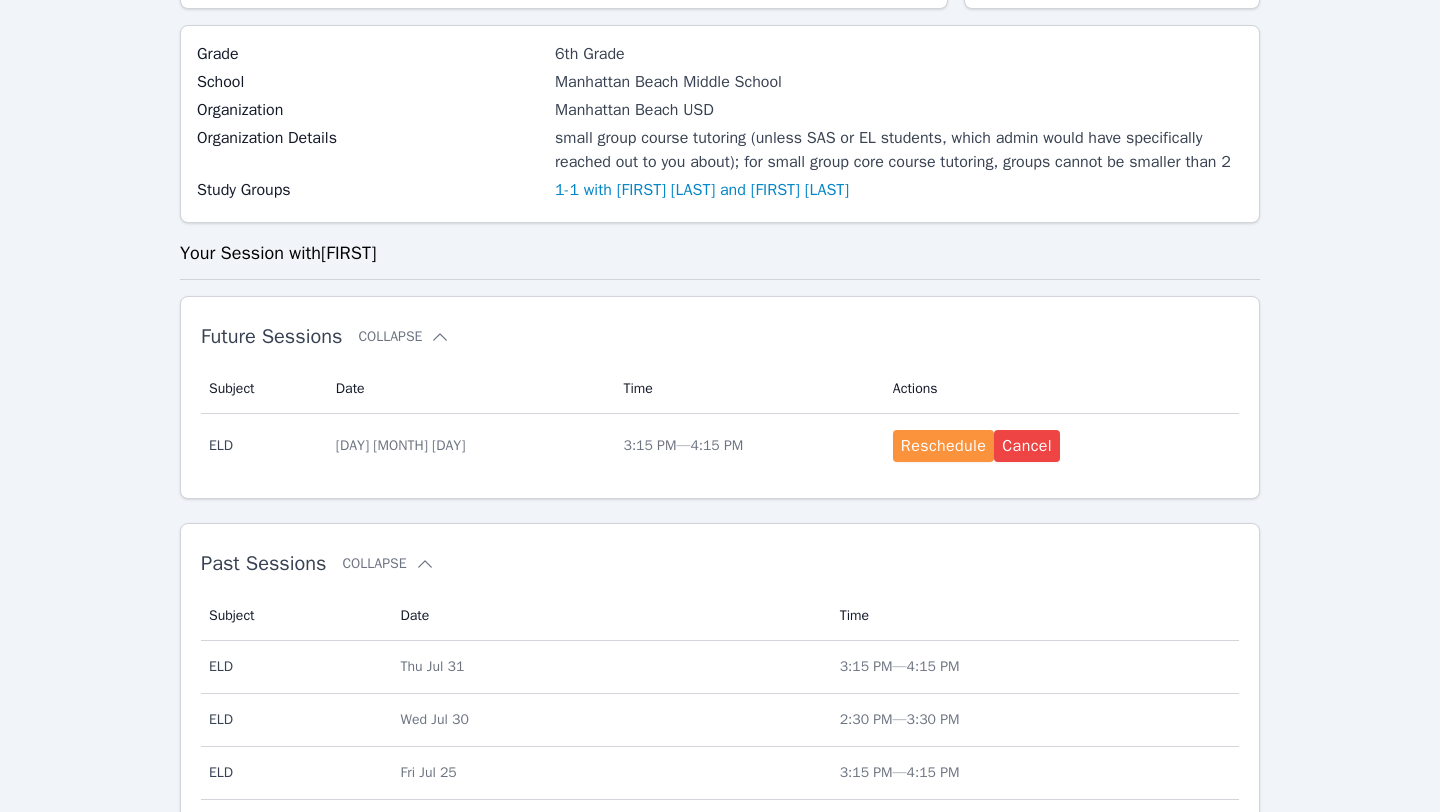 scroll, scrollTop: 0, scrollLeft: 0, axis: both 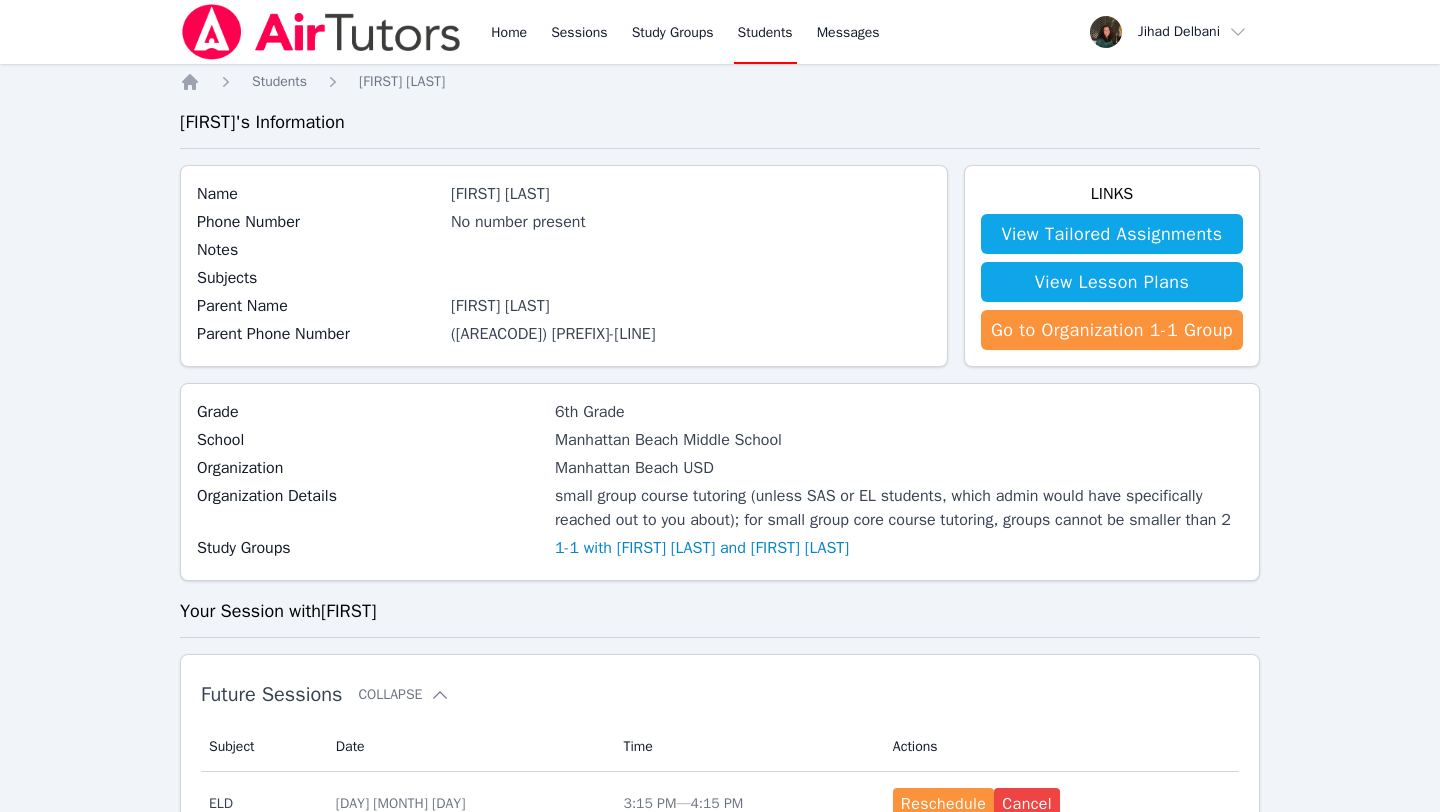 click on "Home Sessions Study Groups Students Messages" at bounding box center [532, 32] 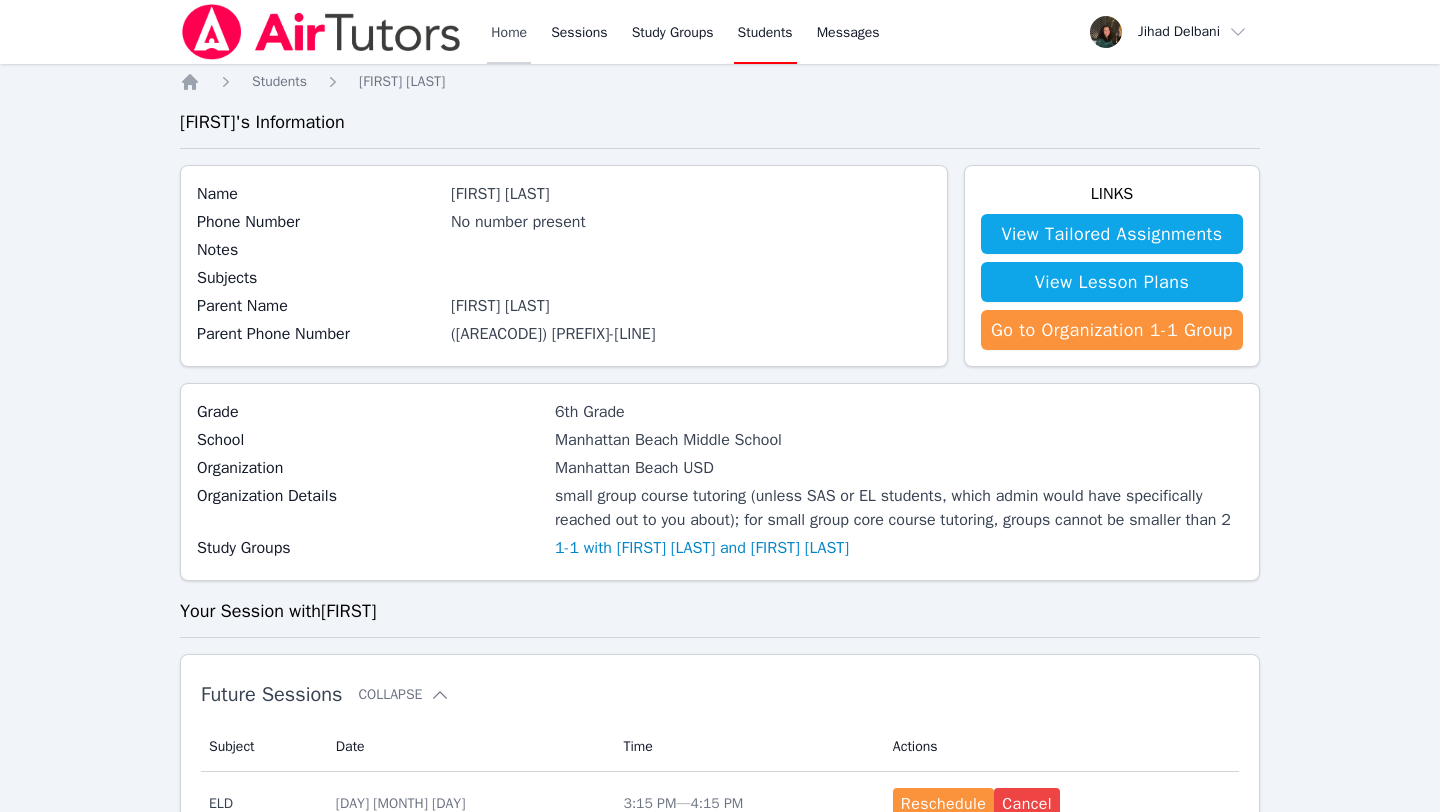 click on "Home" at bounding box center [509, 32] 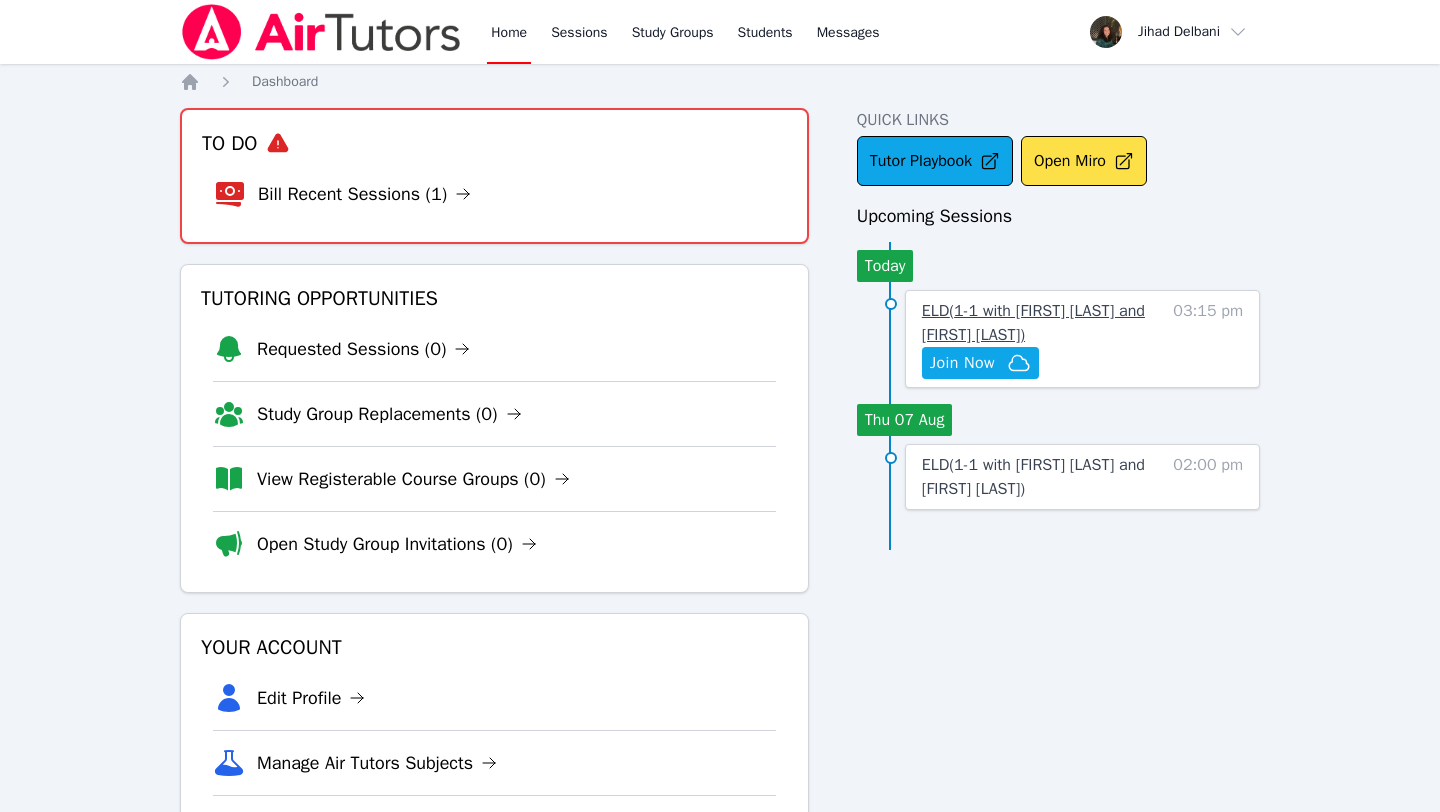 click on "ELD  ( 1-1 with [FIRST] [LAST] and [FIRST] [LAST] )" at bounding box center [1042, 323] 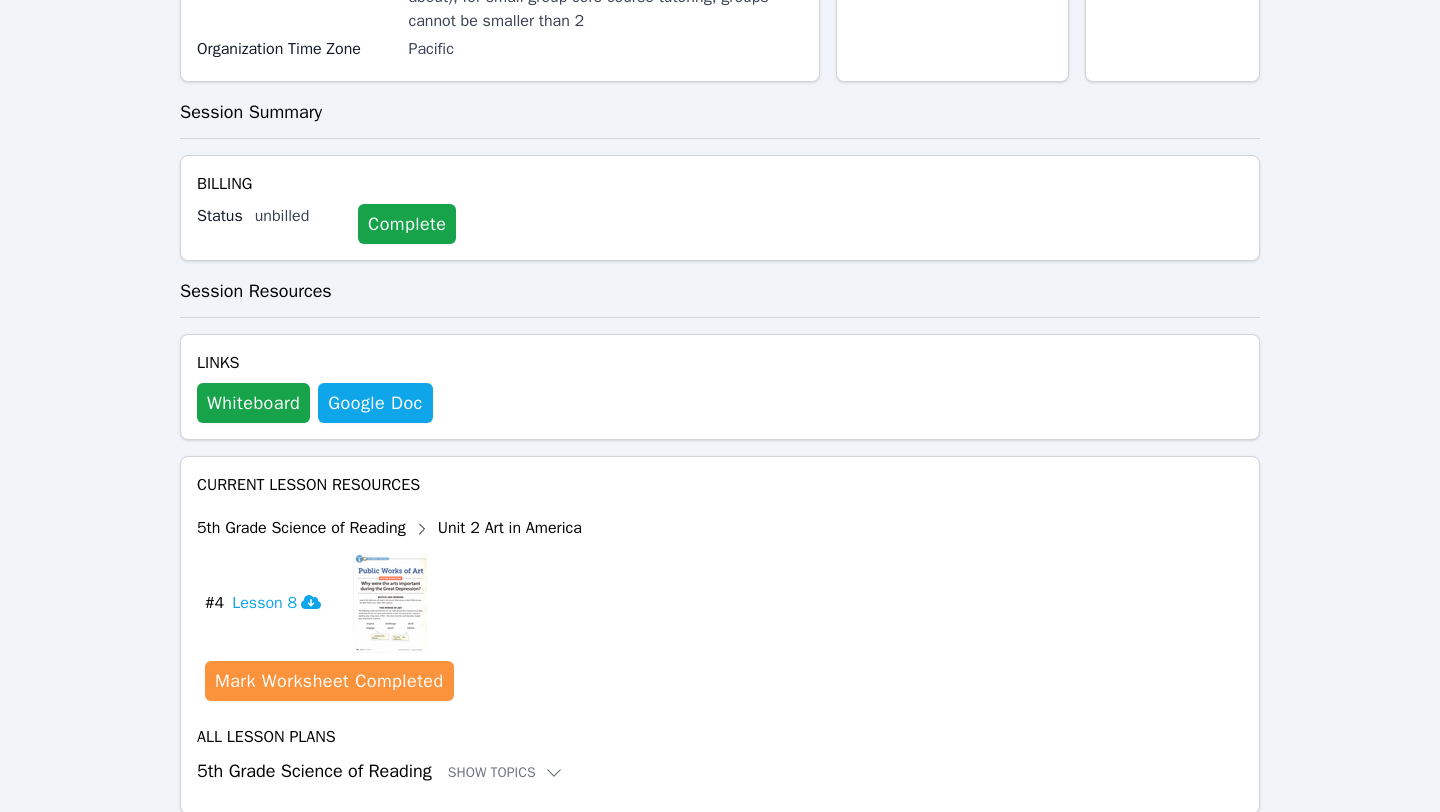 scroll, scrollTop: 743, scrollLeft: 0, axis: vertical 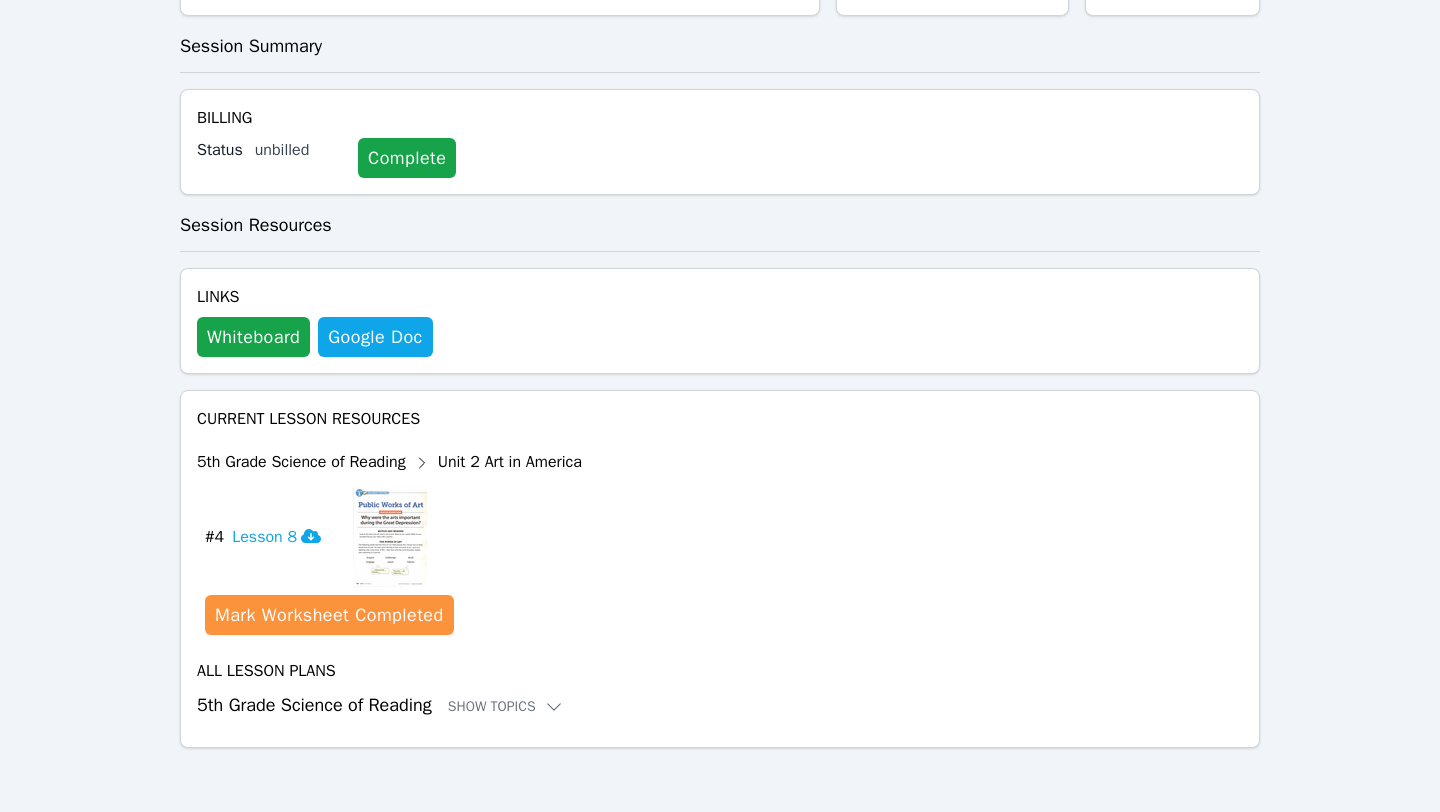 click on "5th Grade Science of Reading Show Topics" at bounding box center (720, 705) 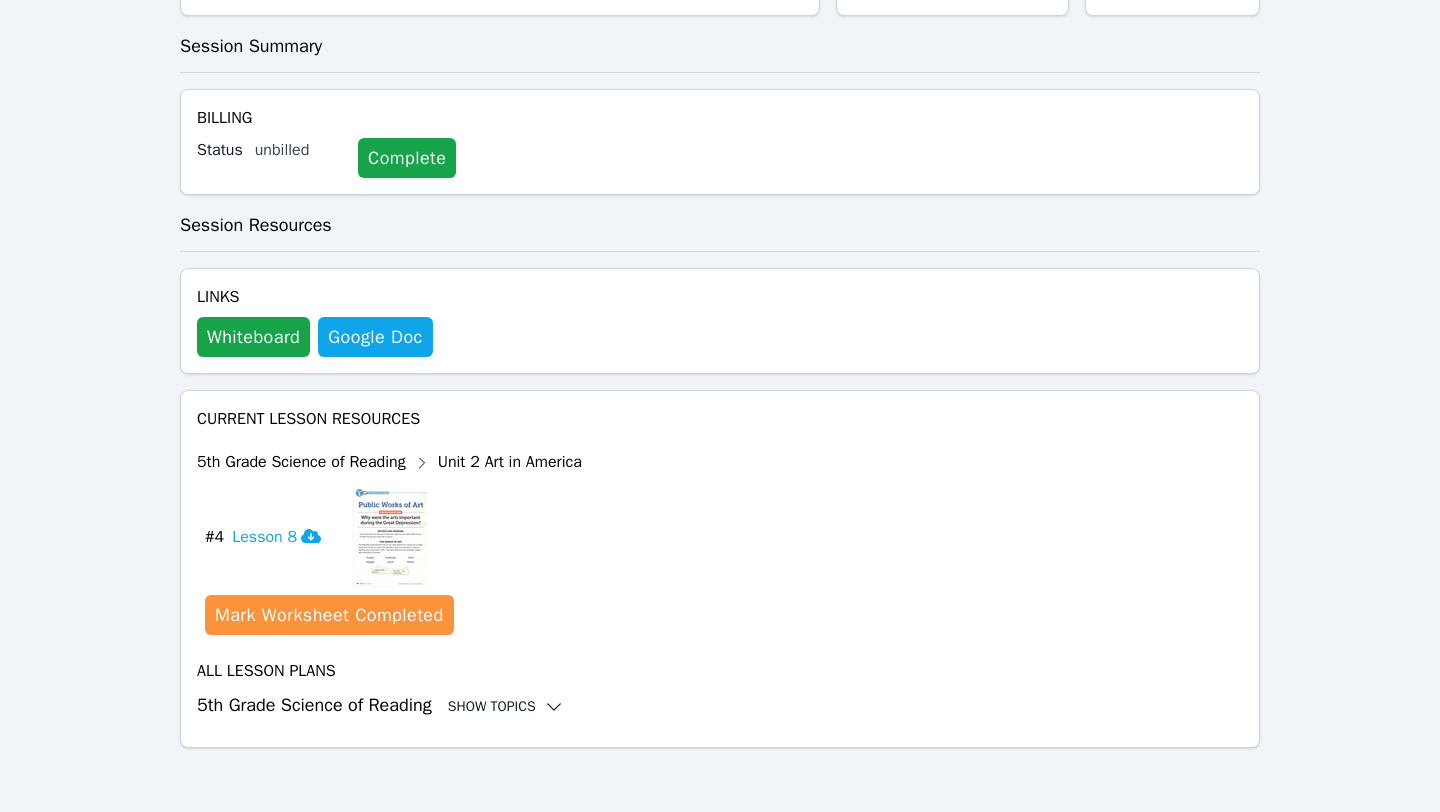 click on "Show Topics" at bounding box center (506, 707) 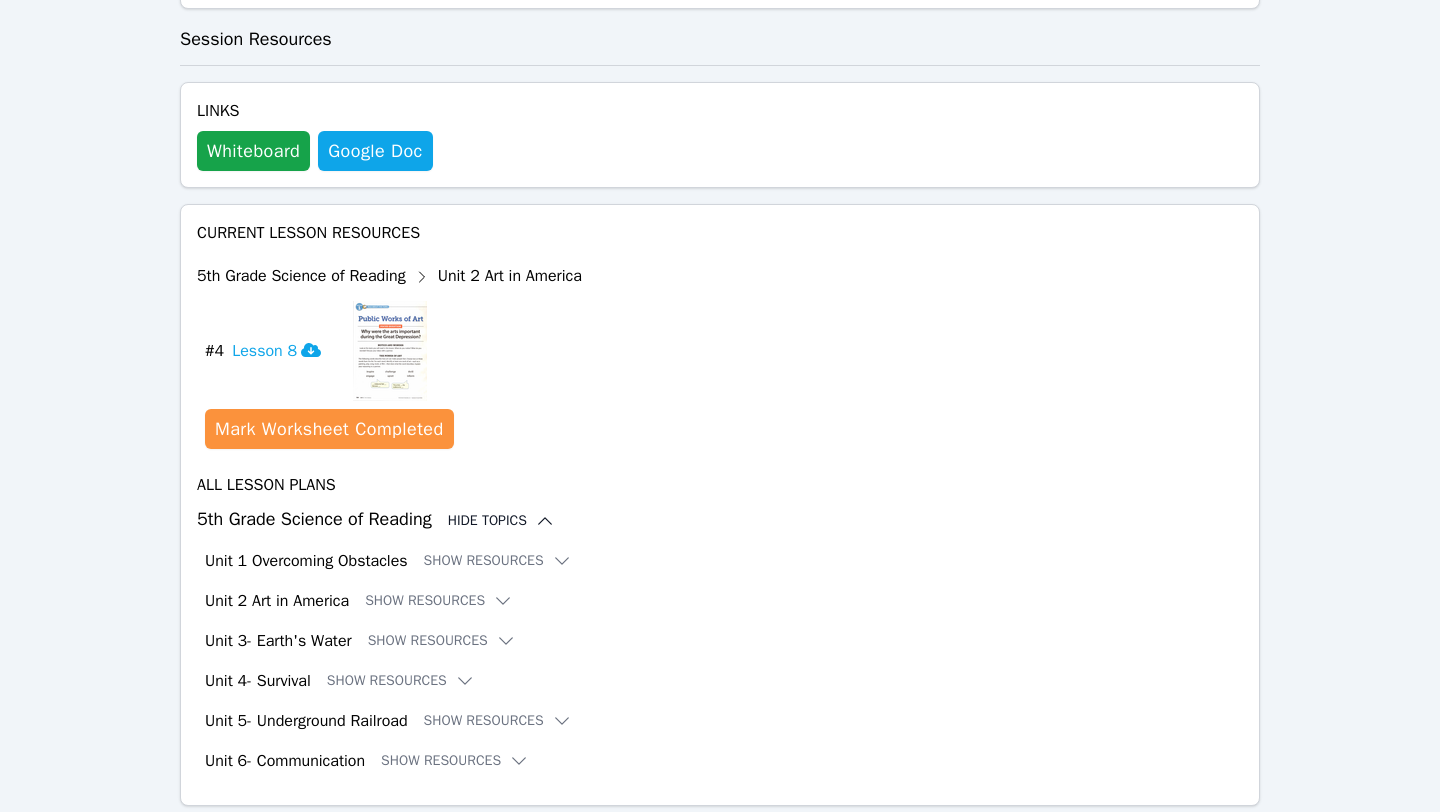 scroll, scrollTop: 987, scrollLeft: 0, axis: vertical 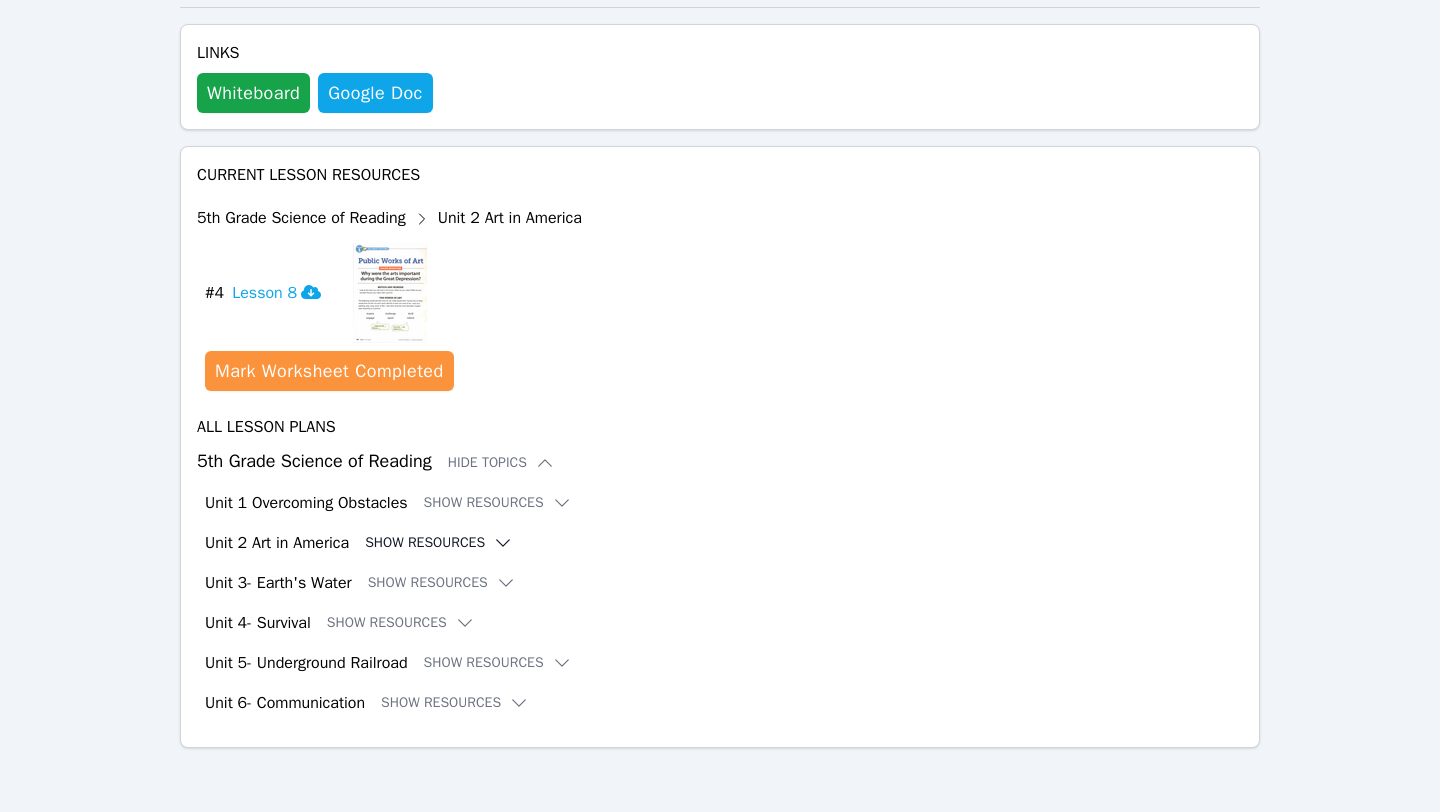 click 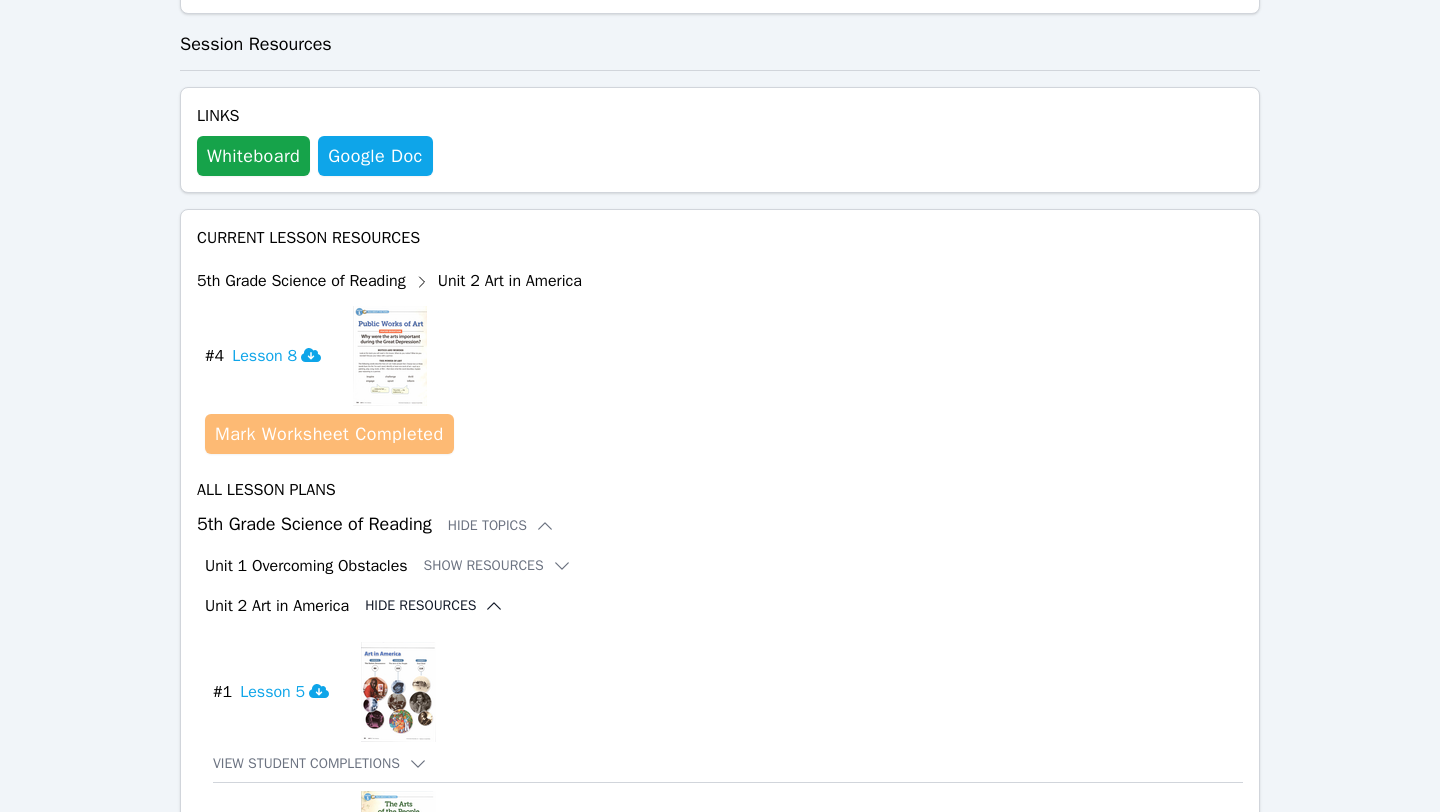 scroll, scrollTop: 918, scrollLeft: 0, axis: vertical 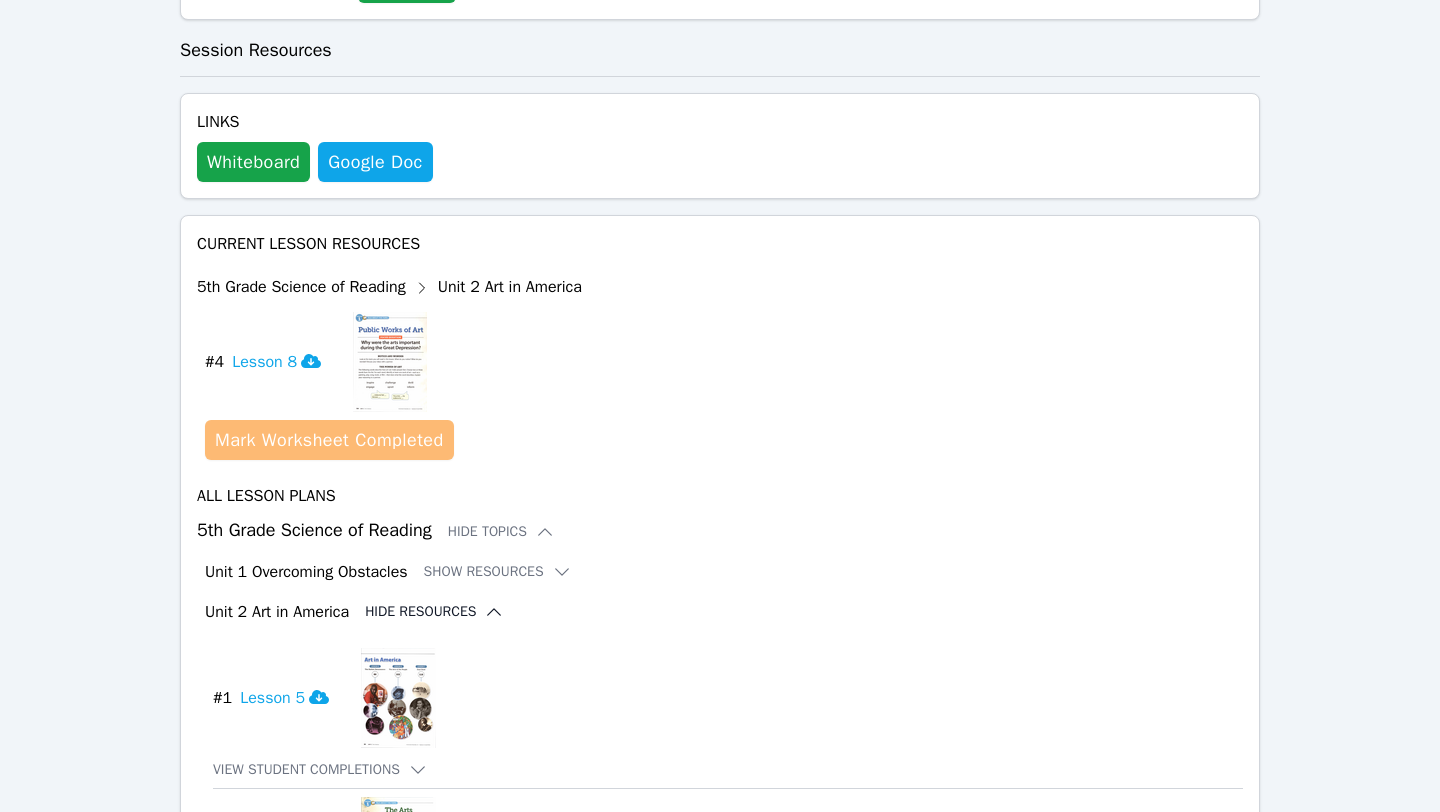 click on "Mark Worksheet Completed" at bounding box center [329, 440] 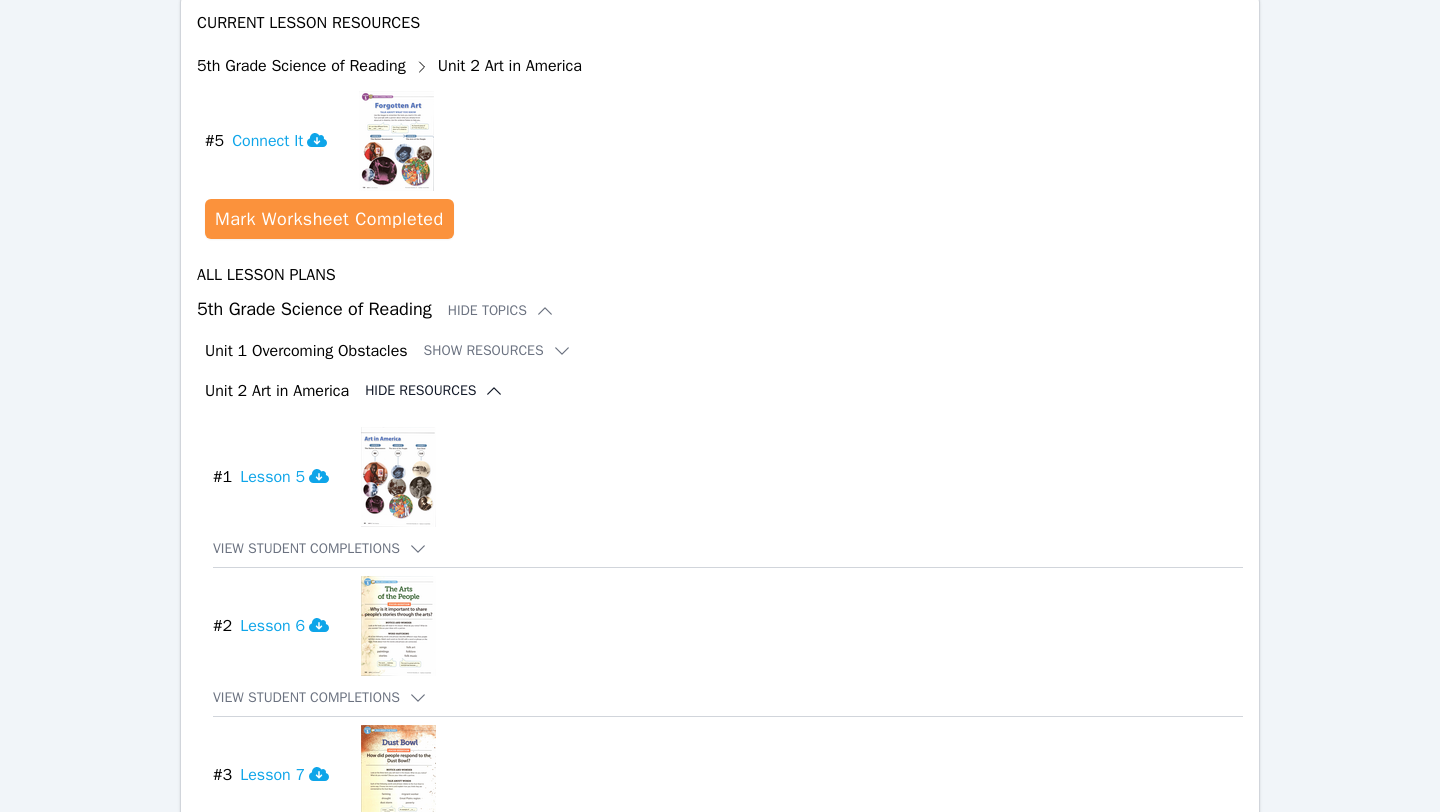 scroll, scrollTop: 1153, scrollLeft: 0, axis: vertical 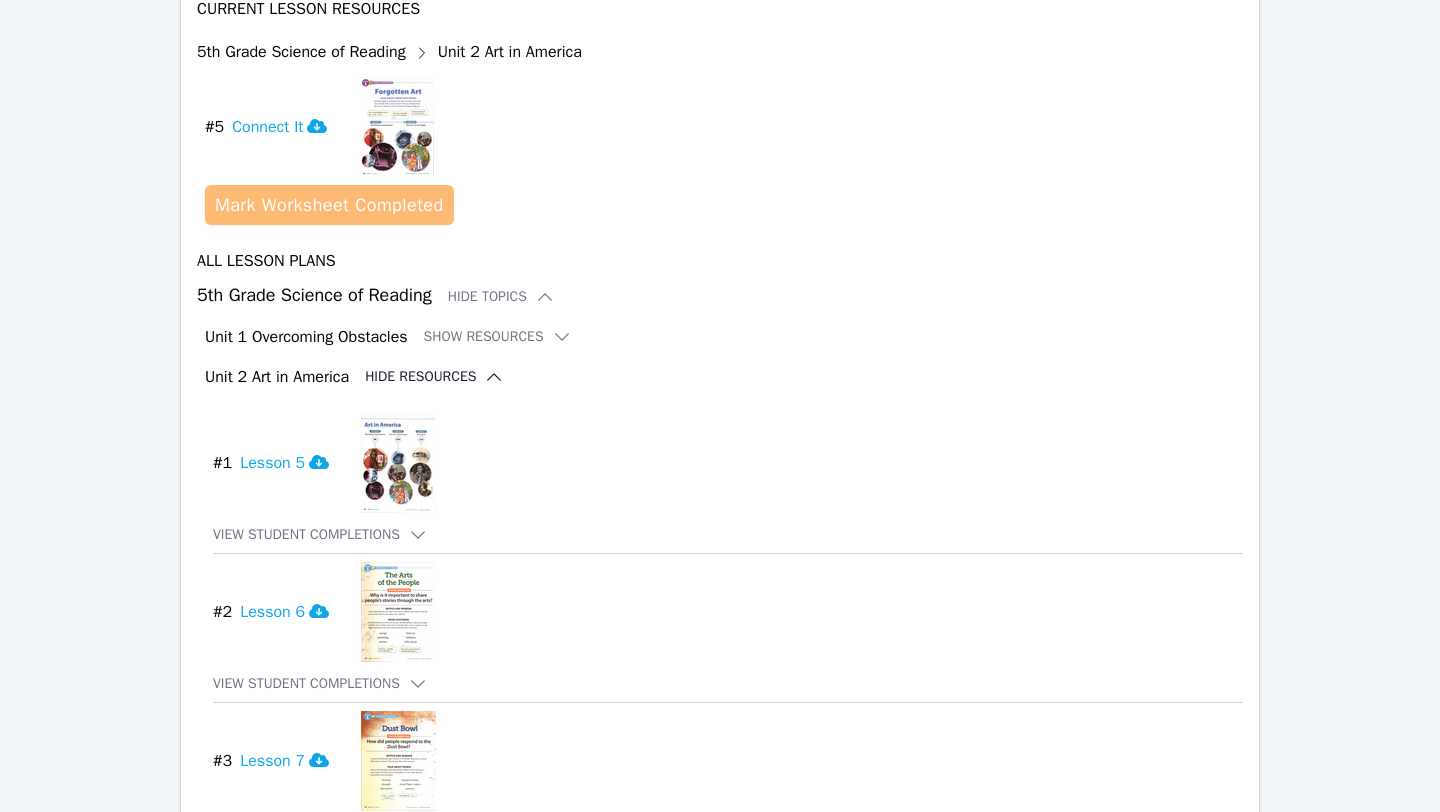 click on "Mark Worksheet Completed" at bounding box center (329, 205) 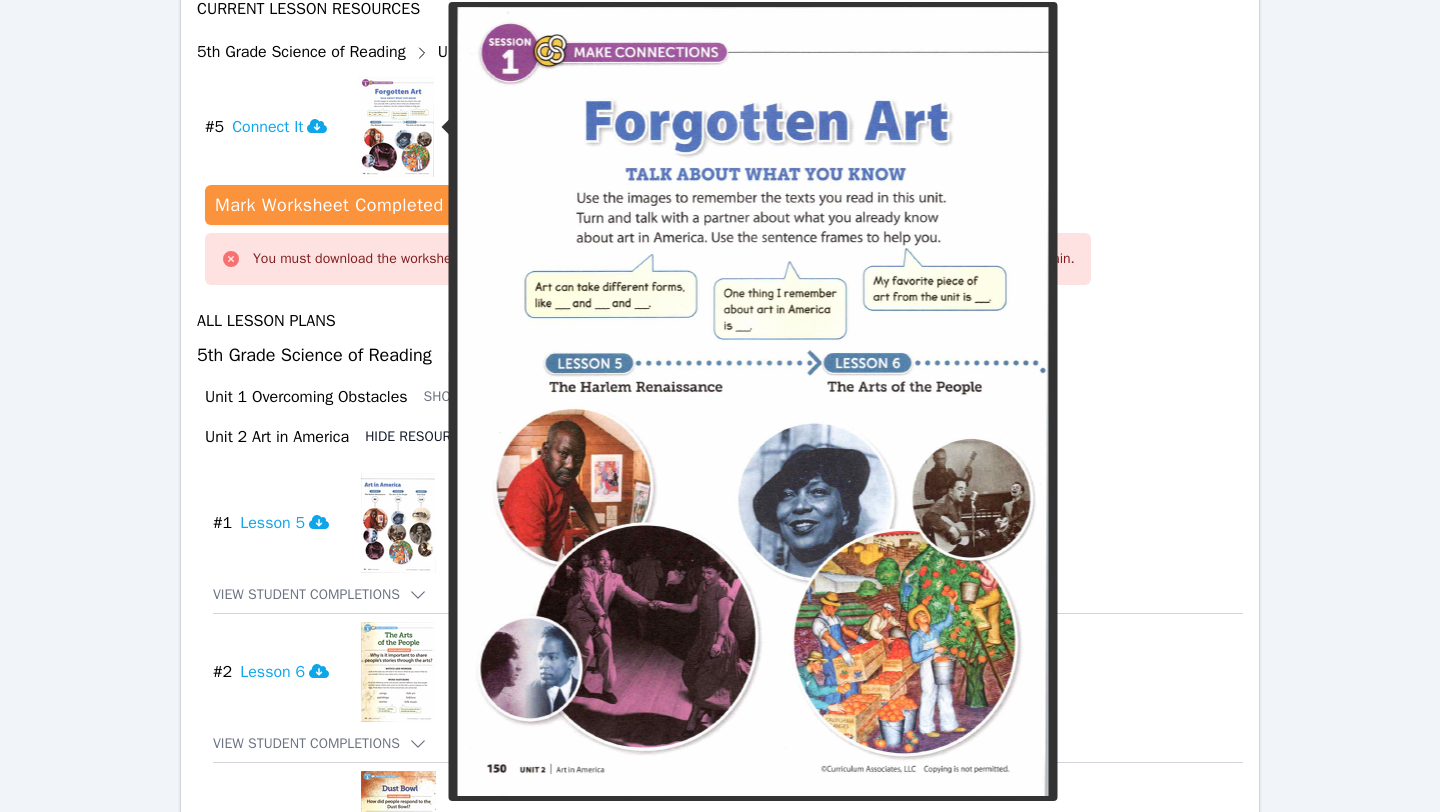 click at bounding box center (396, 127) 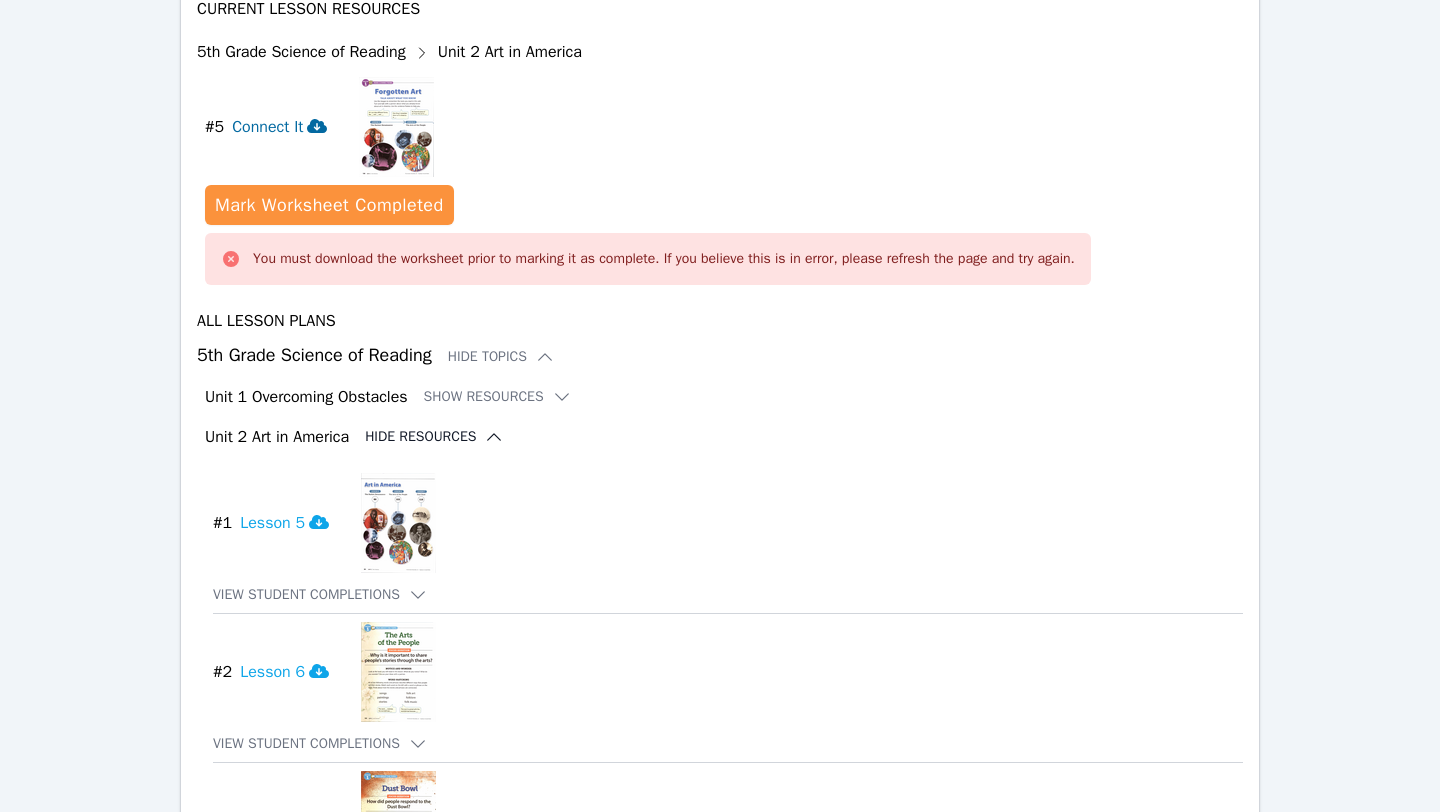click on "Connect It" at bounding box center (279, 127) 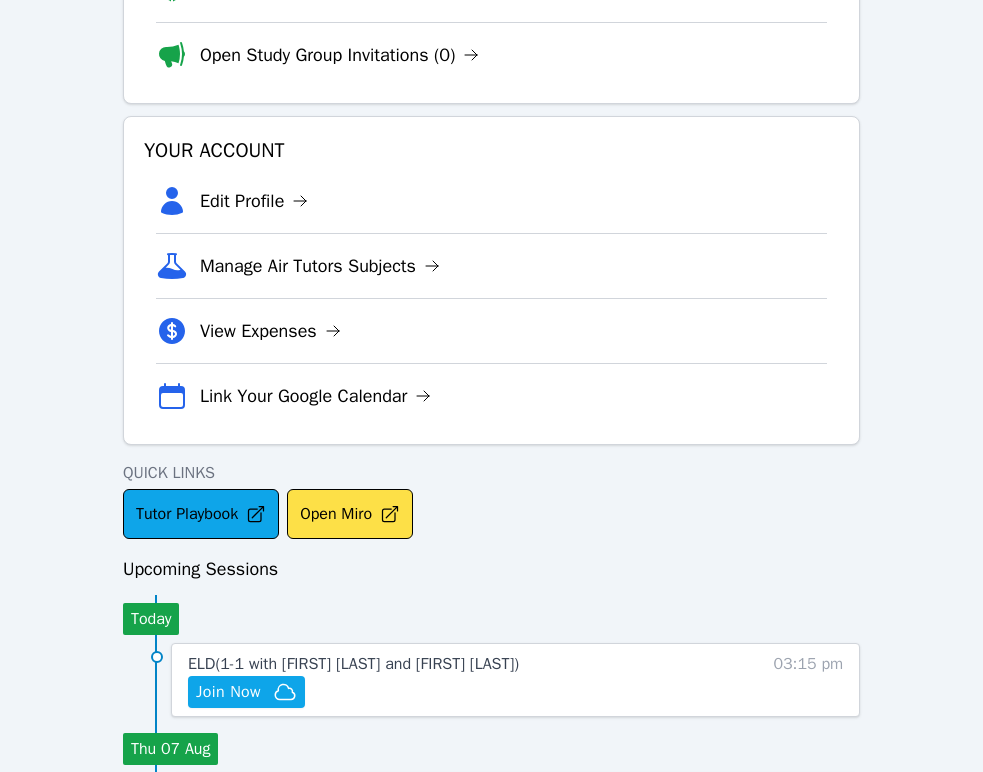 scroll, scrollTop: 576, scrollLeft: 0, axis: vertical 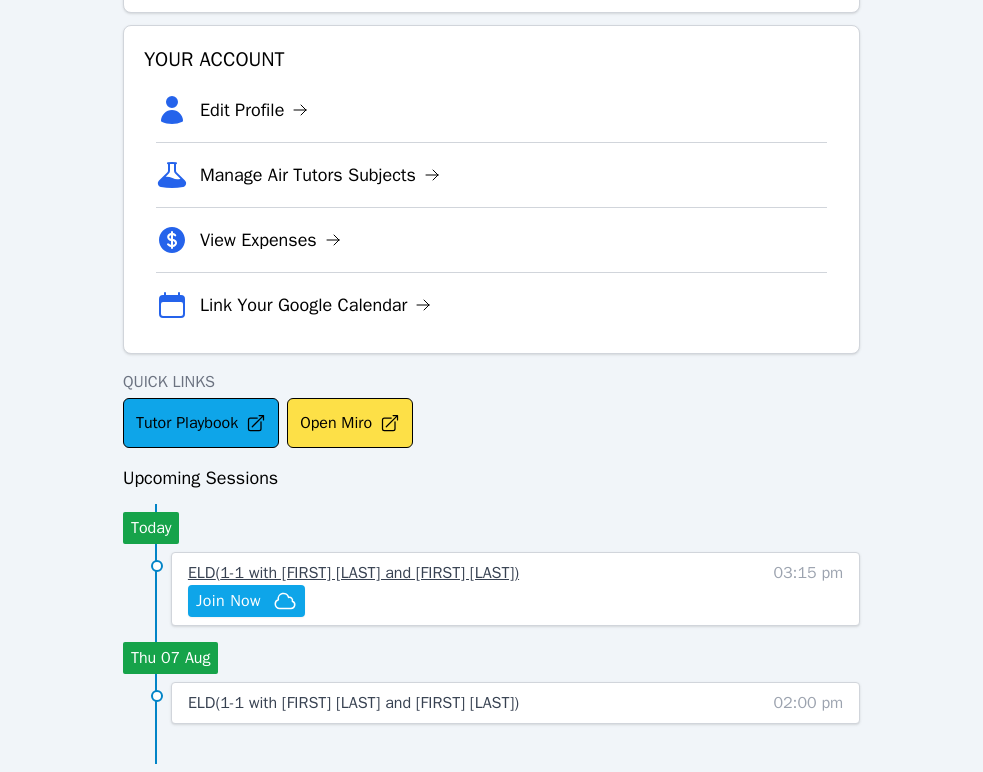 click on "ELD  ( 1-1 with [FIRST] [LAST] and [FIRST] [LAST] )" at bounding box center [353, 573] 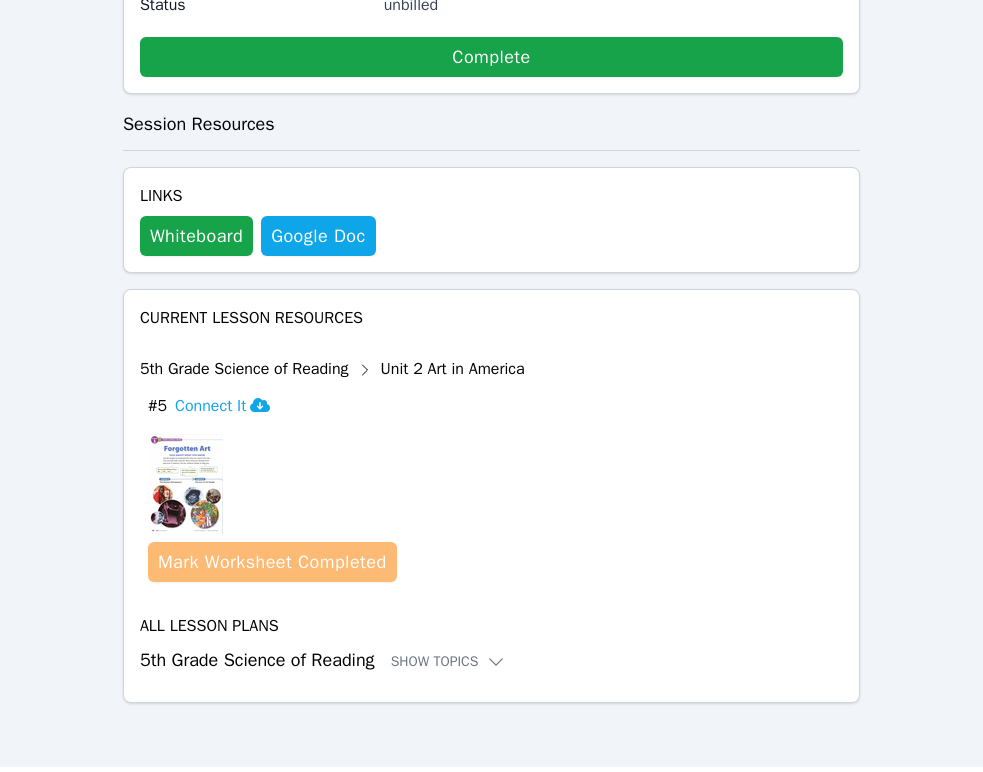 scroll, scrollTop: 1151, scrollLeft: 0, axis: vertical 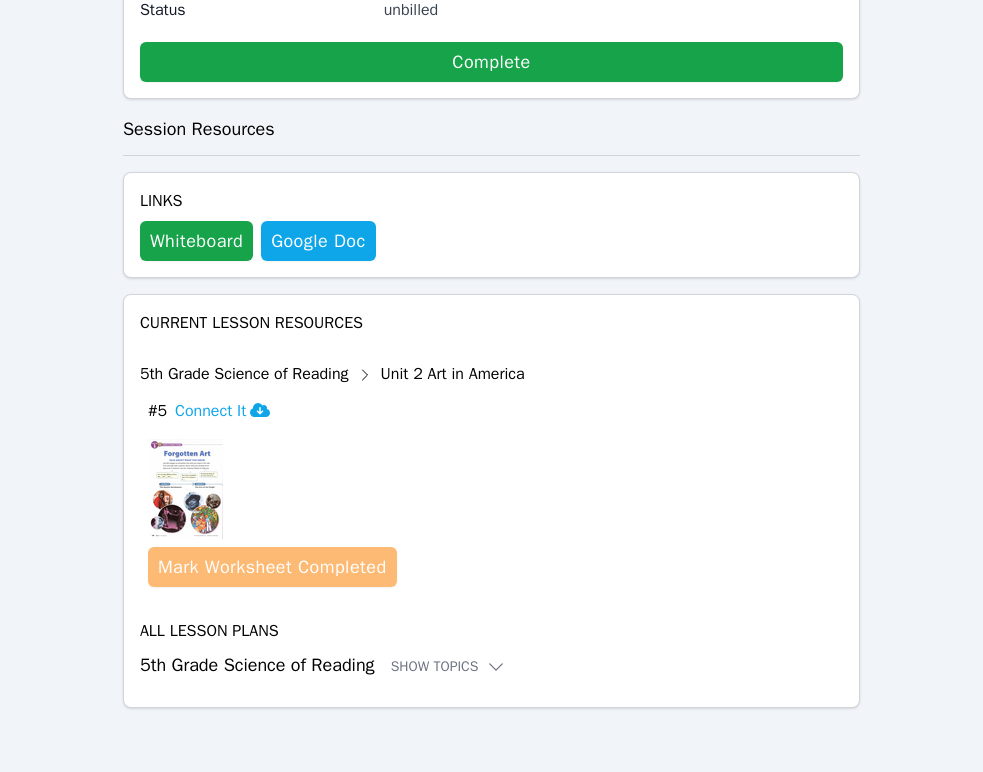 click on "Mark Worksheet Completed" at bounding box center (272, 567) 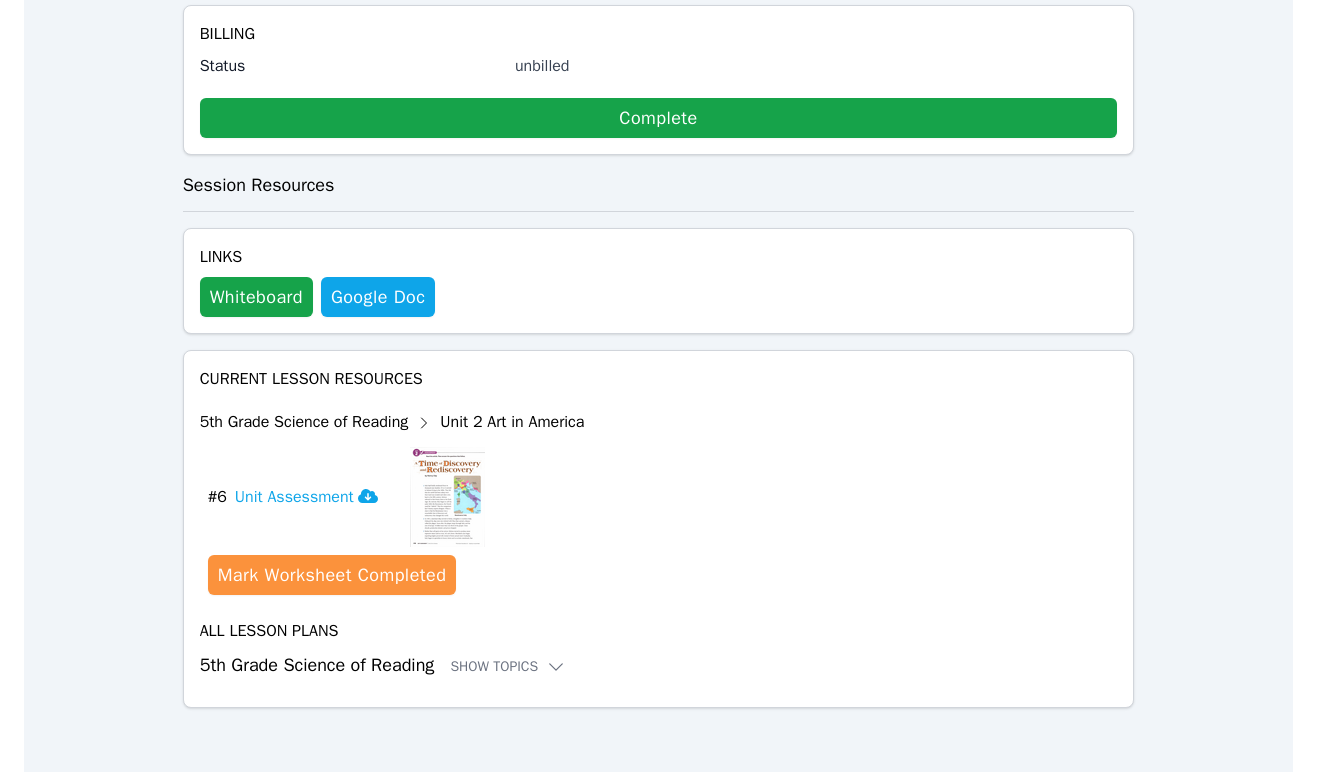 scroll, scrollTop: 879, scrollLeft: 0, axis: vertical 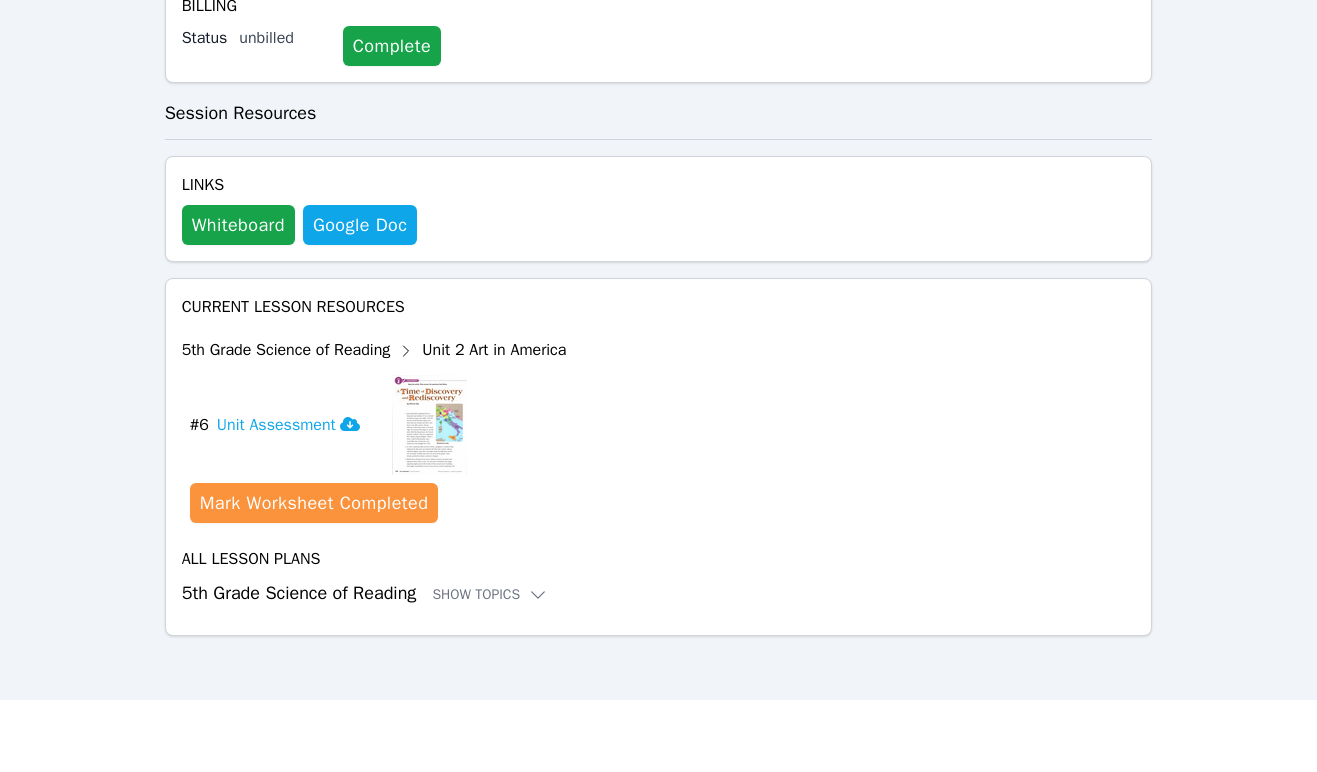 click at bounding box center [429, 425] 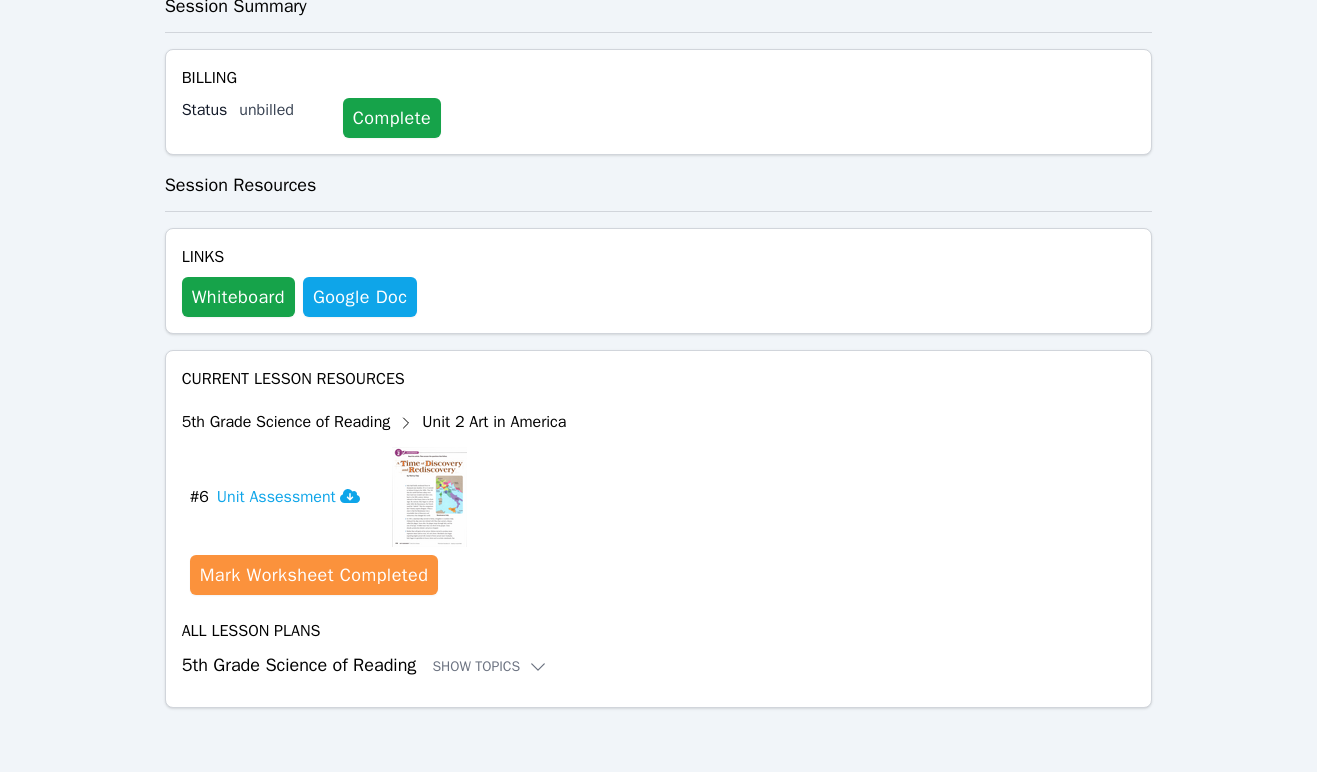 click at bounding box center (429, 497) 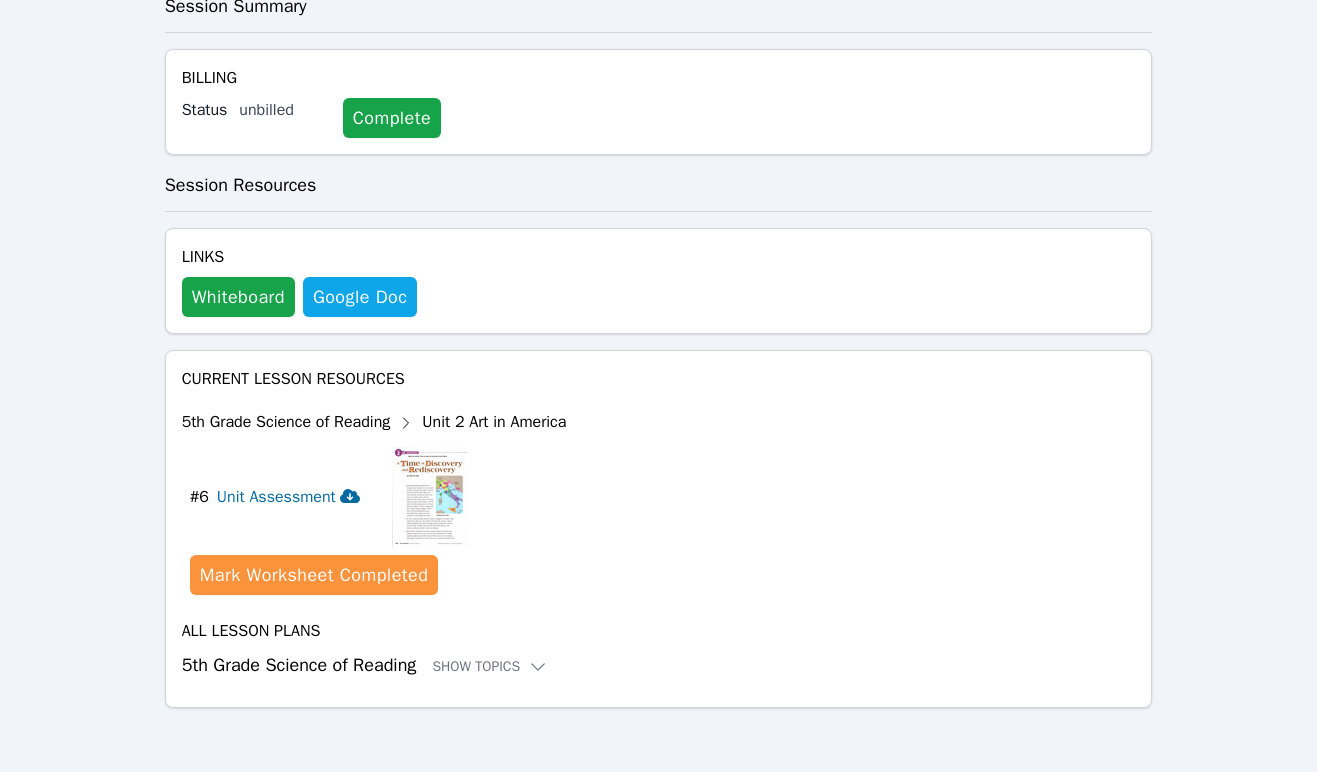 click on "Unit Assessment" at bounding box center [288, 497] 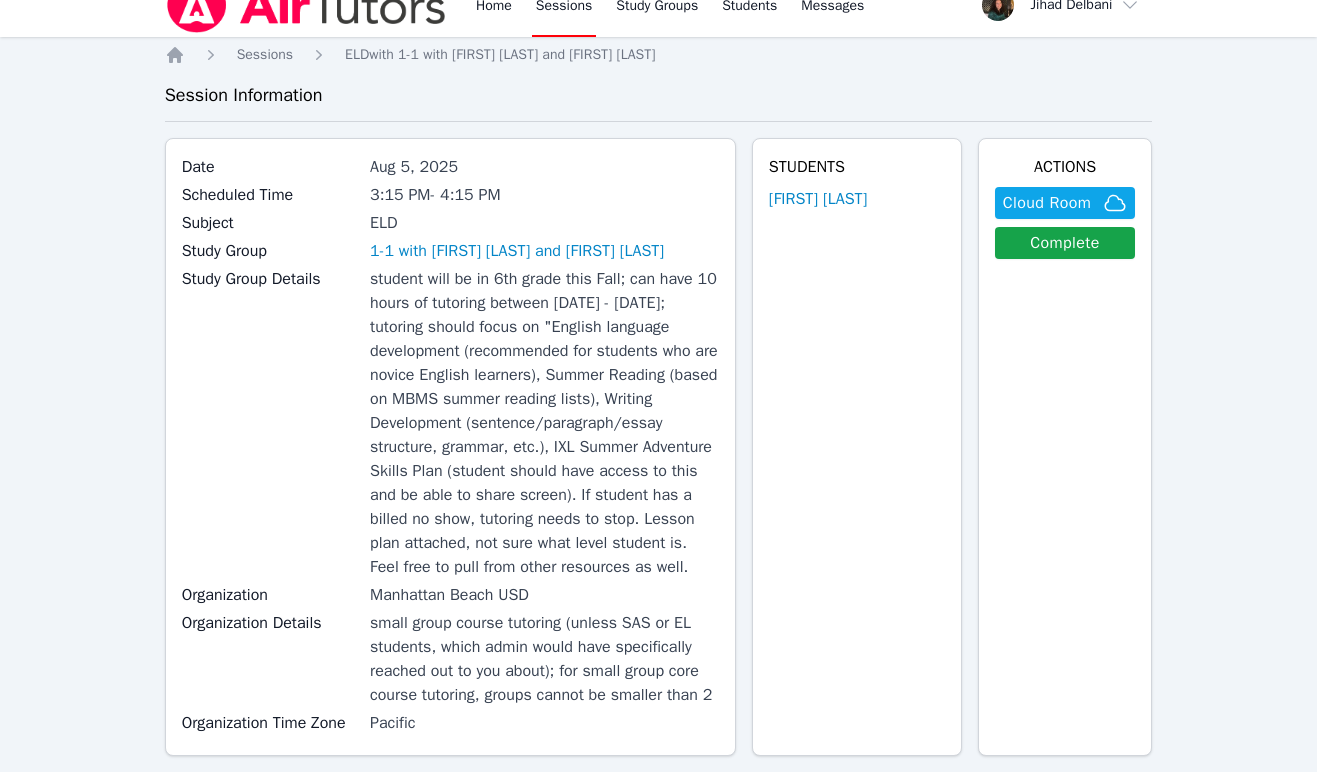 scroll, scrollTop: 0, scrollLeft: 0, axis: both 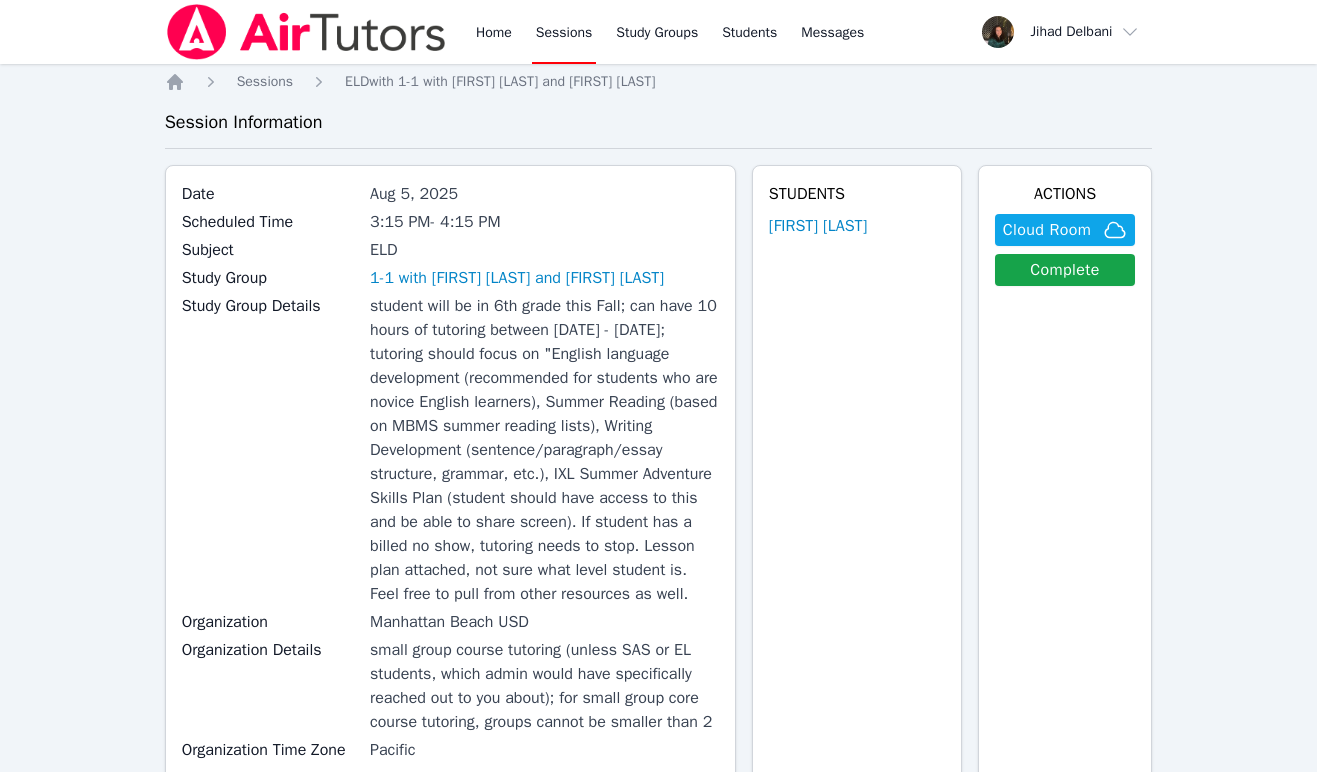 click on "Sessions" at bounding box center (564, 32) 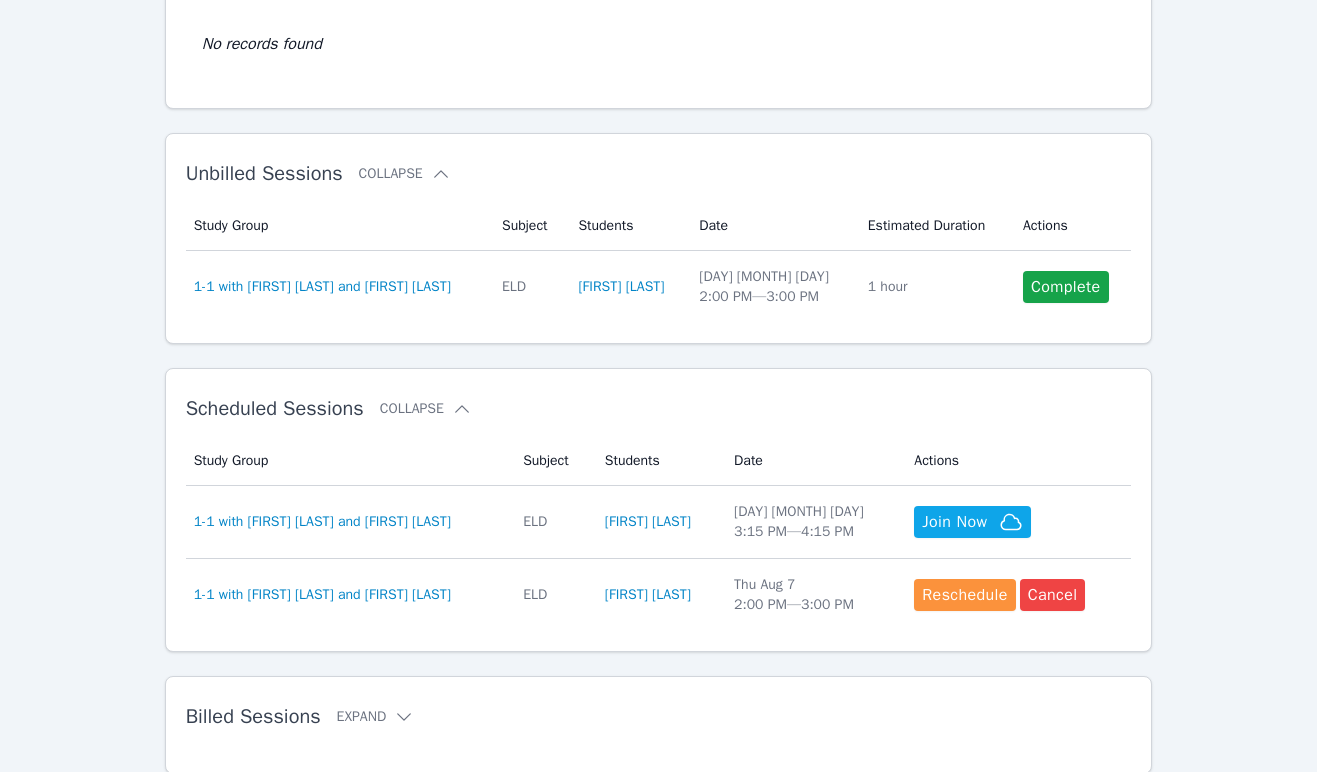 scroll, scrollTop: 225, scrollLeft: 0, axis: vertical 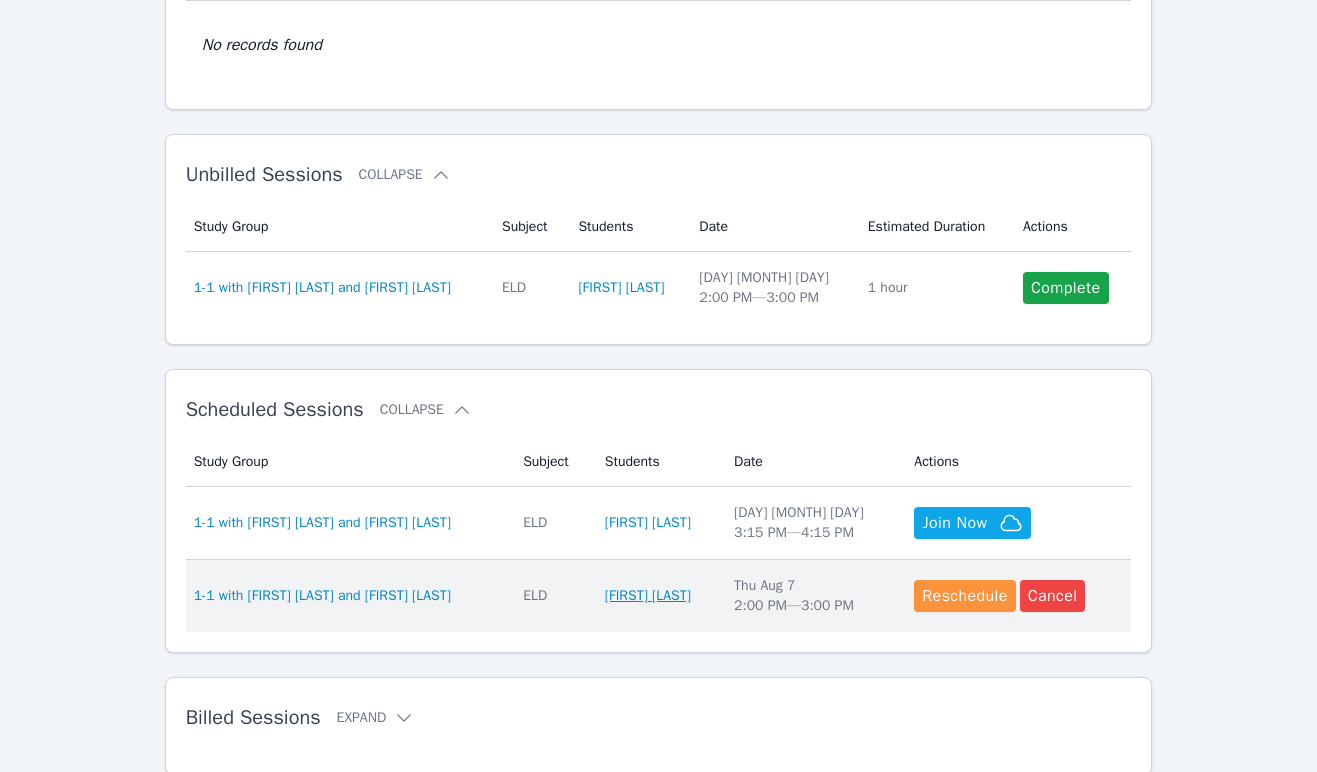 click on "[FIRST] [LAST]" at bounding box center [648, 596] 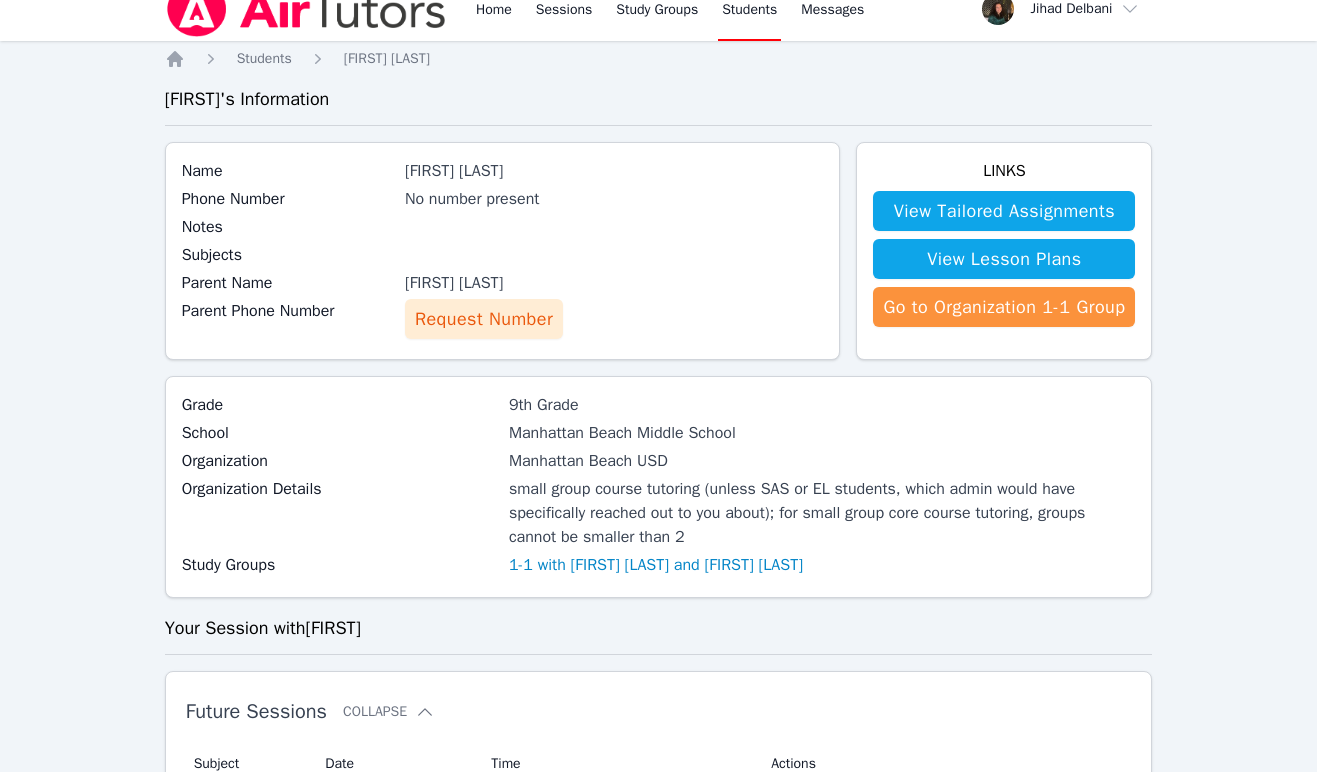 scroll, scrollTop: 140, scrollLeft: 0, axis: vertical 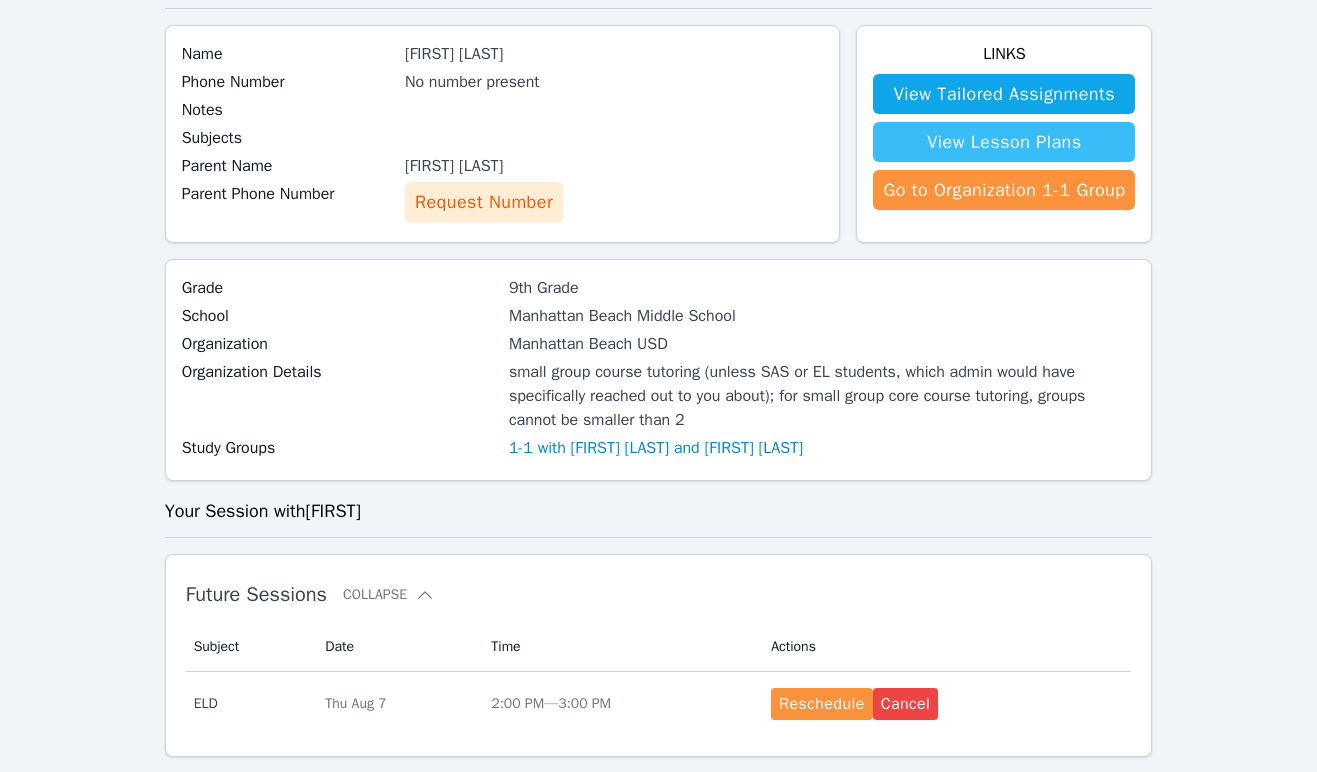 click on "View Lesson Plans" at bounding box center [1004, 142] 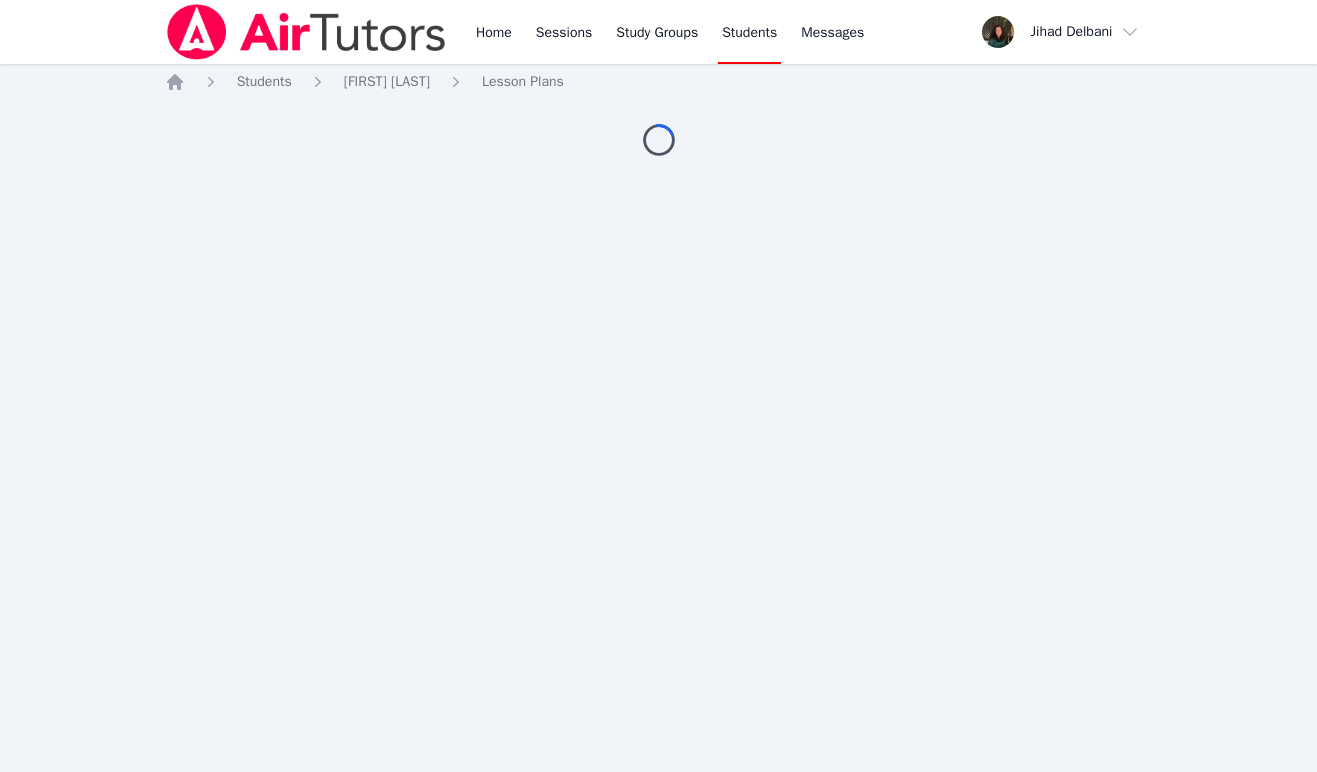 scroll, scrollTop: 0, scrollLeft: 0, axis: both 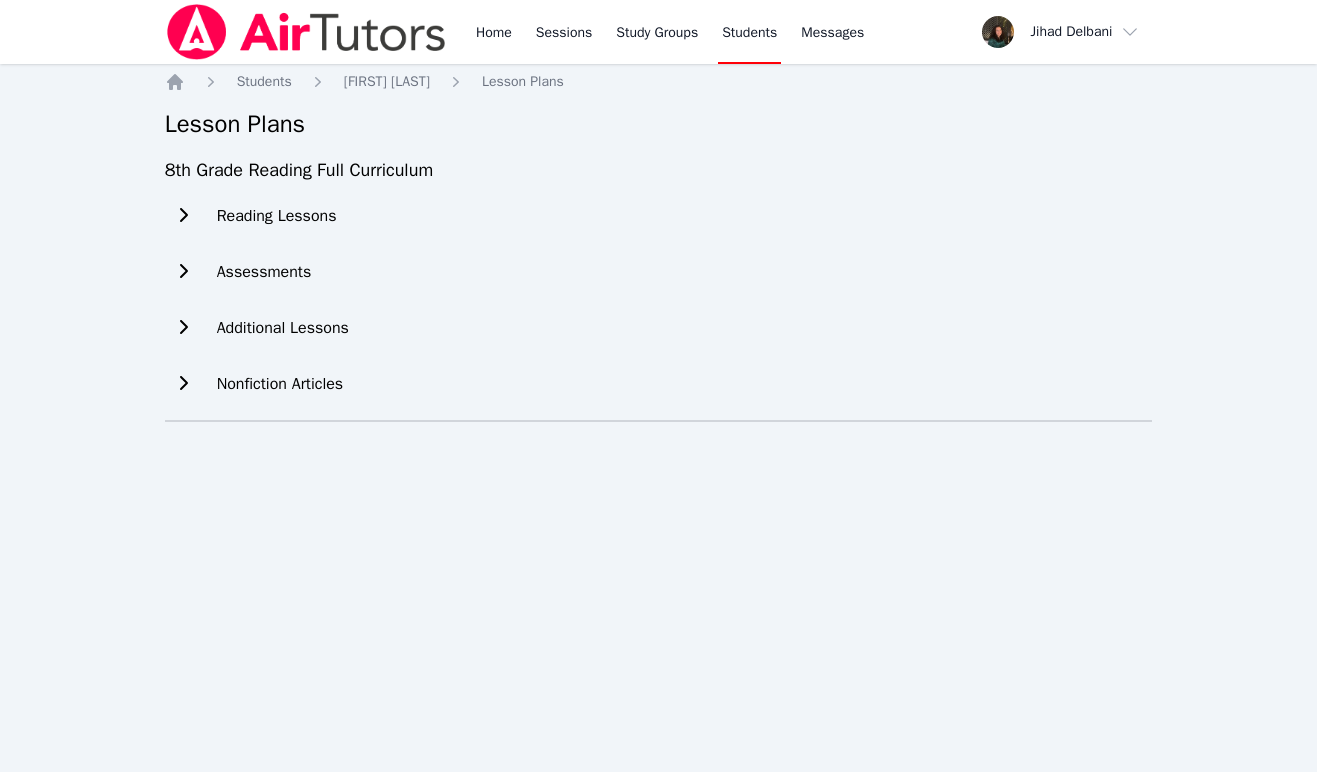 click on "Additional Lessons" at bounding box center (283, 328) 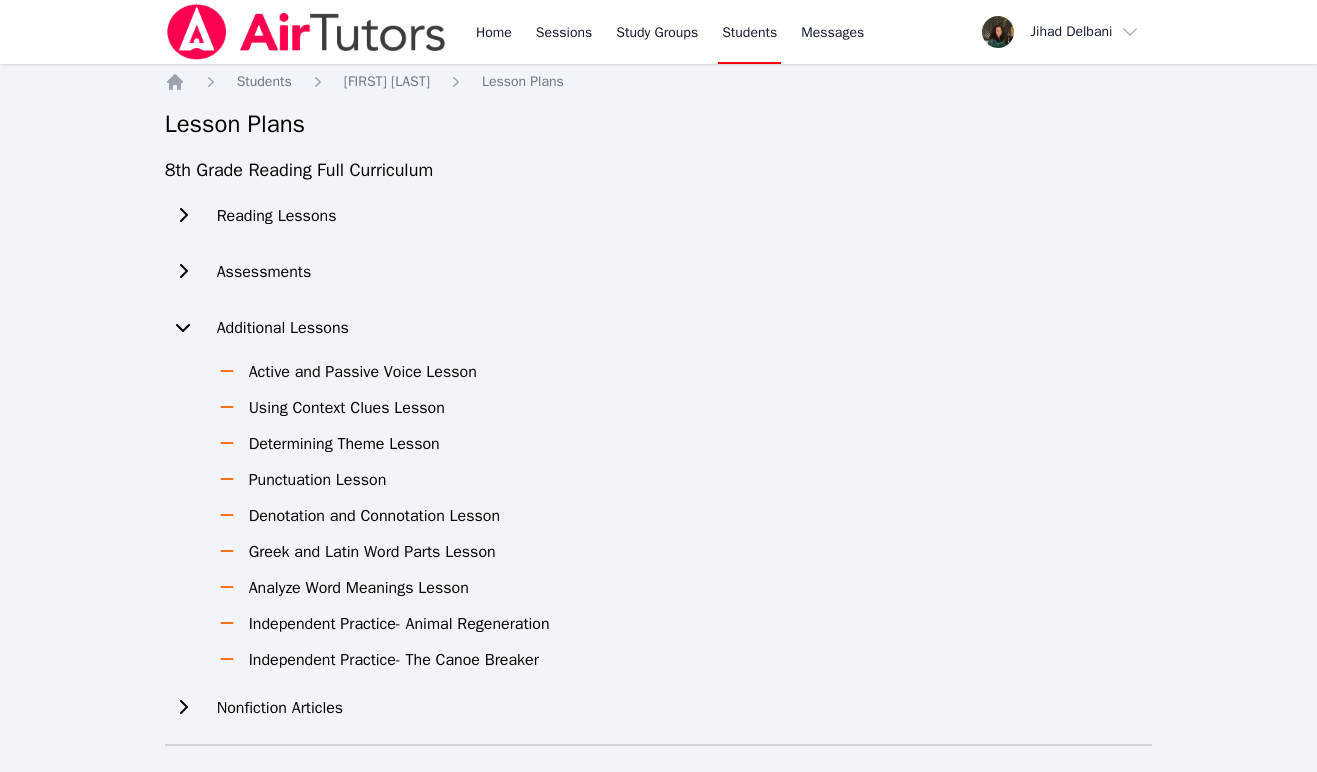 scroll, scrollTop: 14, scrollLeft: 0, axis: vertical 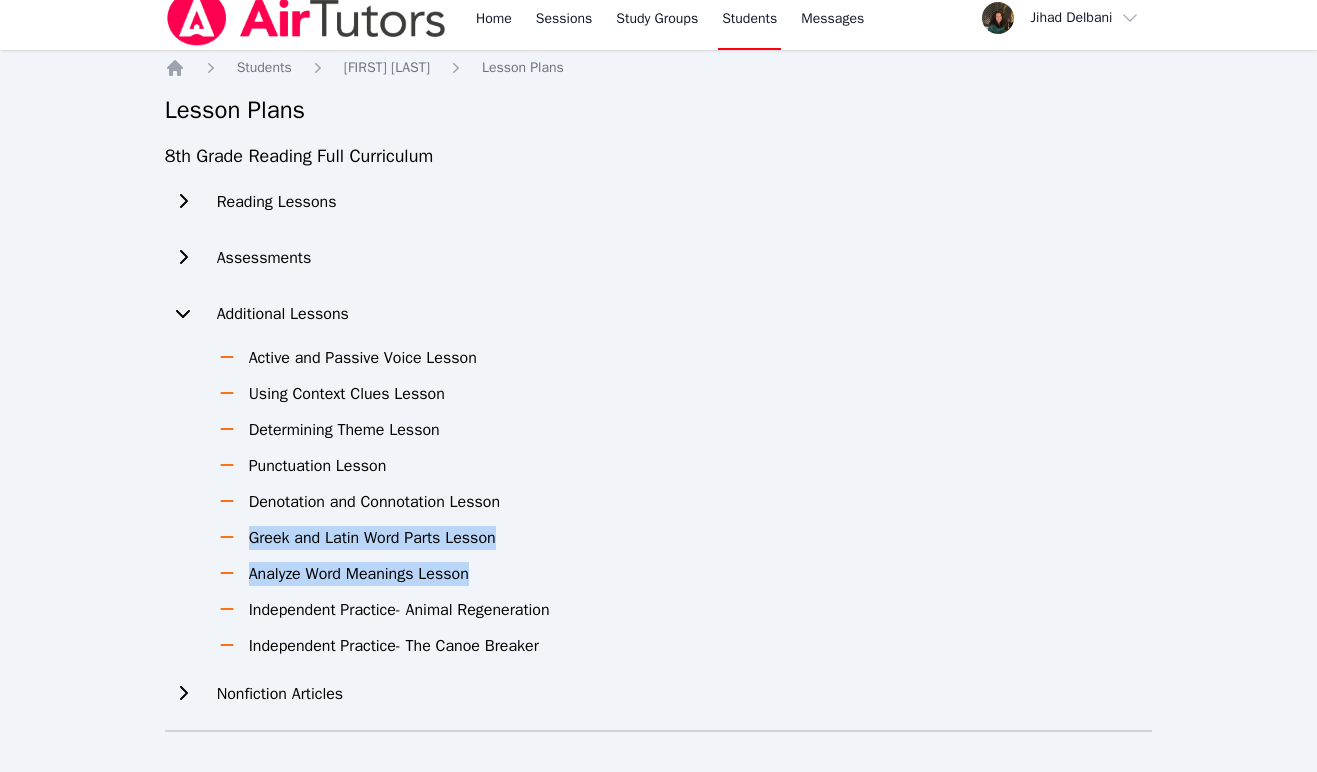 drag, startPoint x: 487, startPoint y: 578, endPoint x: 251, endPoint y: 536, distance: 239.70816 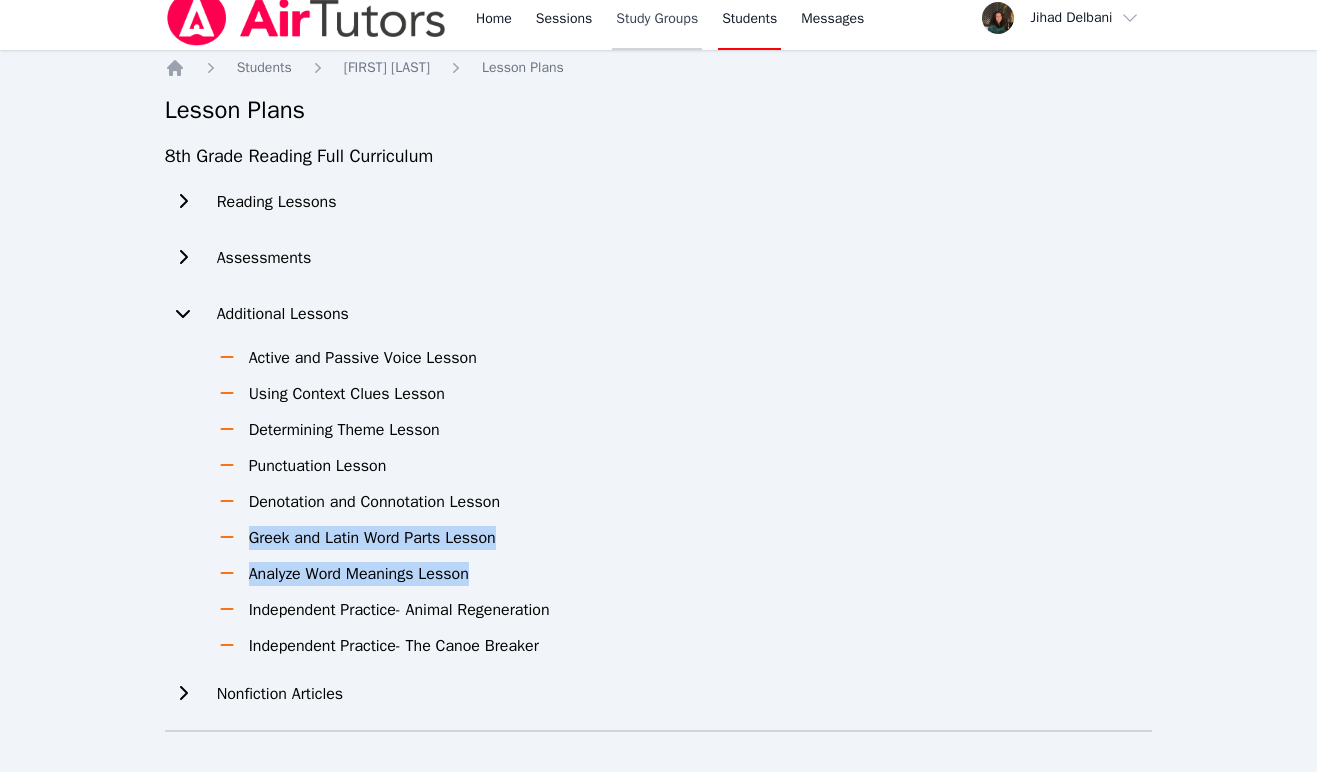 click on "Study Groups" at bounding box center [657, 18] 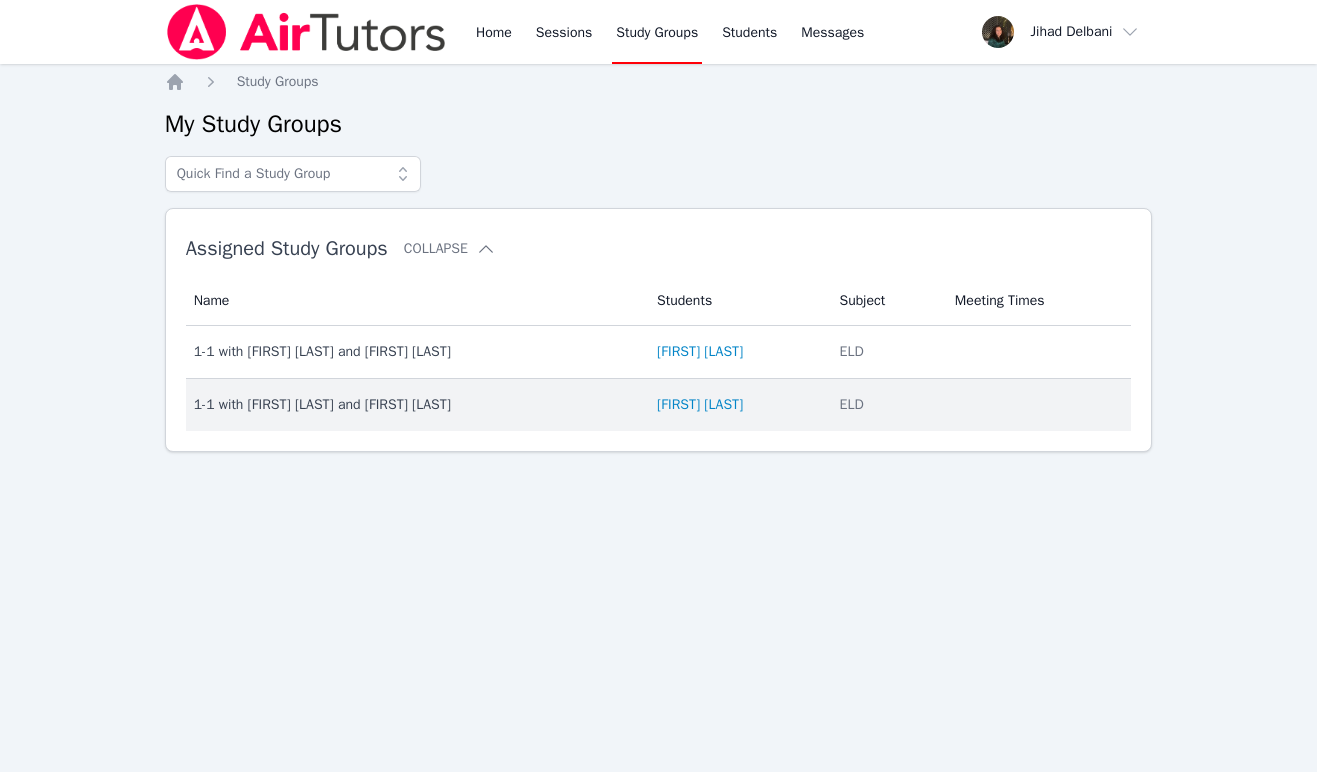 click on "1-1 with [FIRST] [LAST] and [FIRST] [LAST]" at bounding box center [413, 405] 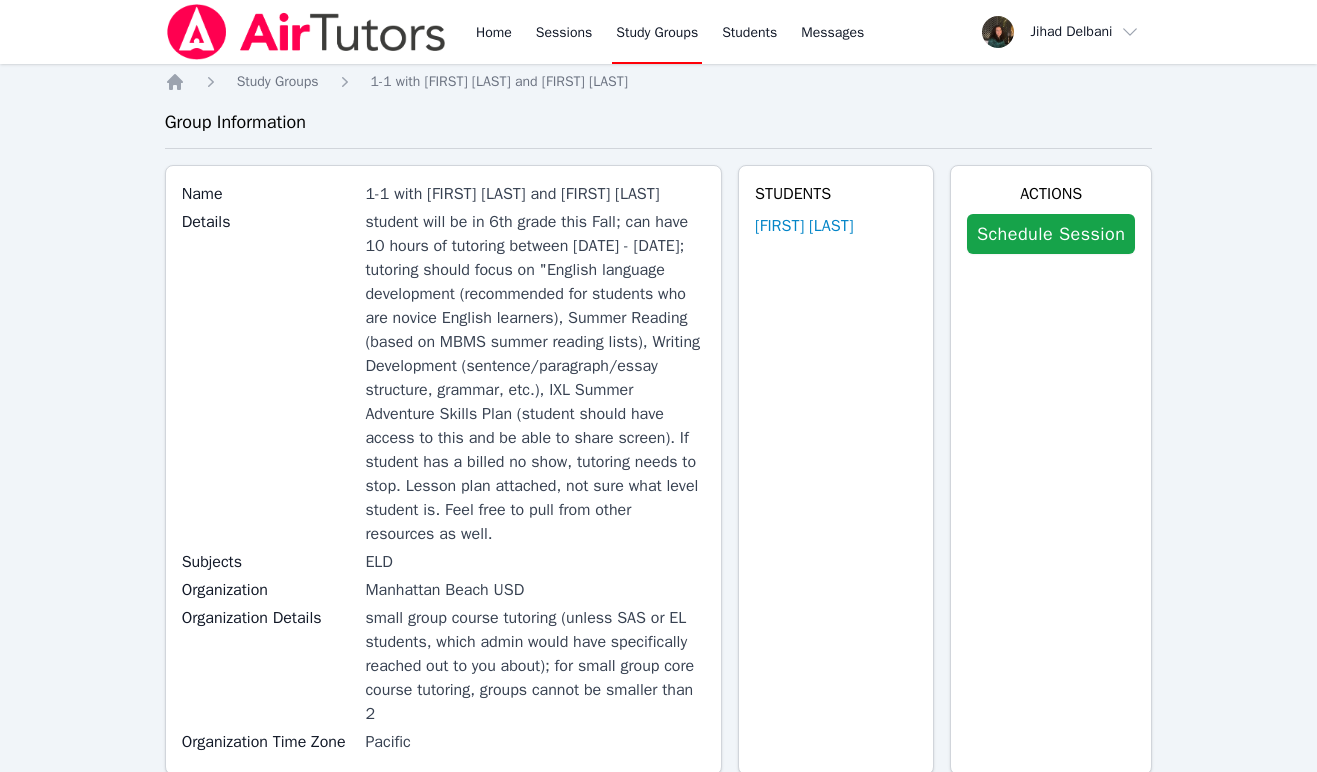 click on "Schedule Session" at bounding box center (1051, 234) 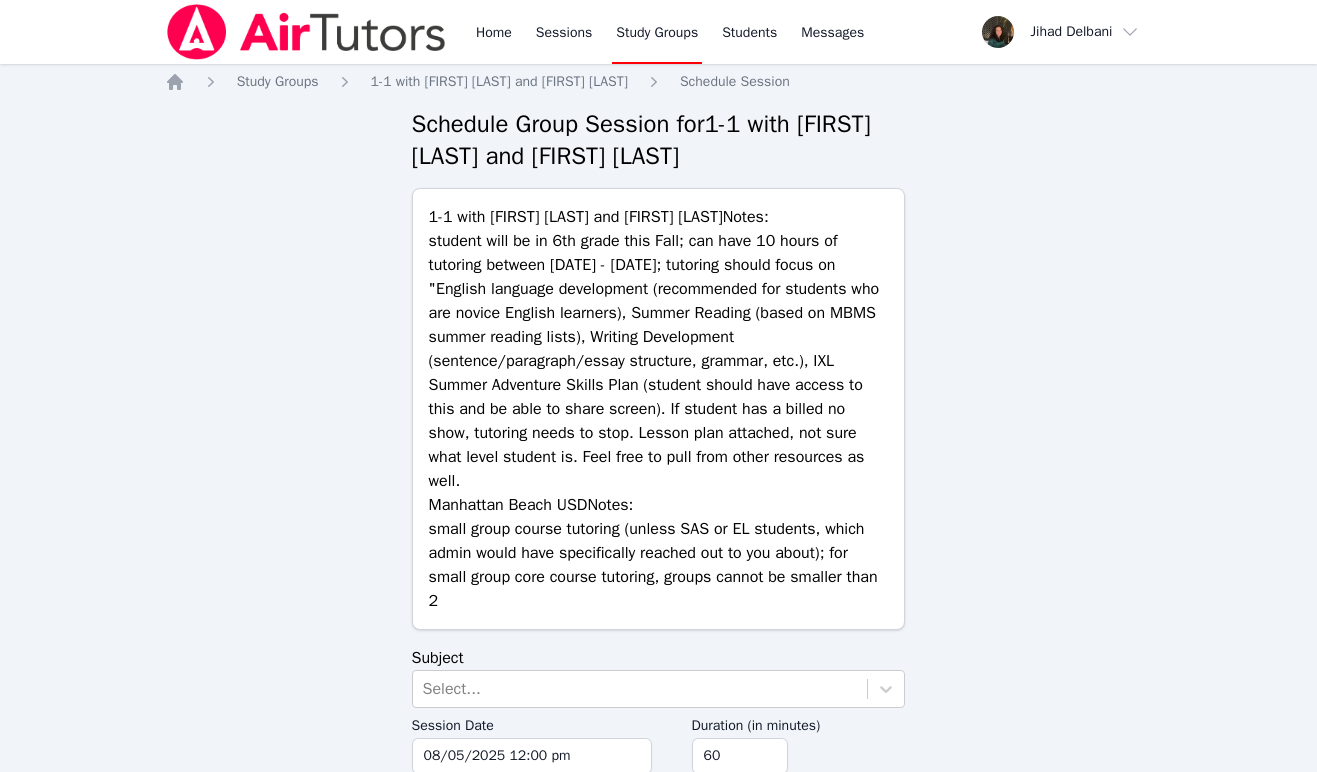 scroll, scrollTop: 94, scrollLeft: 0, axis: vertical 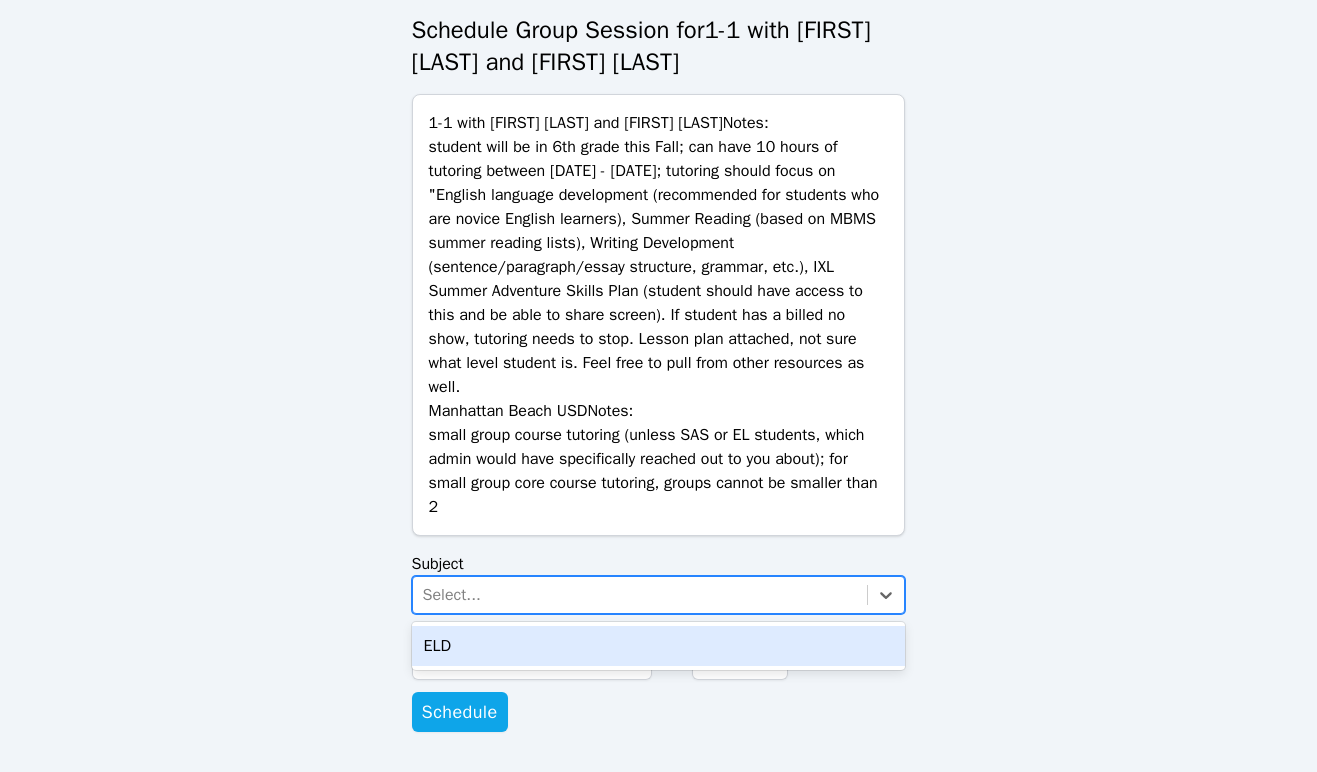 click on "Select..." at bounding box center (640, 595) 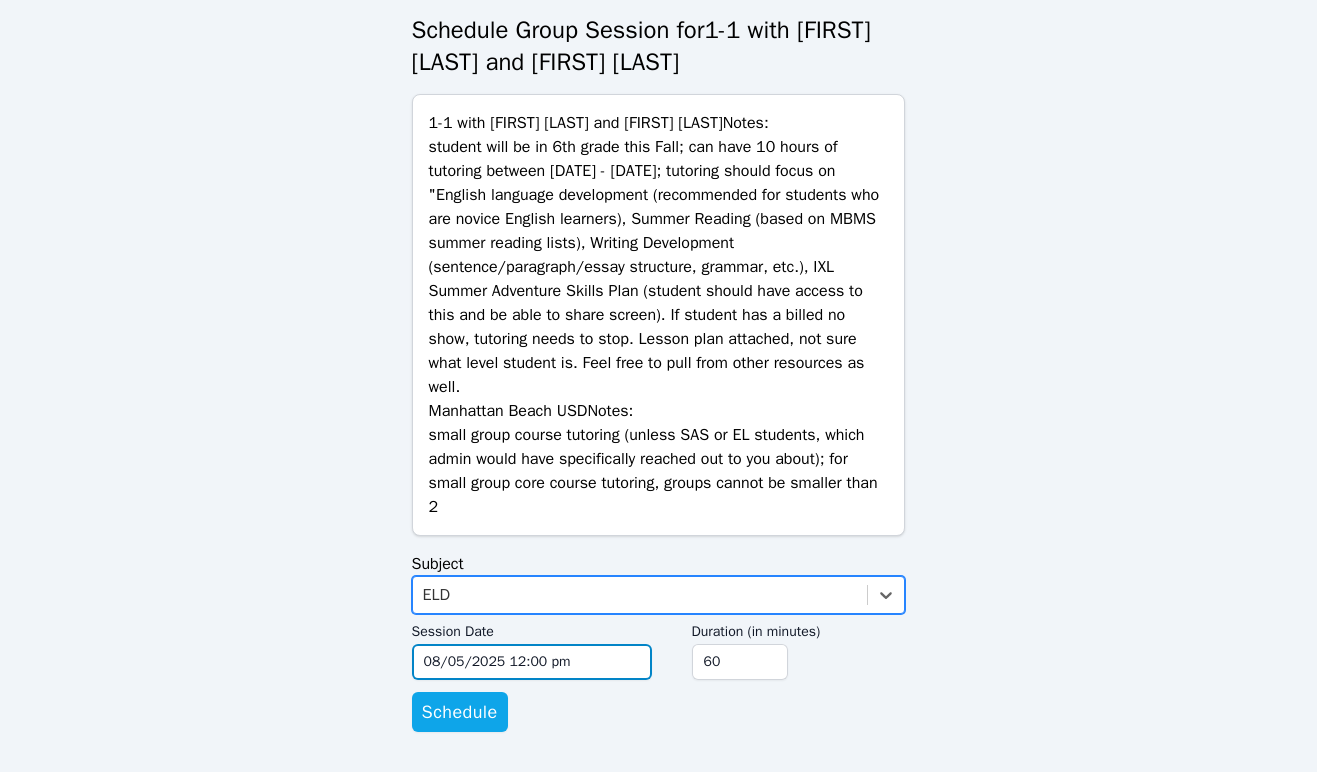 click on "08/05/2025 12:00 pm" at bounding box center [532, 662] 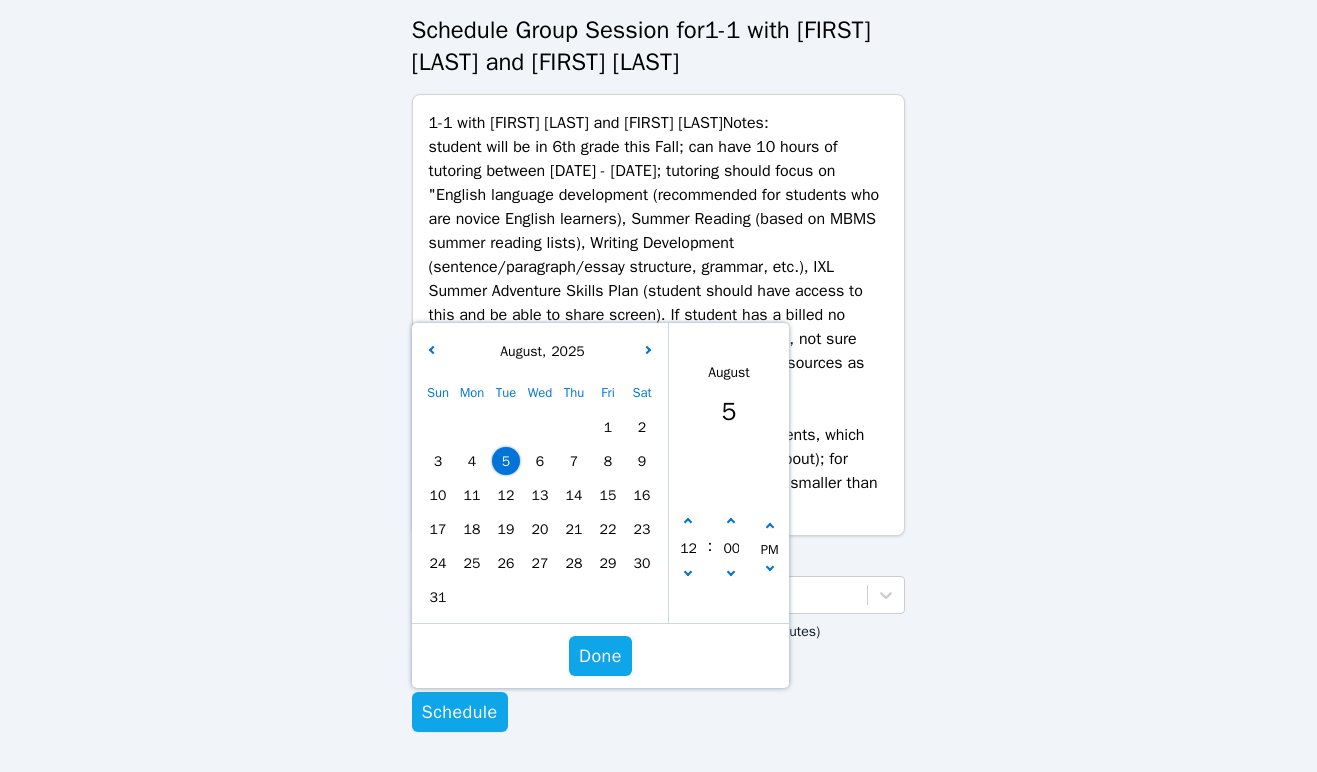 click on "7" at bounding box center (574, 461) 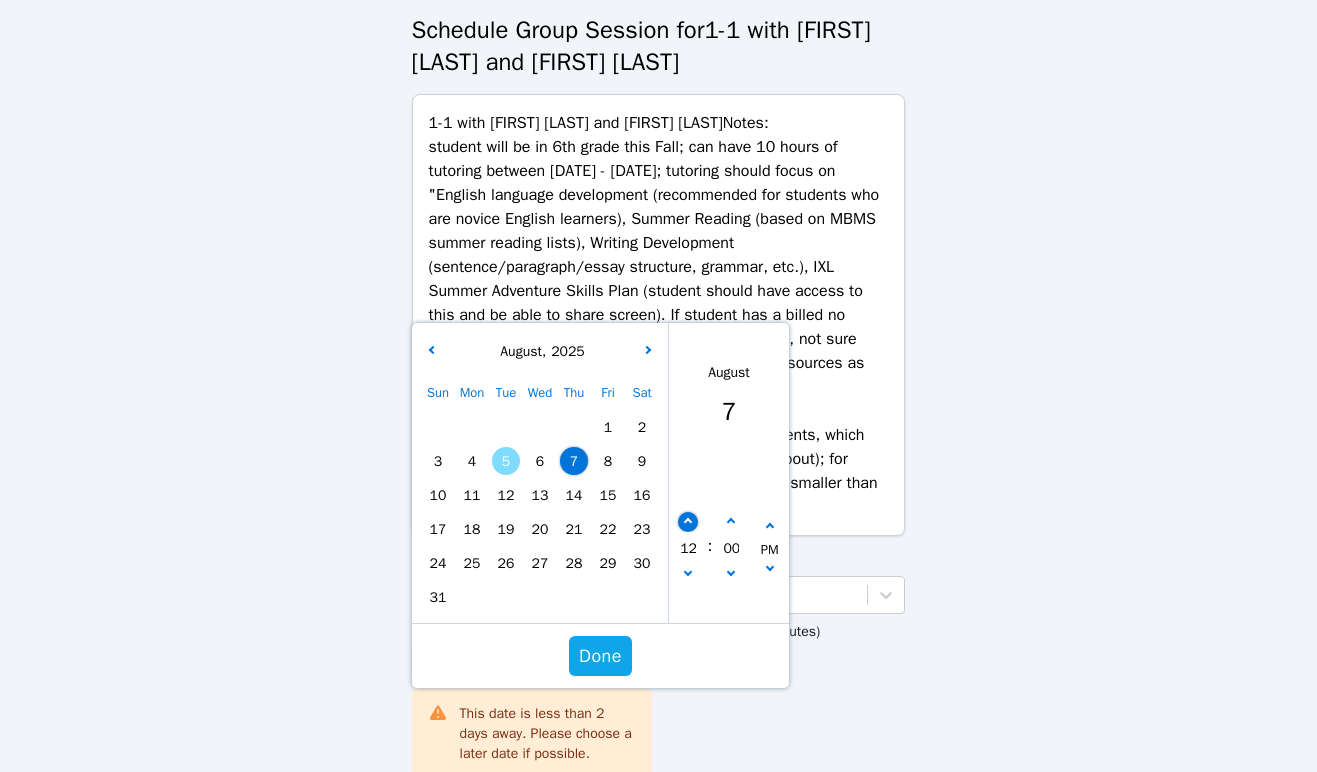 click at bounding box center [688, 522] 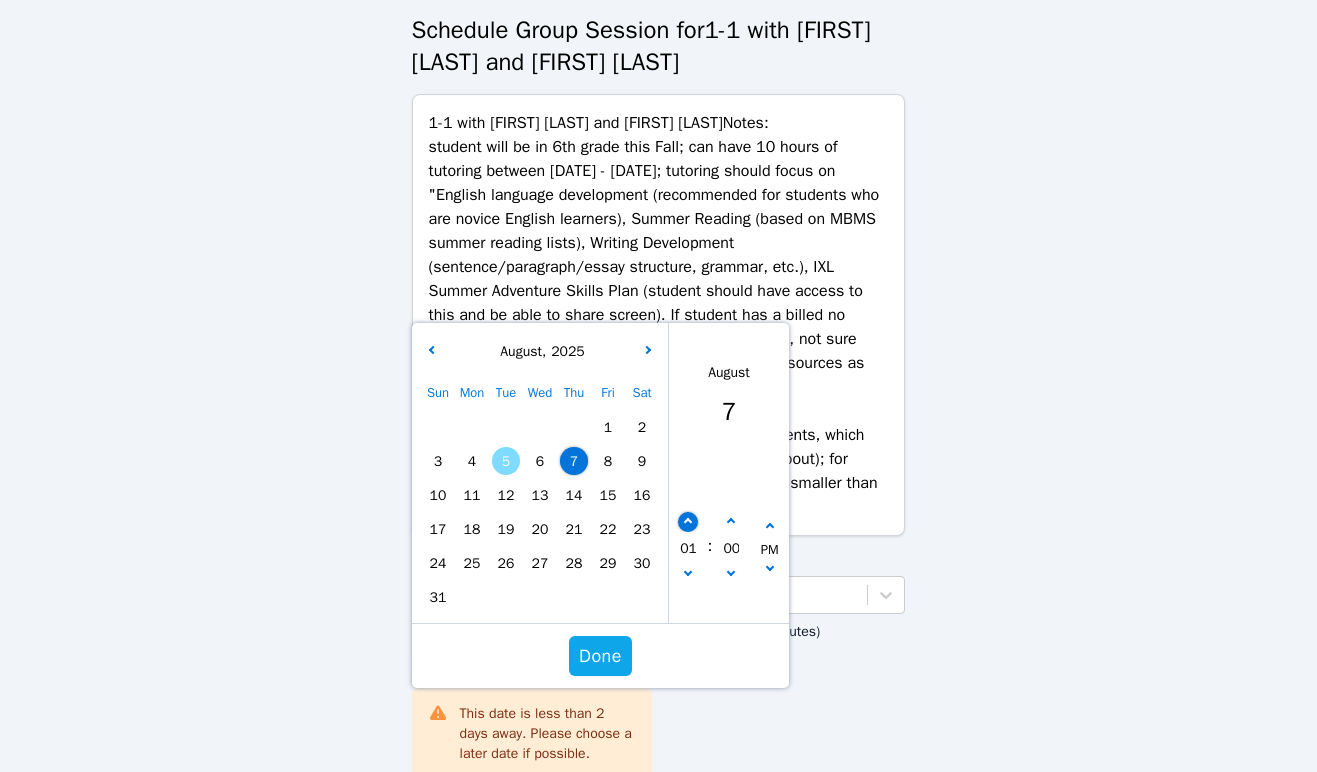 click at bounding box center [688, 522] 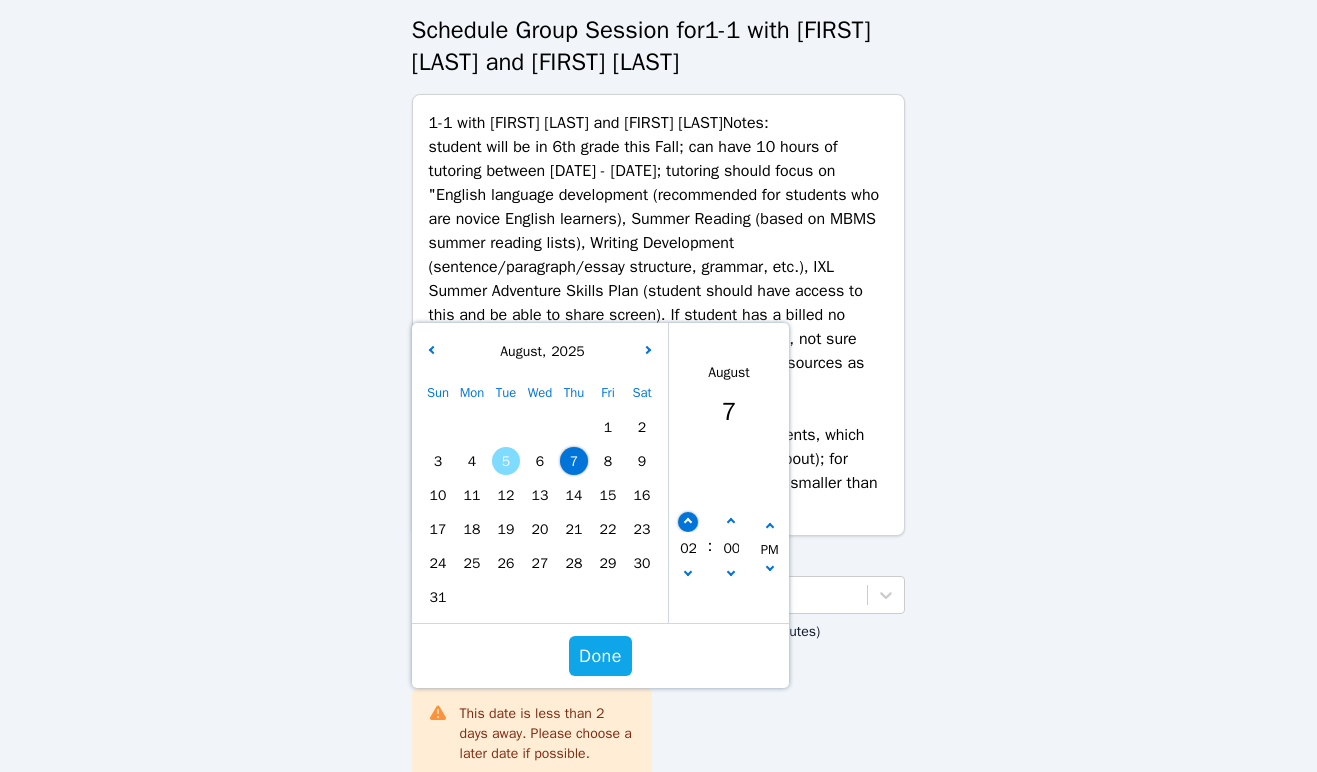 click at bounding box center (688, 522) 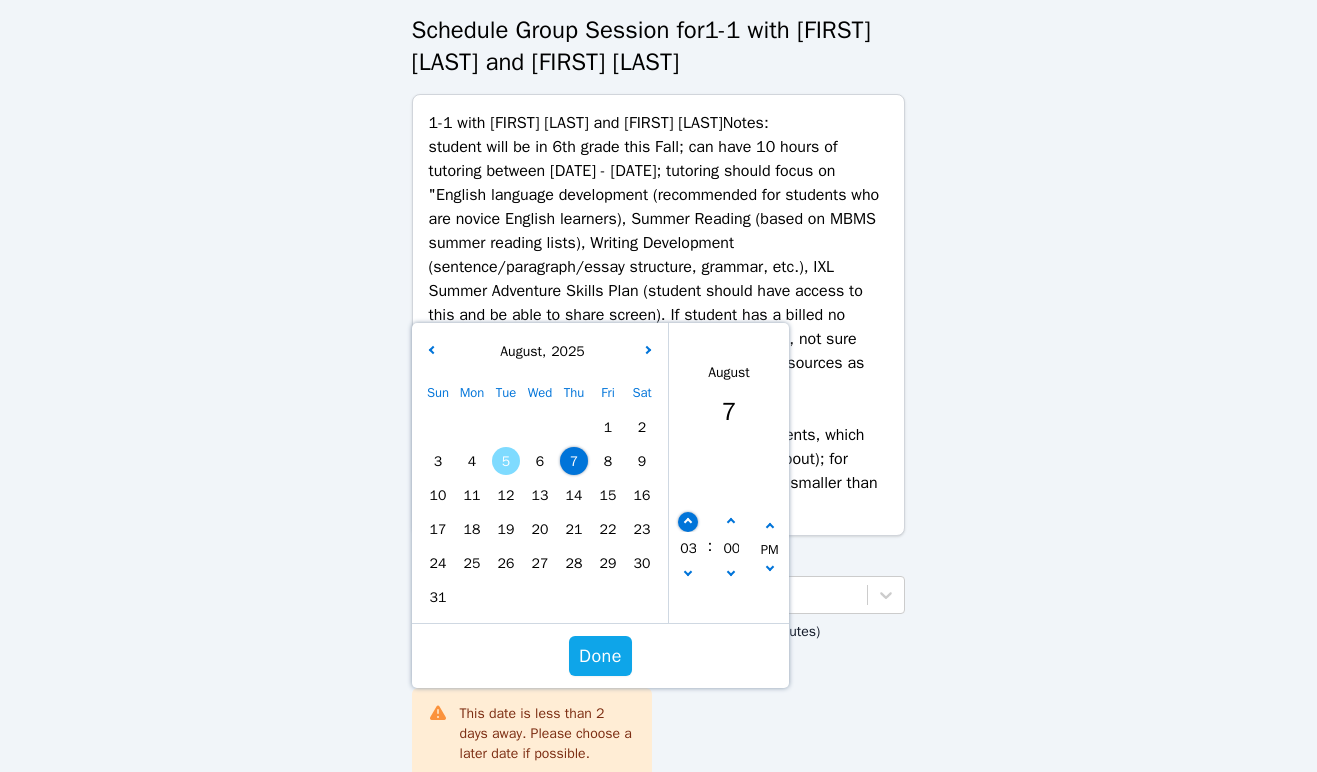 click at bounding box center (688, 522) 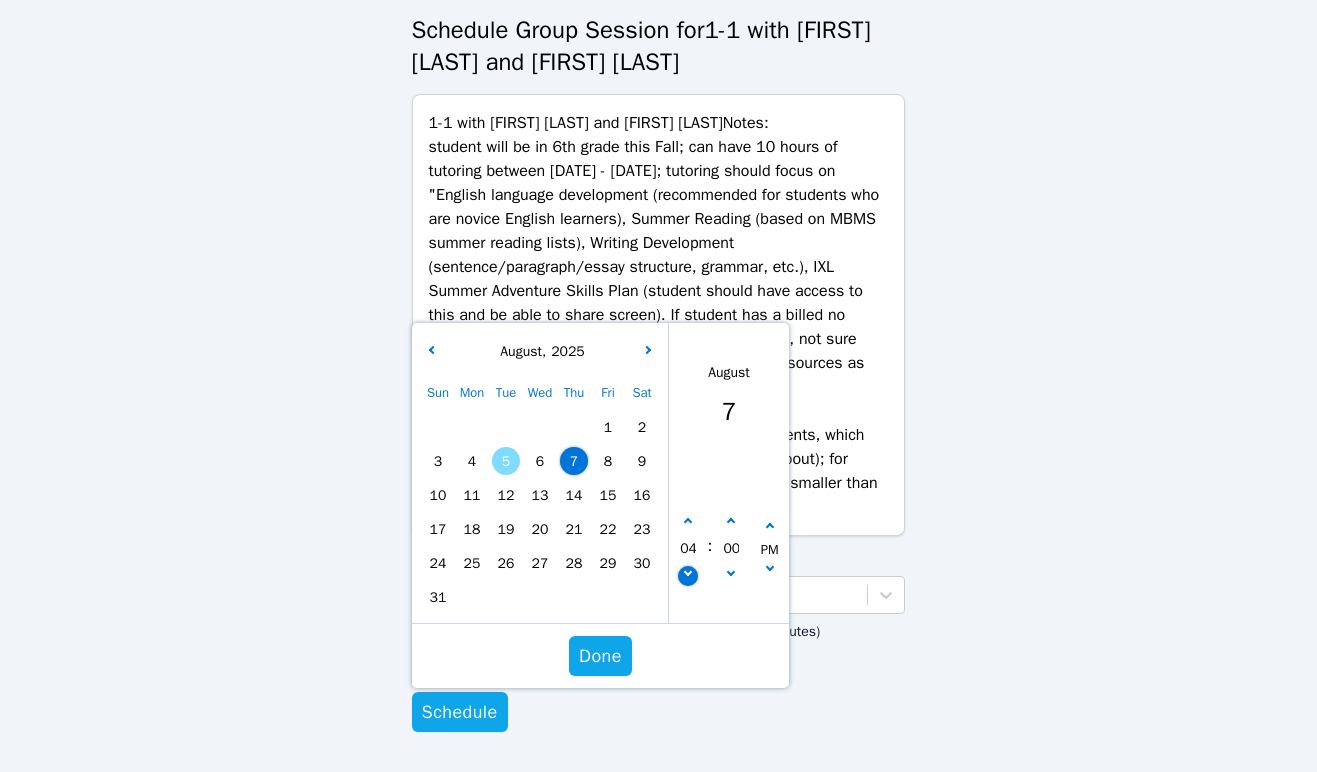 click at bounding box center [688, 576] 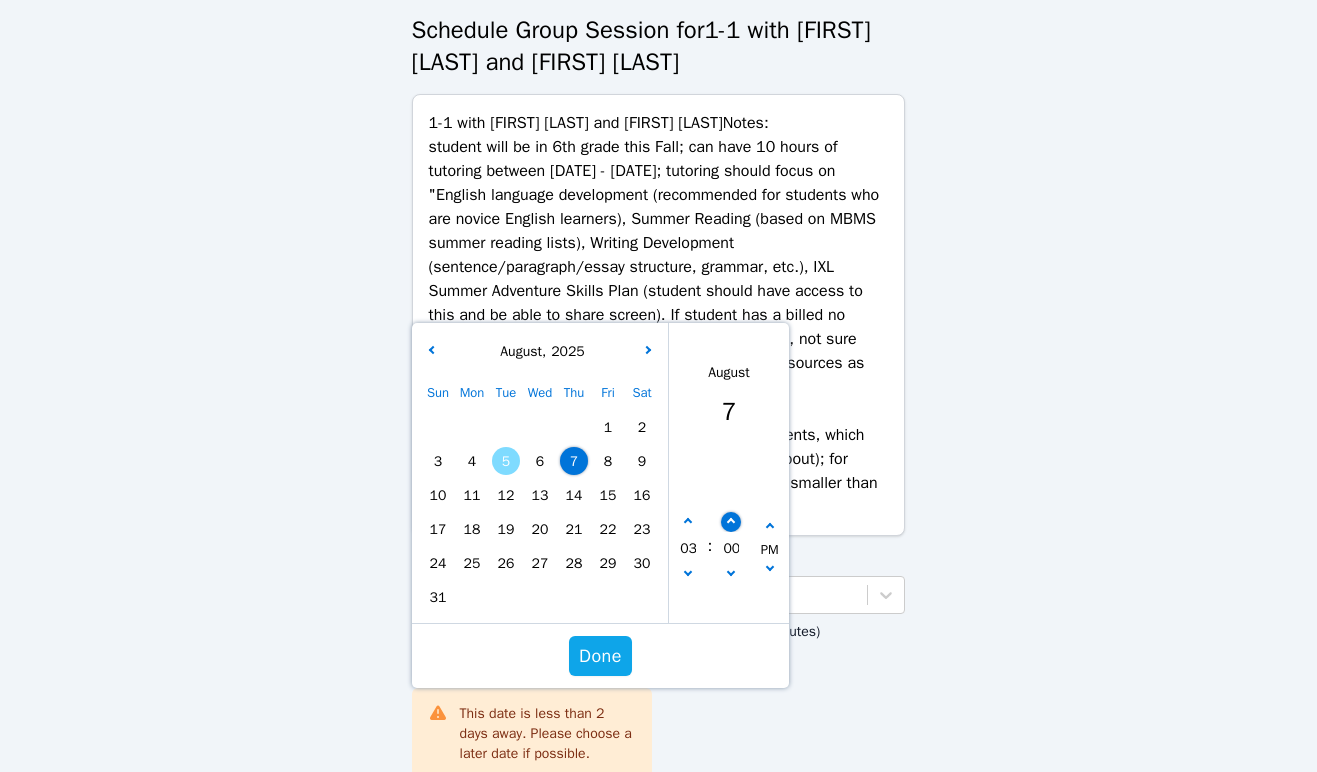 click at bounding box center [731, 522] 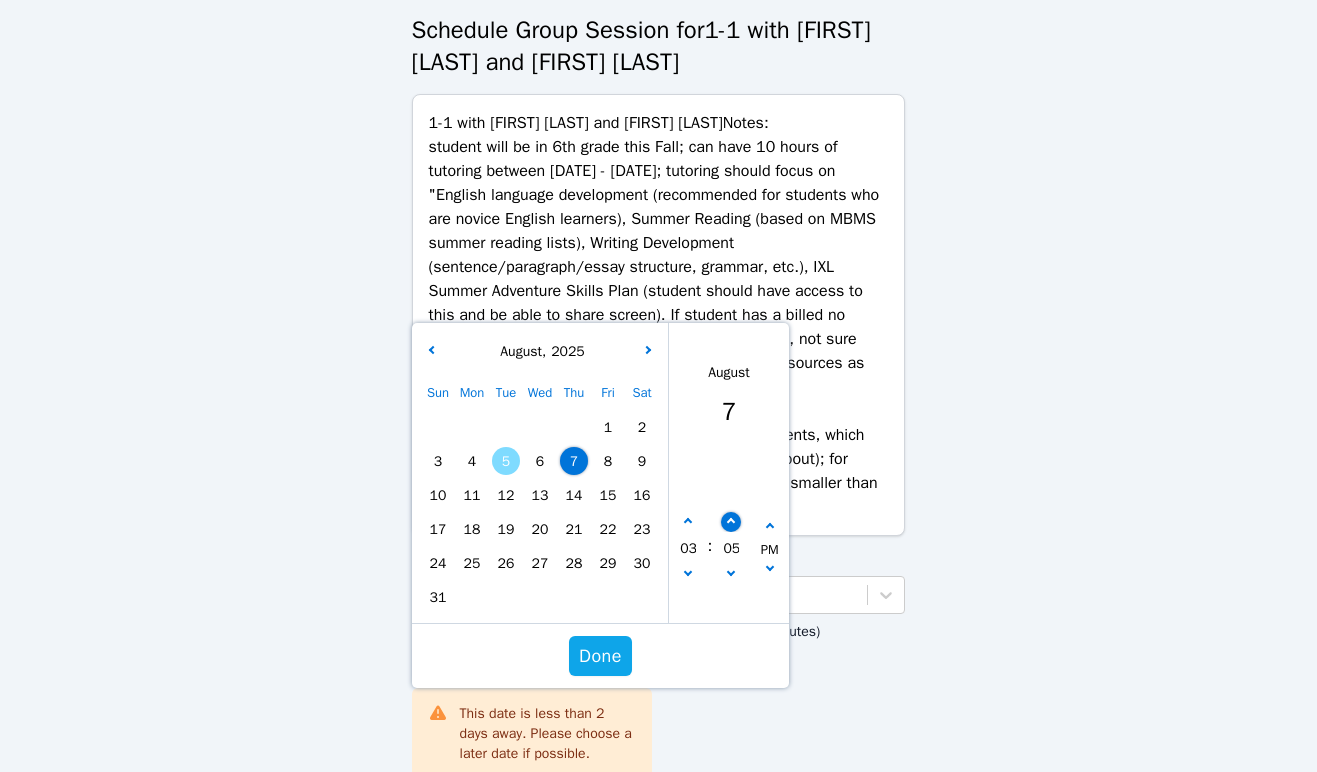 click at bounding box center [731, 522] 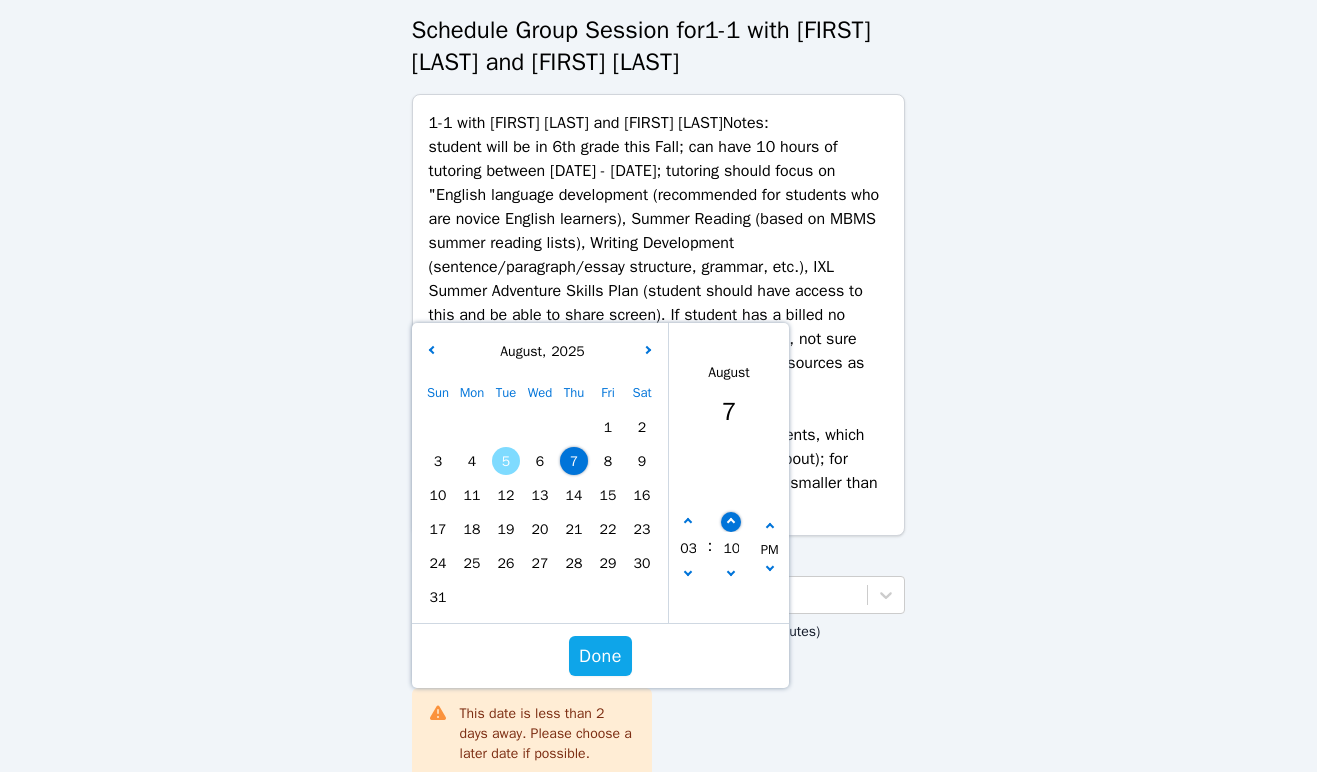 click at bounding box center [731, 522] 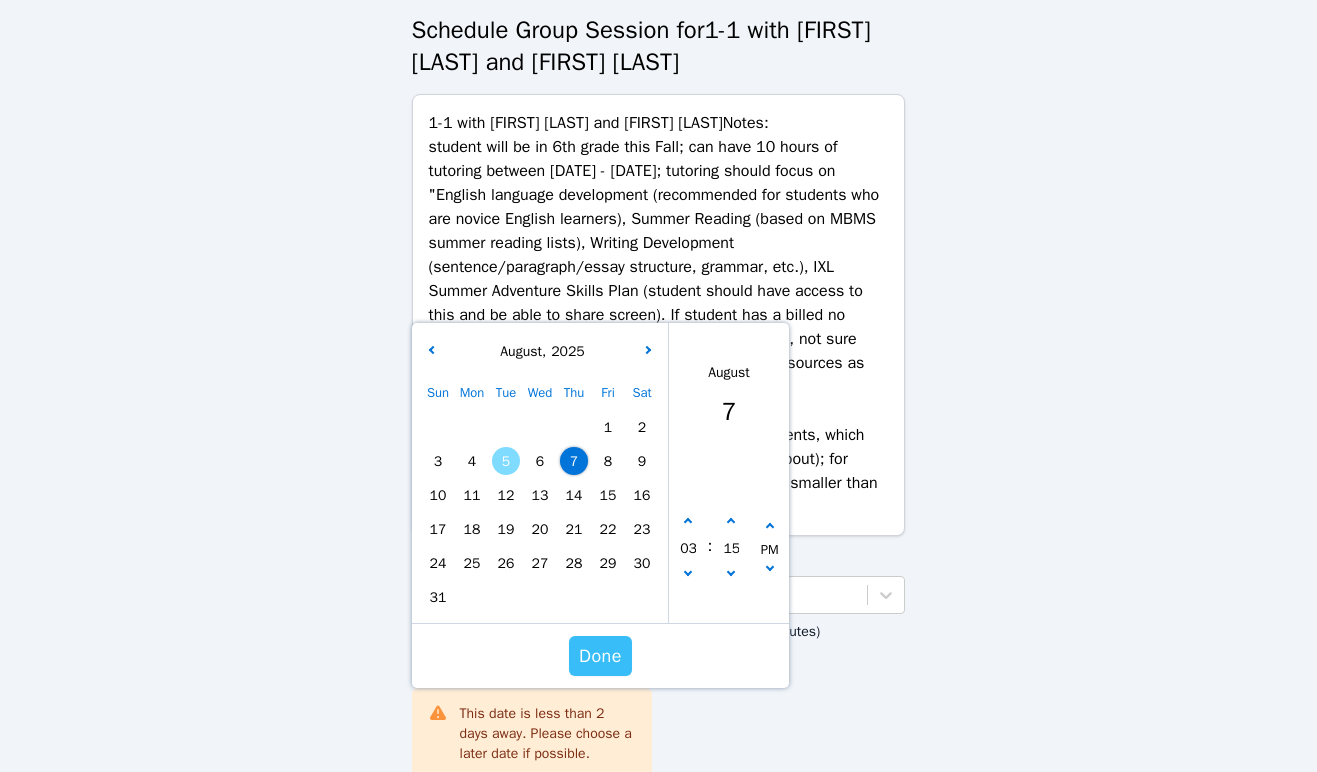 click on "Done" at bounding box center [600, 656] 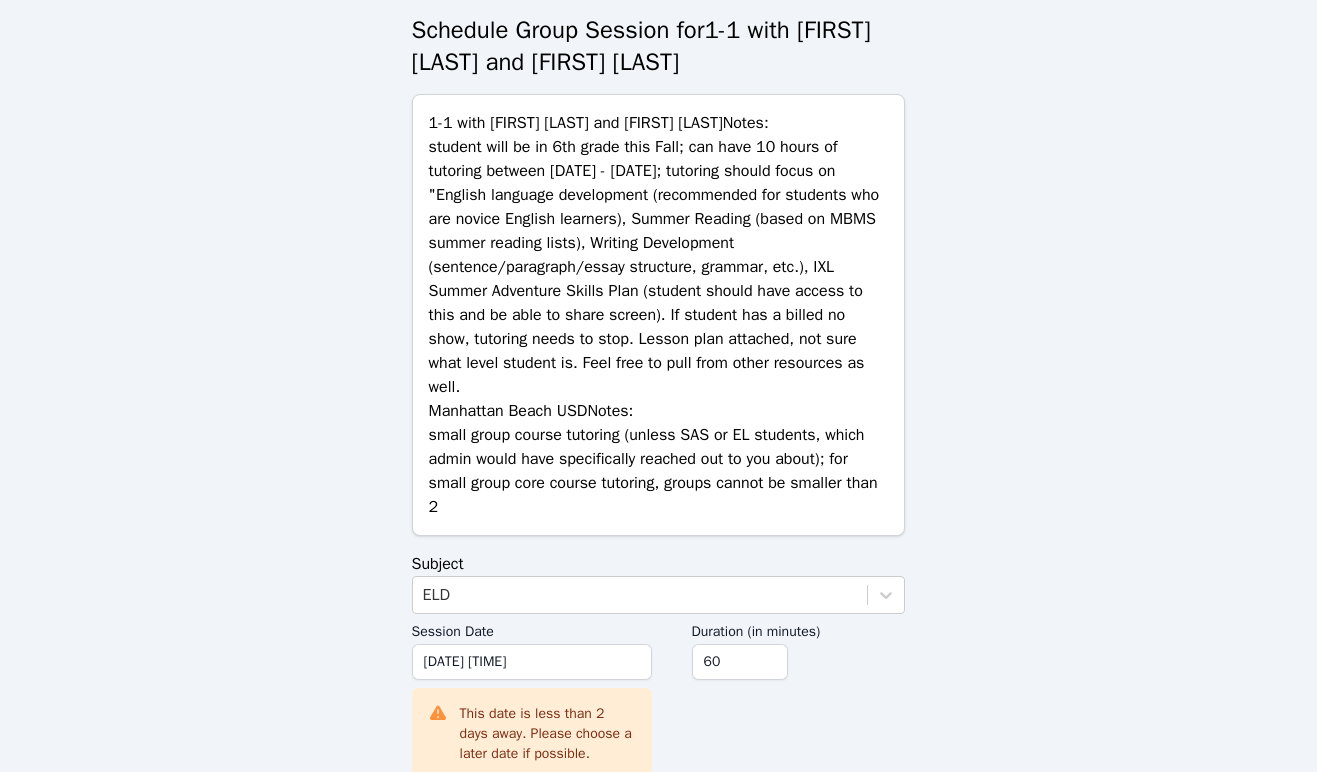click on "Home Study Groups 1-1 with Mariam Afify and Jihad Delbani Schedule Session Schedule Group Session for  1-1 with Mariam Afify and Jihad Delbani 1-1 with Mariam Afify and Jihad Delbani  Notes: student will be in 6th grade this Fall; can have 10 hours of tutoring between 7/7/2025 - 8/8/2025; tutoring should focus on "English language development (recommended for students who are novice English learners), Summer Reading (based on MBMS summer reading lists), Writing Development (sentence/paragraph/essay structure, grammar, etc.), IXL Summer Adventure Skills Plan (student should have access to this and be able to share screen). If student has a billed no show, tutoring needs to stop. Lesson plan attached, not sure what level student is. Feel free to pull from other resources as well. Manhattan Beach USD  Notes: small group course tutoring (unless SAS or EL students, which admin would have specifically reached out to you about); for small group core course tutoring, groups cannot be smaller than 2 Subject ELD 60" at bounding box center [659, 423] 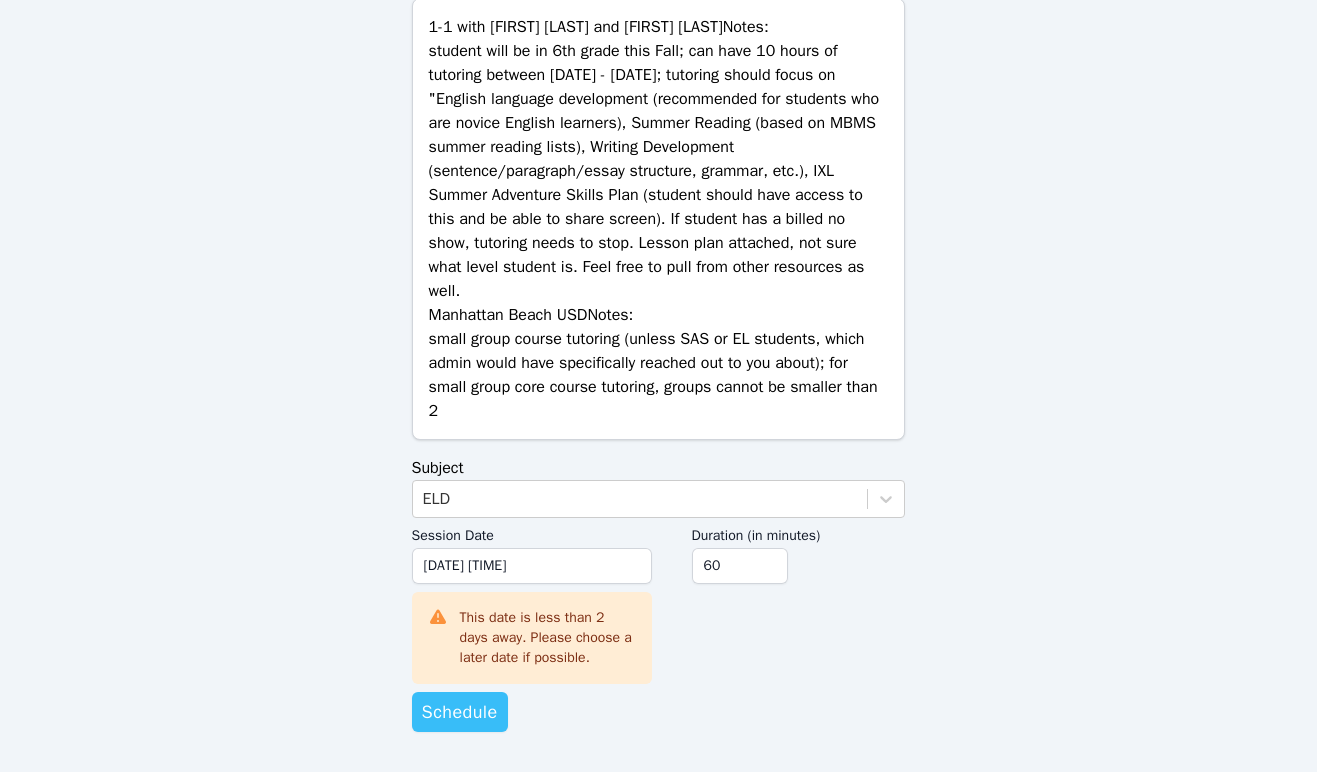 click on "Schedule" at bounding box center [460, 712] 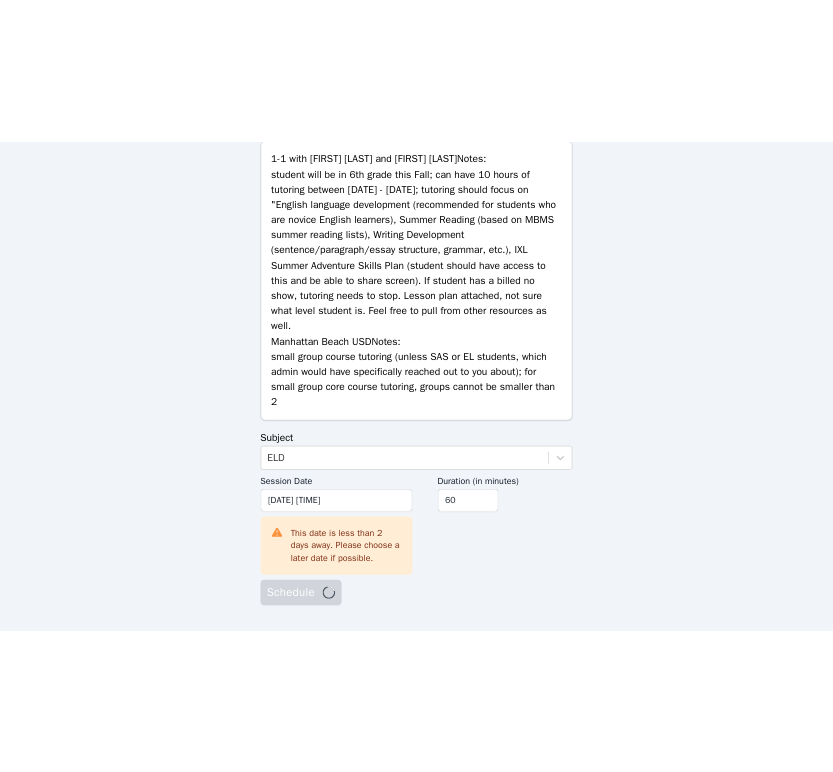 scroll, scrollTop: 0, scrollLeft: 0, axis: both 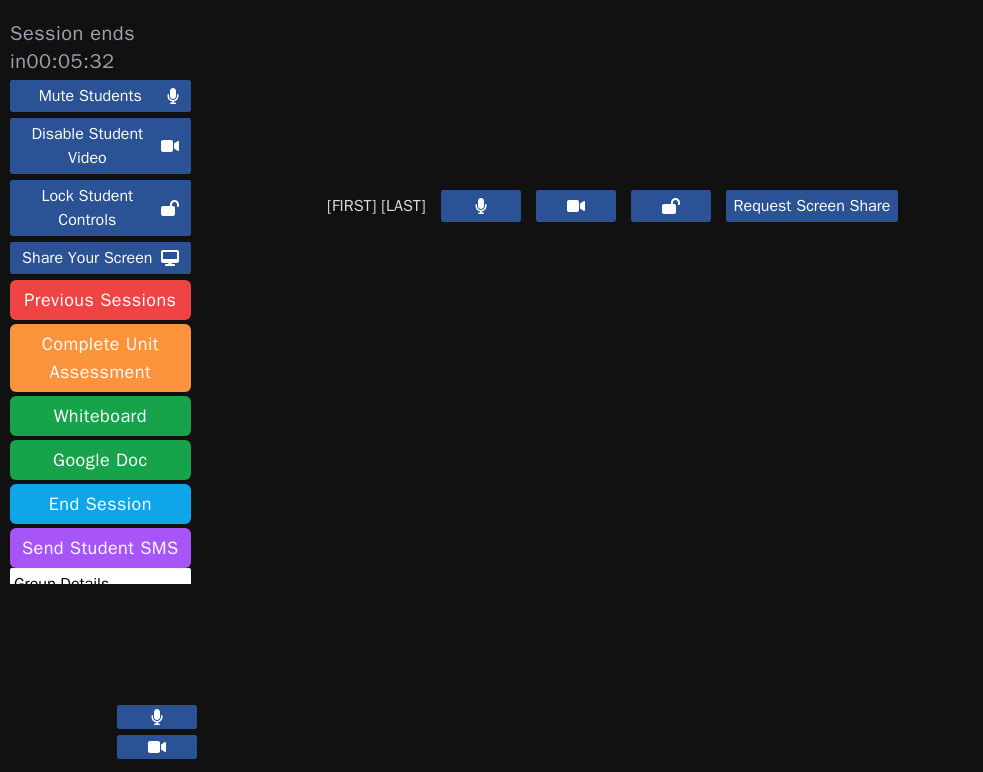 click on "[FIRST] [LAST] Request Screen Share" at bounding box center (613, 396) 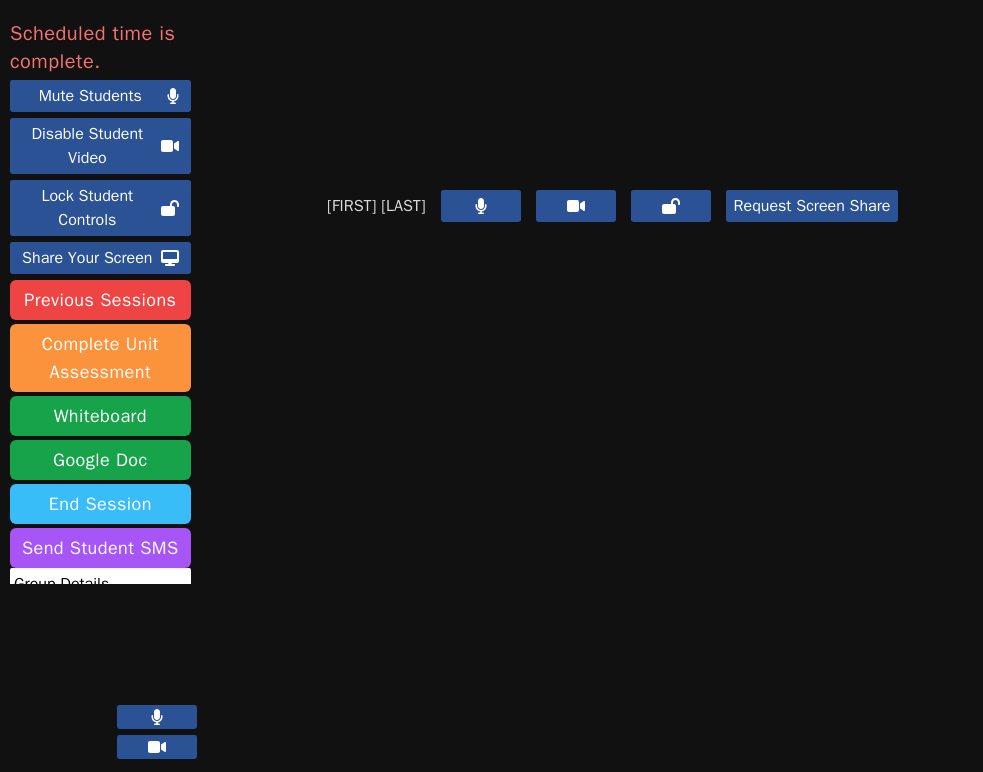 click on "End Session" at bounding box center [100, 504] 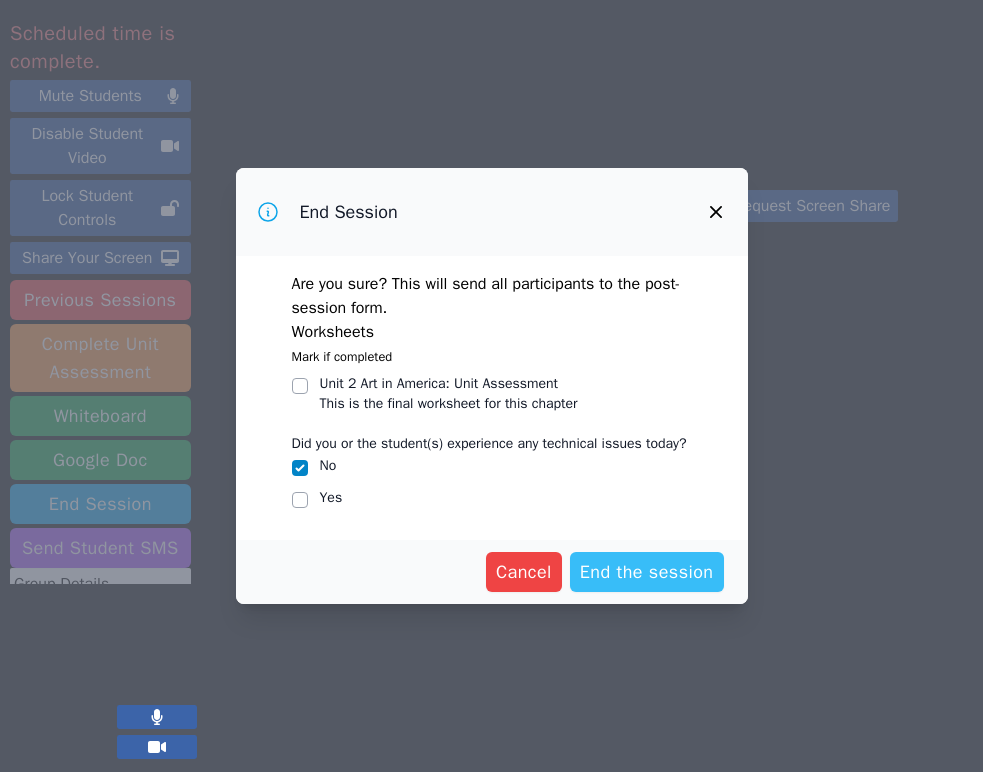 click on "End the session" at bounding box center [647, 572] 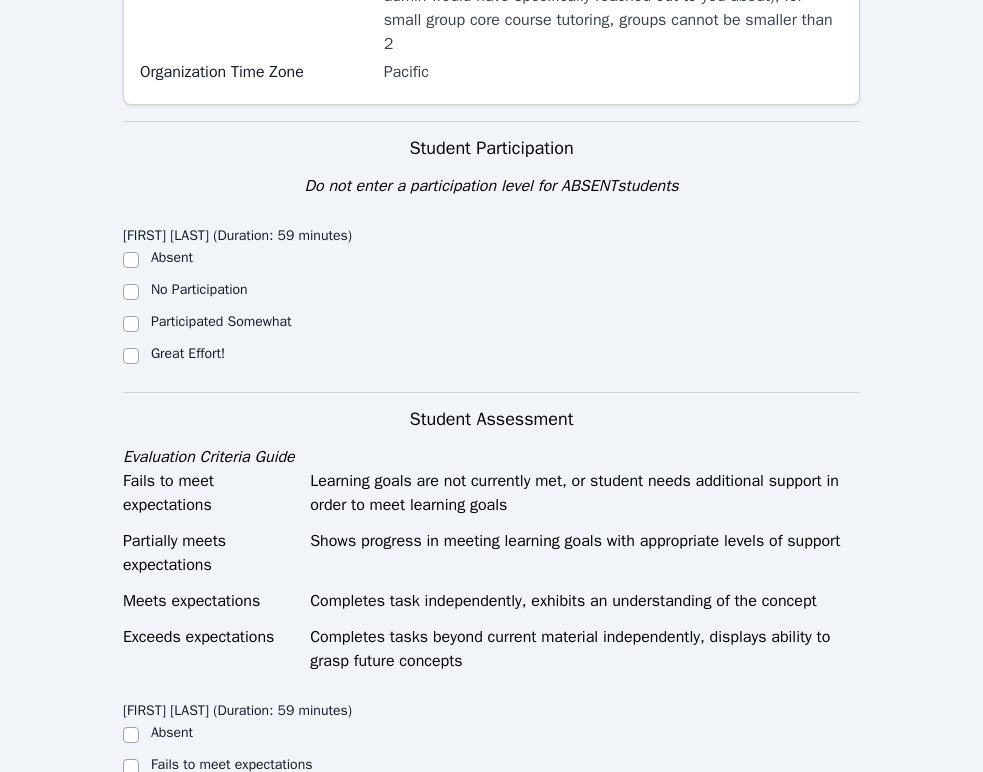 scroll, scrollTop: 678, scrollLeft: 0, axis: vertical 